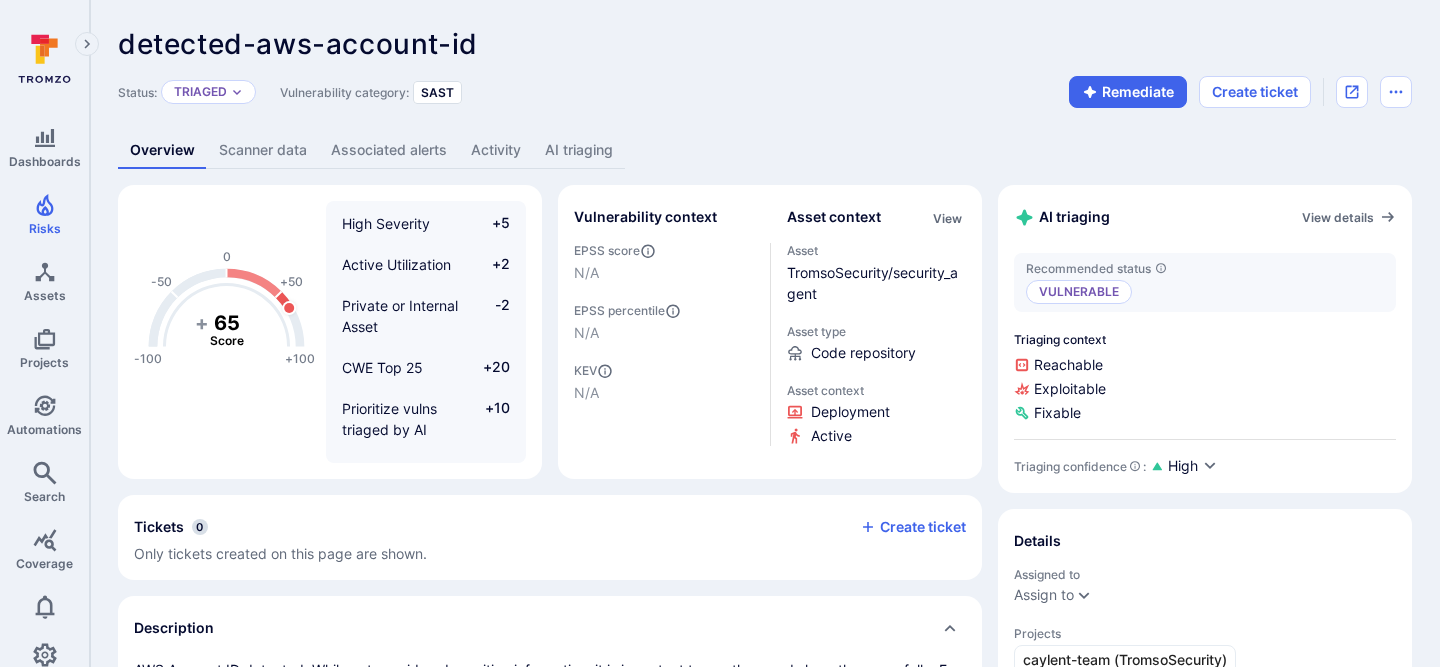 scroll, scrollTop: 0, scrollLeft: 0, axis: both 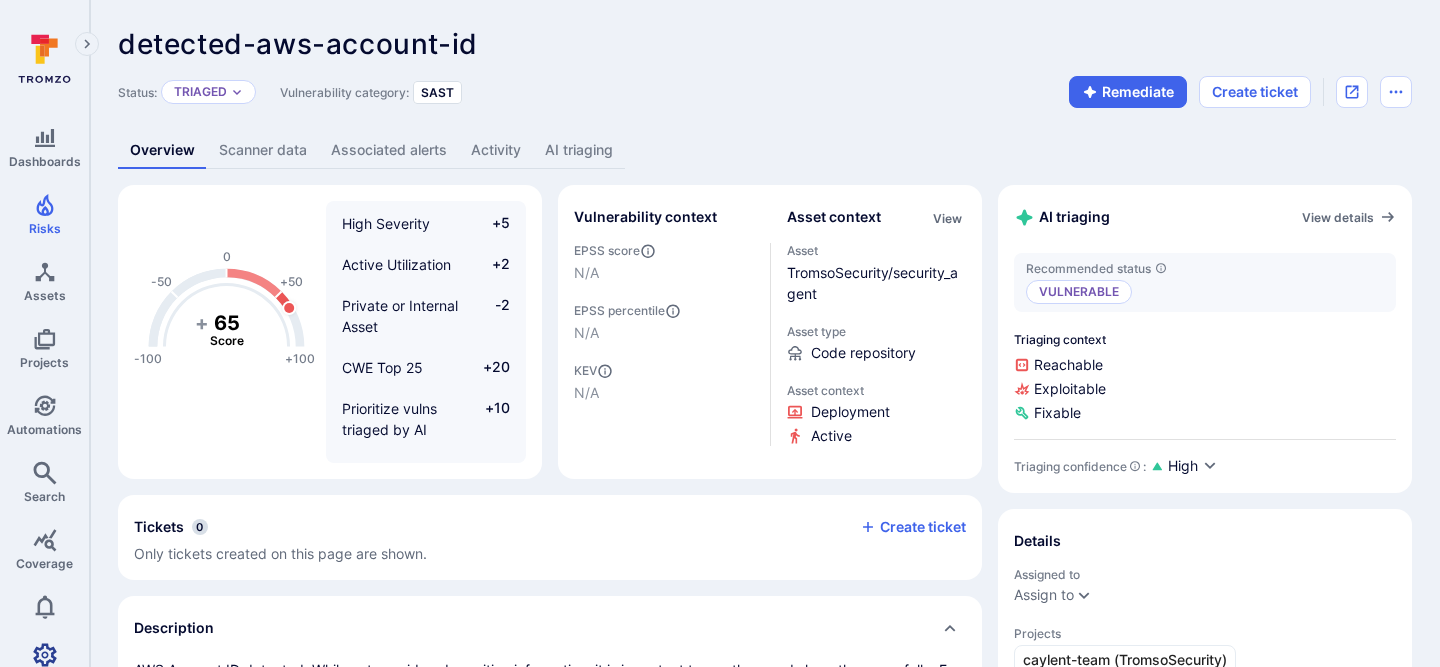 click at bounding box center (44, 655) 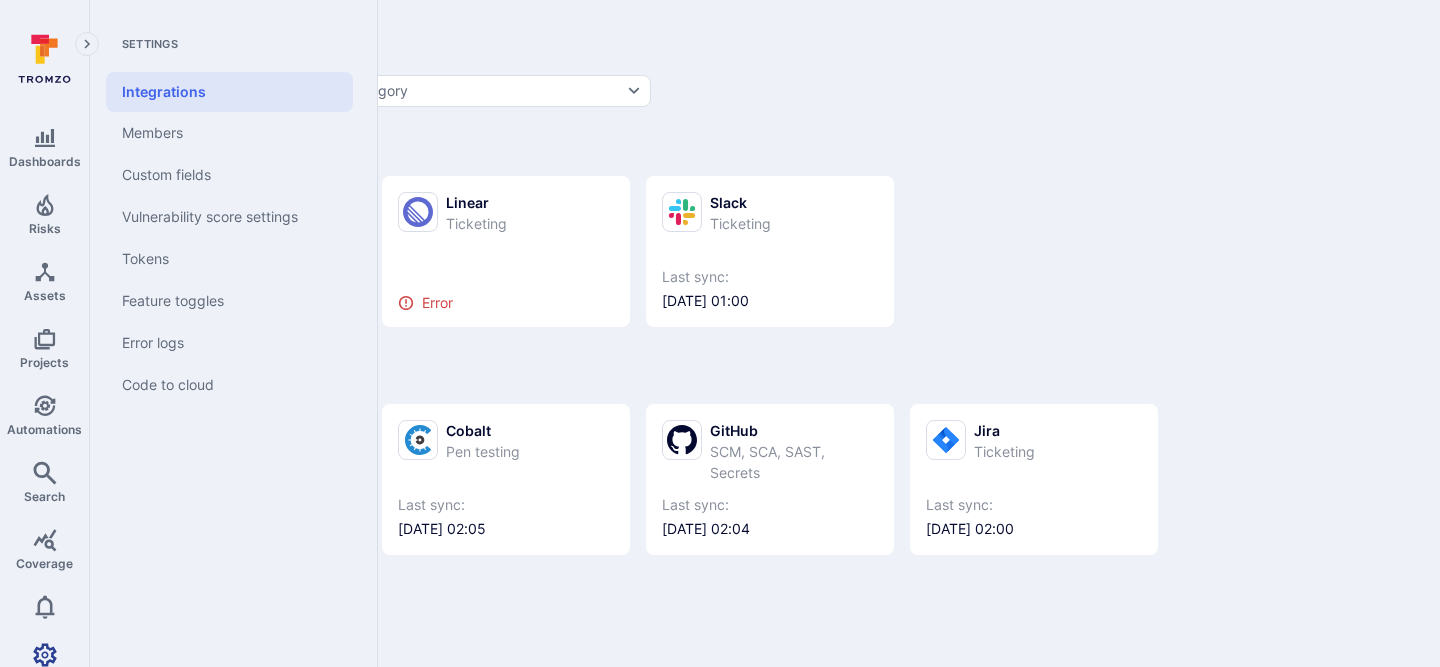 click 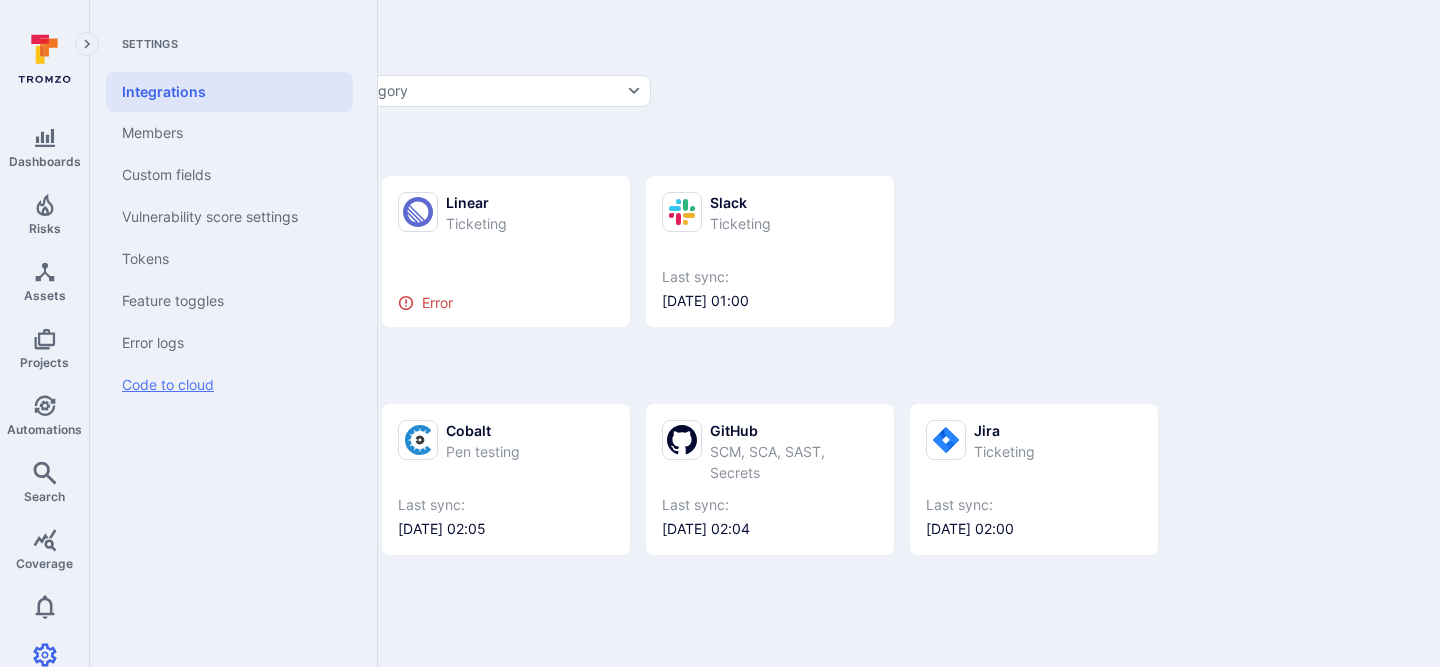 click on "Code to cloud" at bounding box center [229, 385] 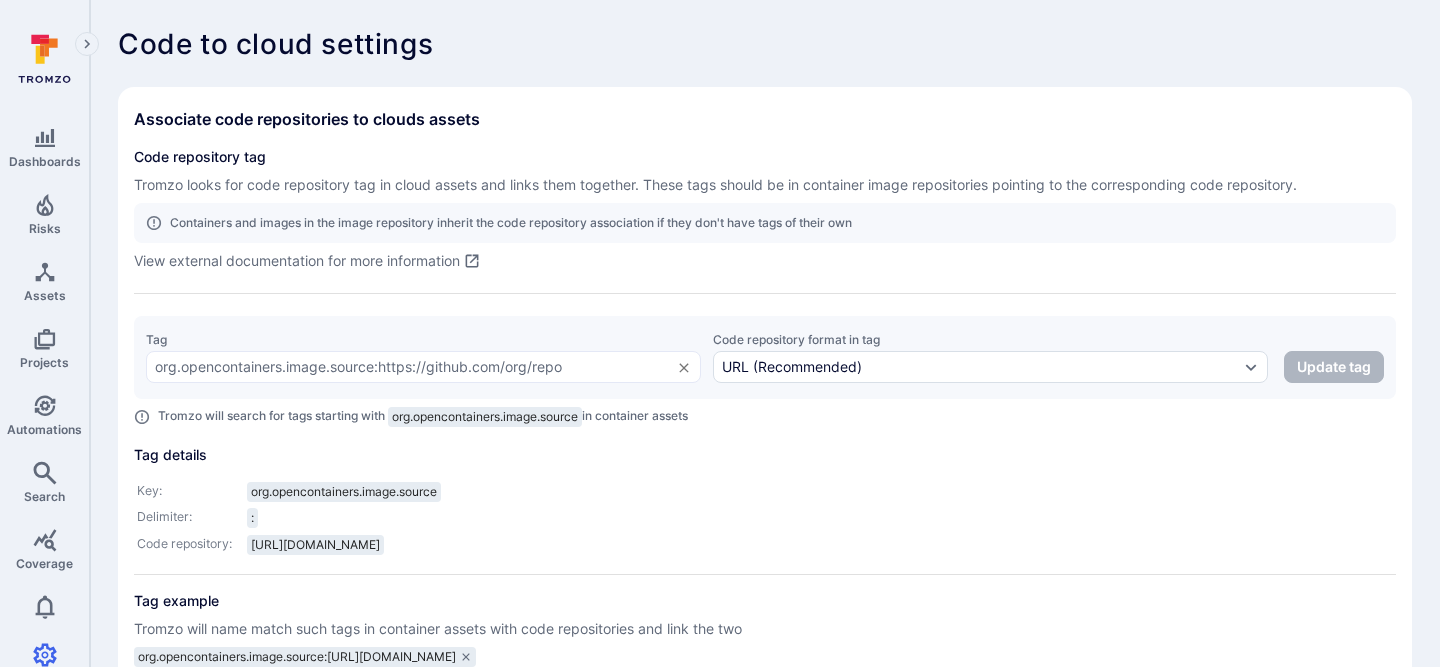 scroll, scrollTop: 41, scrollLeft: 0, axis: vertical 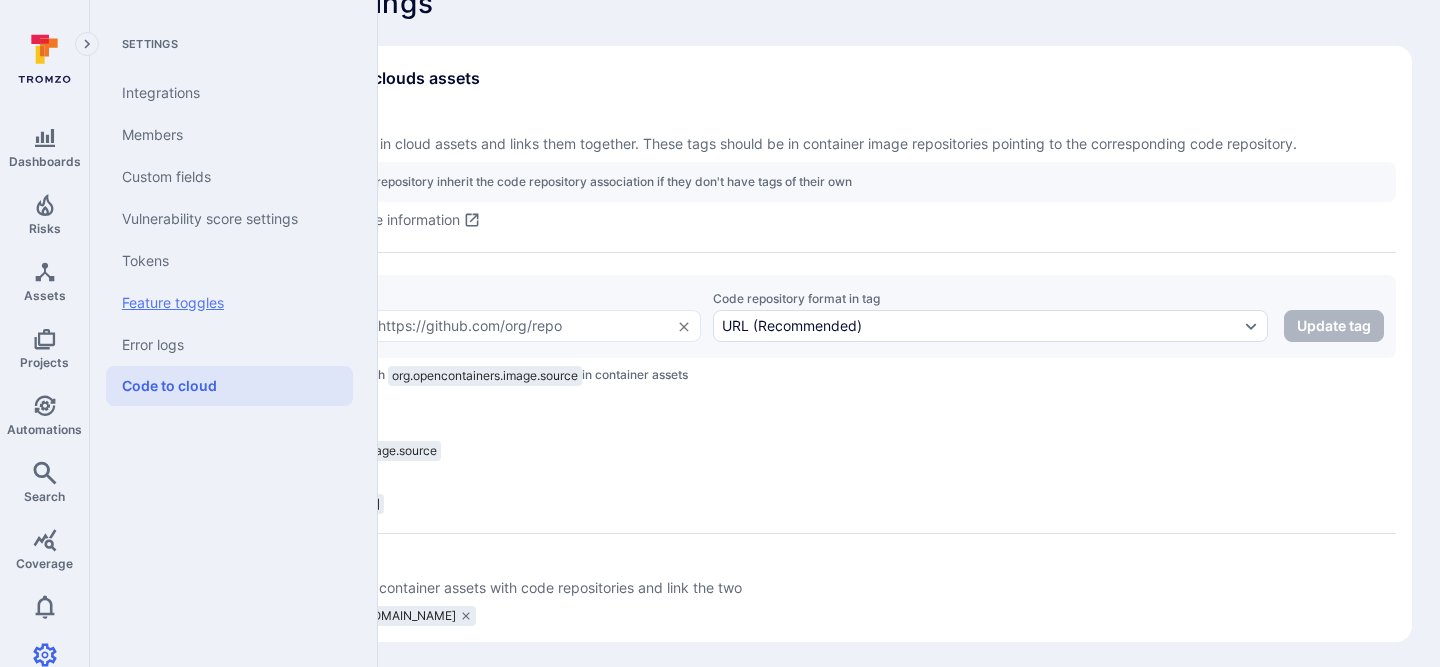 click on "Feature toggles" at bounding box center [229, 303] 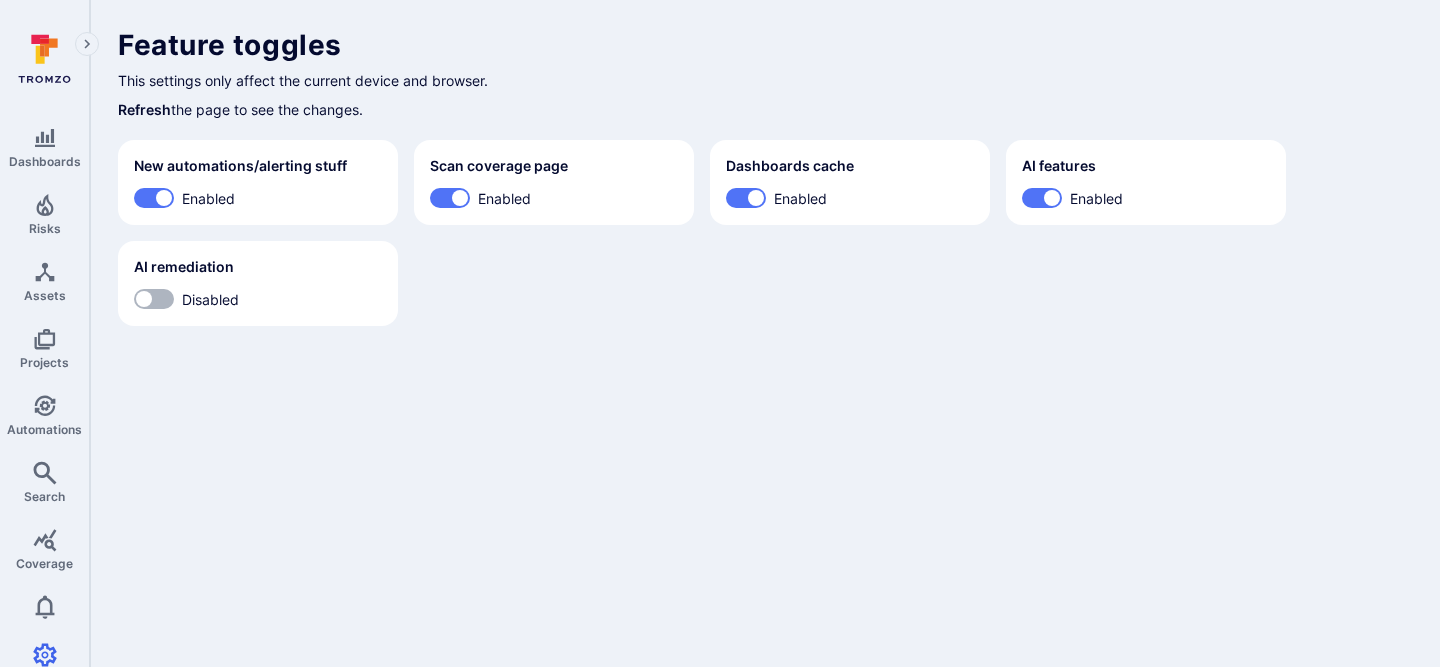 click on "Disabled" at bounding box center (144, 299) 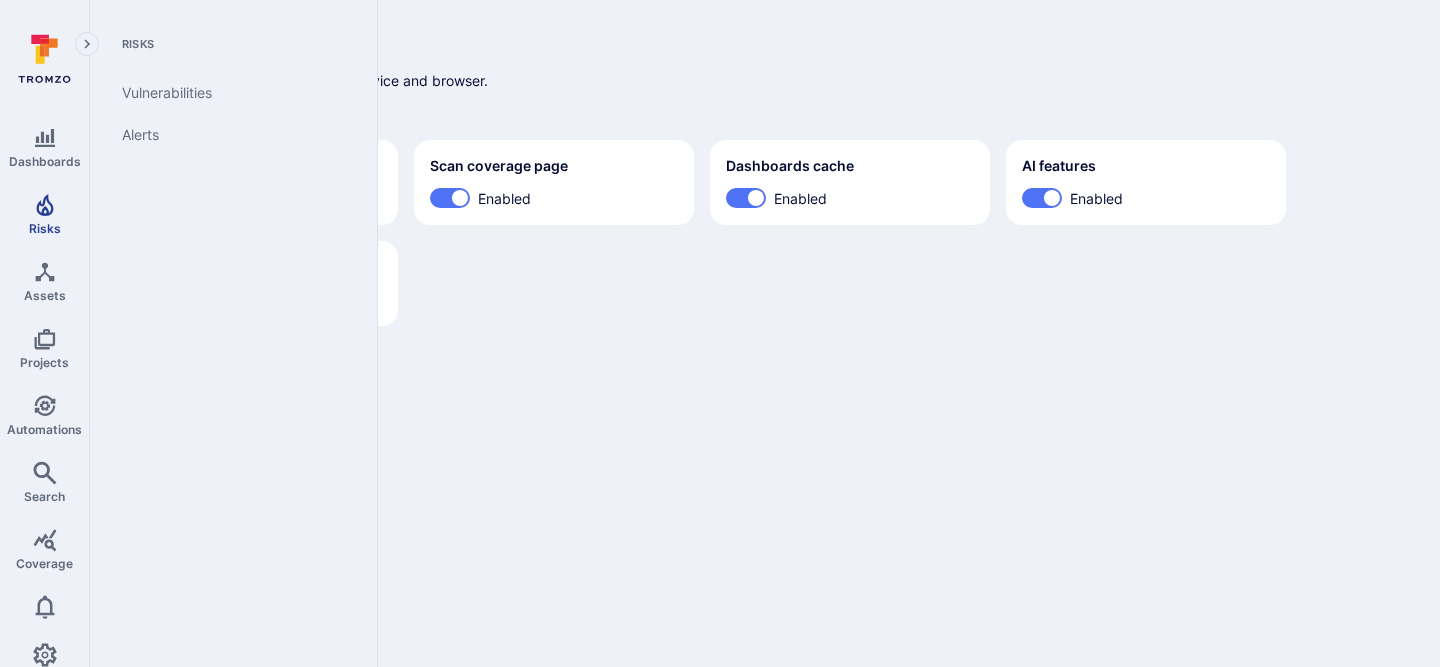 click 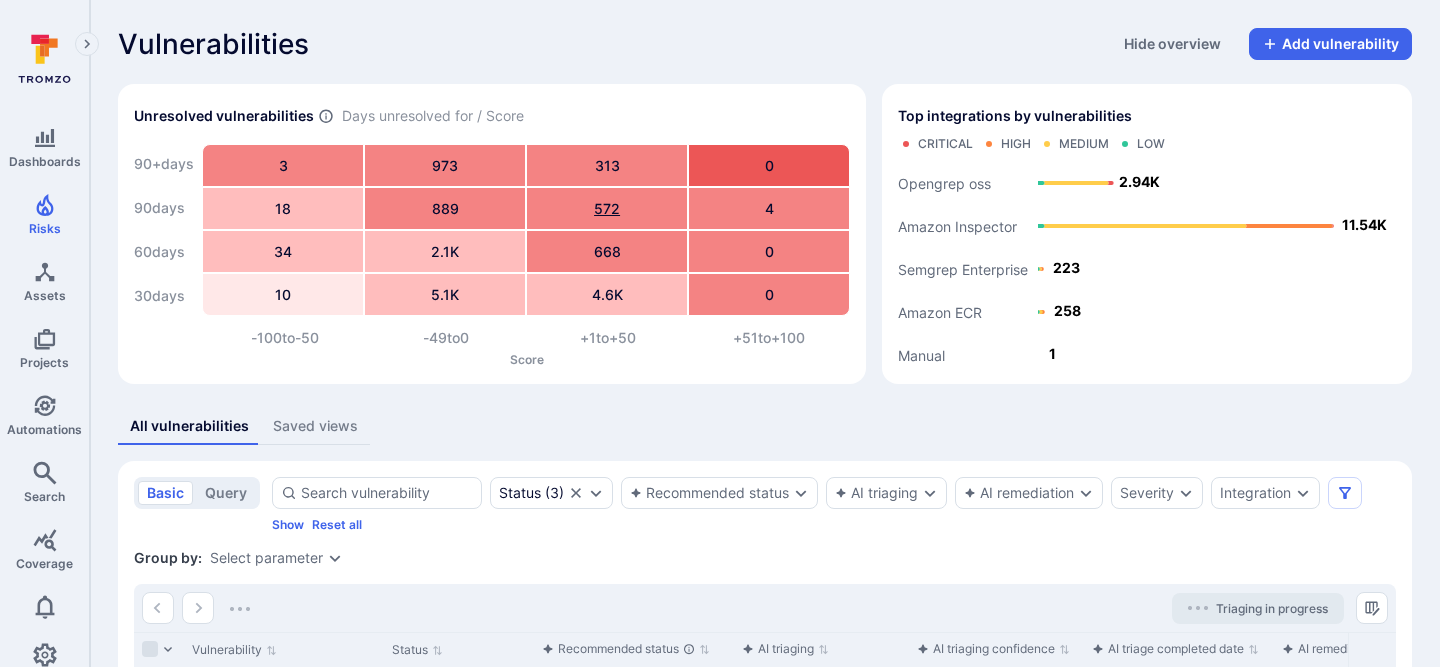 scroll, scrollTop: 5, scrollLeft: 0, axis: vertical 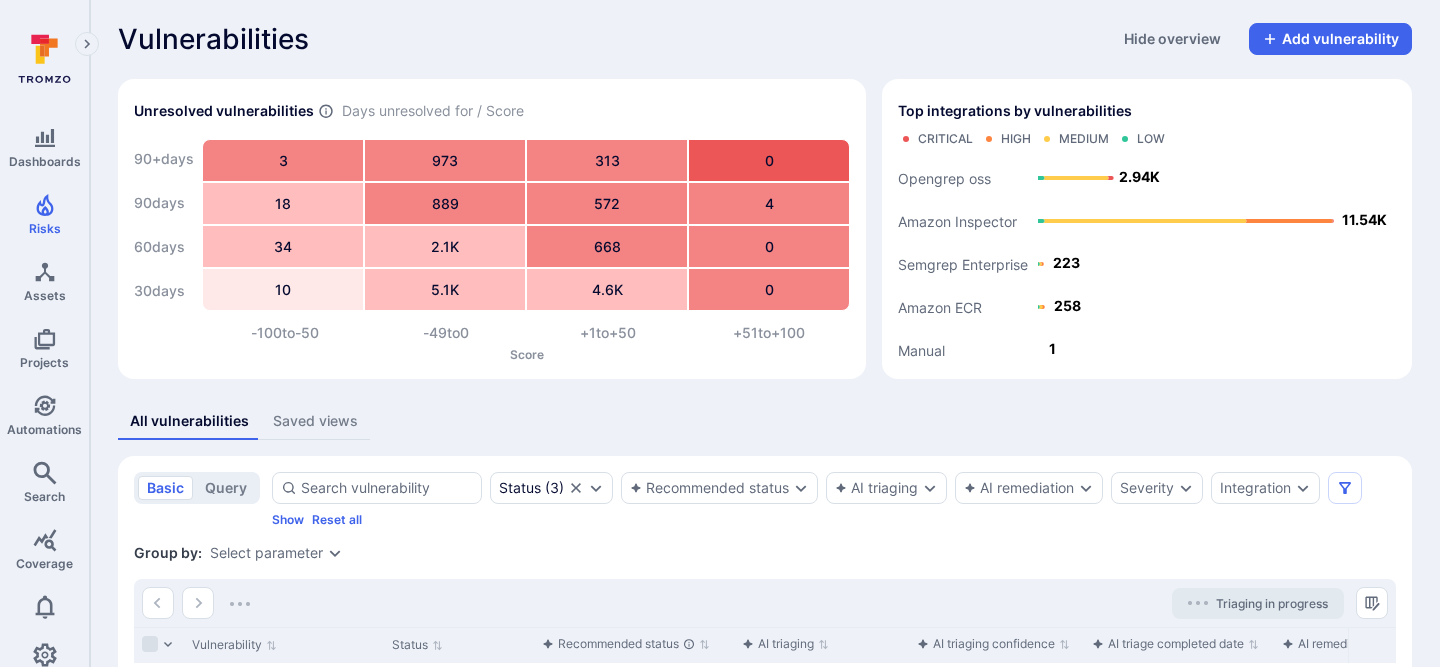 click on "All vulnerabilities Saved views" at bounding box center [765, 421] 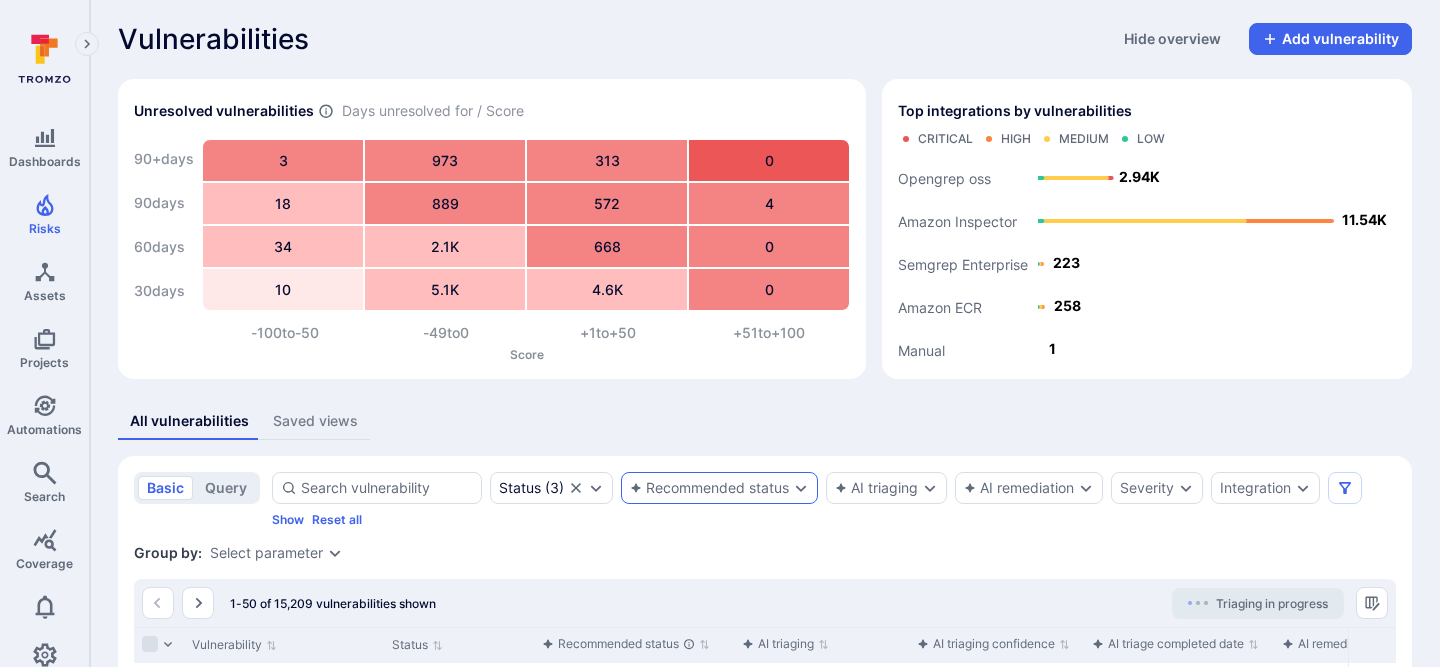 scroll, scrollTop: 71, scrollLeft: 0, axis: vertical 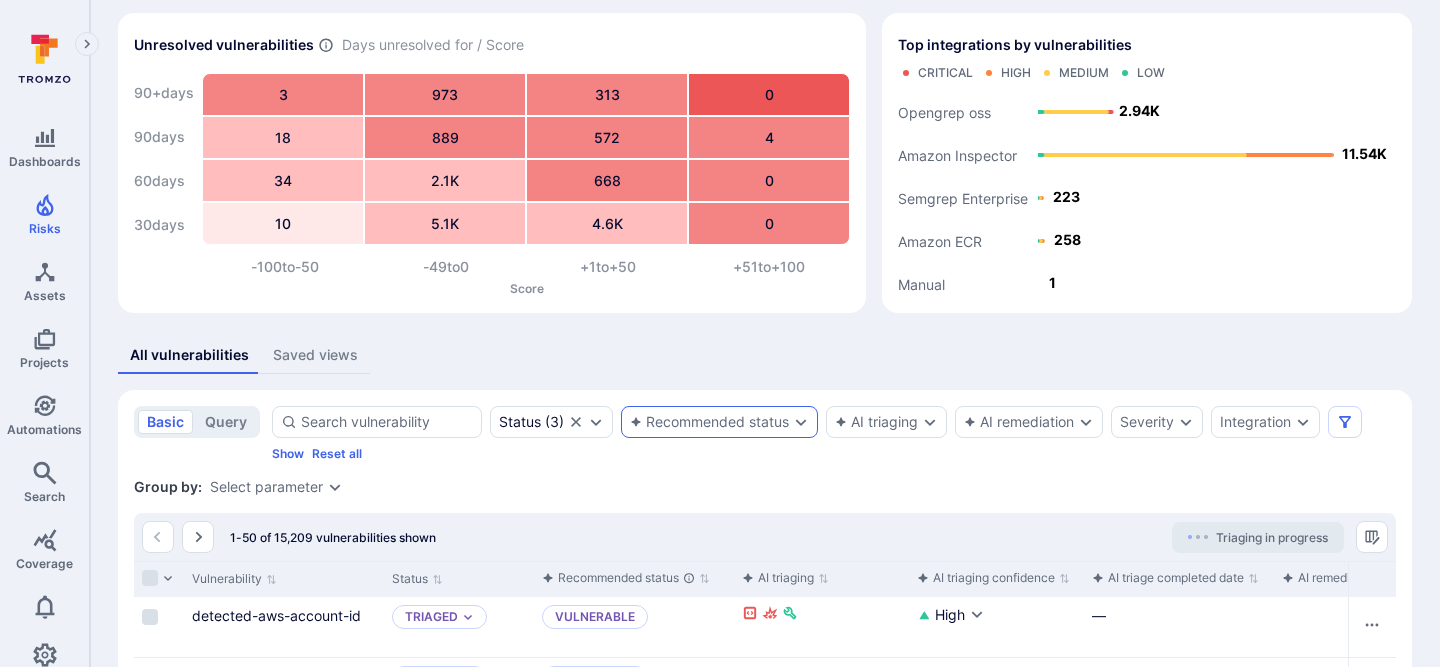 click 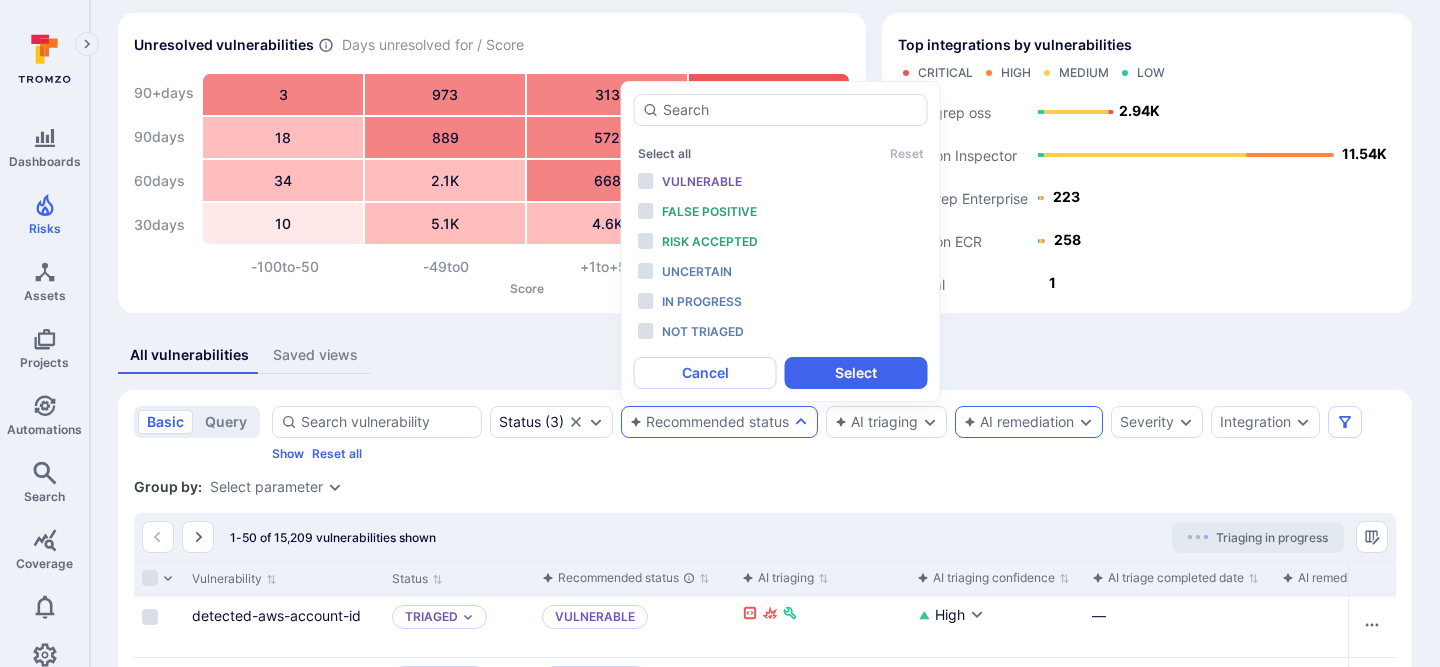 click on "AI remediation" at bounding box center [1019, 422] 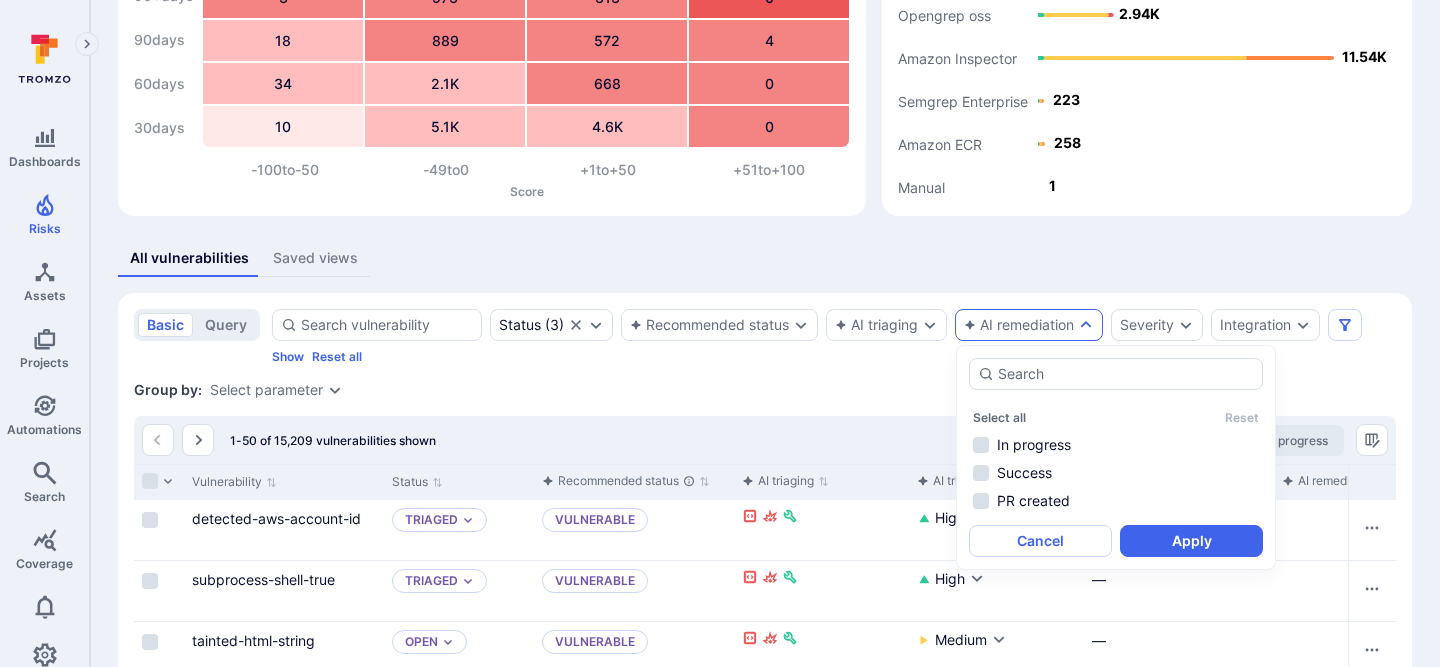 scroll, scrollTop: 208, scrollLeft: 0, axis: vertical 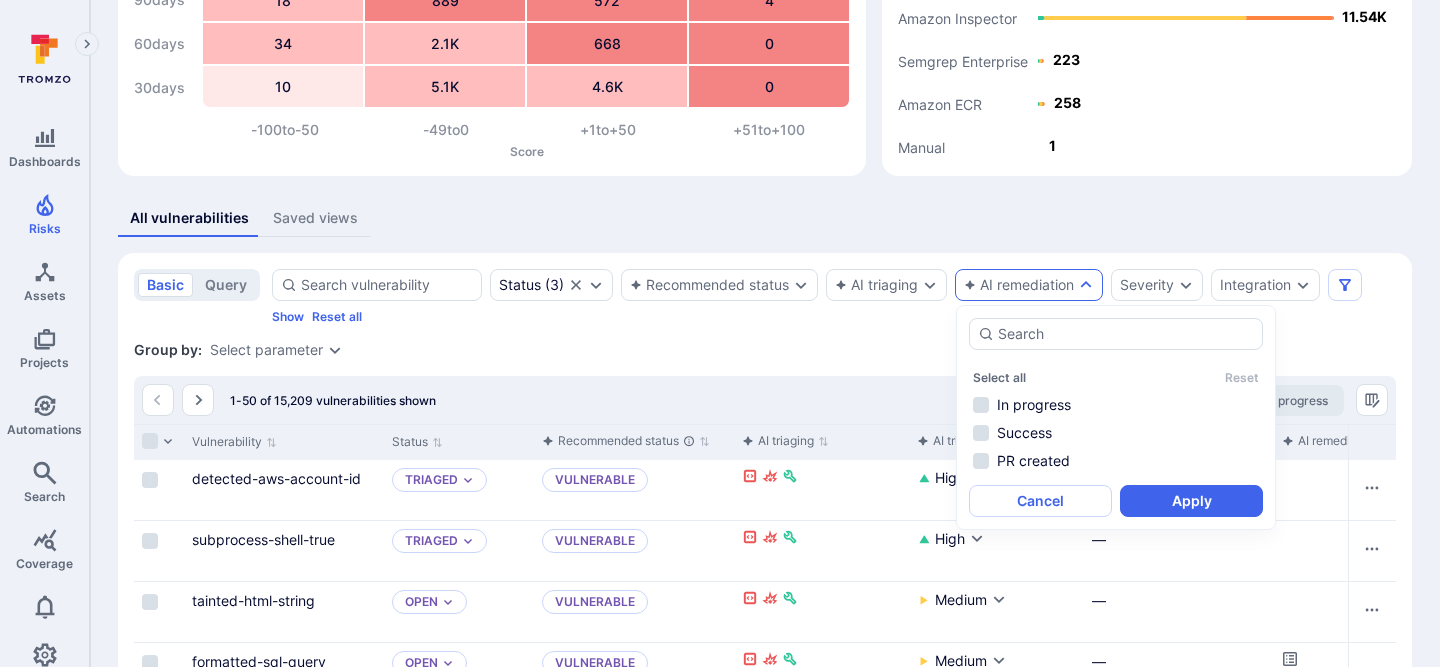 click on "All vulnerabilities Saved views basic query Status  ( 3 ) Recommended status AI triaging AI remediation Severity Integration Show Reset all Save view Status : open triaged in process Group by: Select parameter 1-50 of 15,209 vulnerabilities shown Triaging in progress Vulnerability Status Recommended status AI triaging AI triaging confidence AI triage completed date AI remediation Score Severity Asset Asset Type Asset context Projects Integration Scanner status EPSS Score KEV Fix available Exploit available Dependency Level Category Due date Scanned date Scanner dismissed date Dismissed reason Assignee Tickets Description Compliance frameworks Tags Asset Tags CVE CWE Vulnerabilities URL Reachability Source path Source filename Vulnerable version Vulnerable entity Merged Line no Scanner score CVSS Score CVSS Vector customfieldsfrommember_new_edit lastObservedAtString lastObservedAtDate aws_asset_ecr_repository_name asset_name dependabot_Scope   detected-aws-account-id Triaged Vulnerable High  —  Remediate +65" at bounding box center [765, 1880] 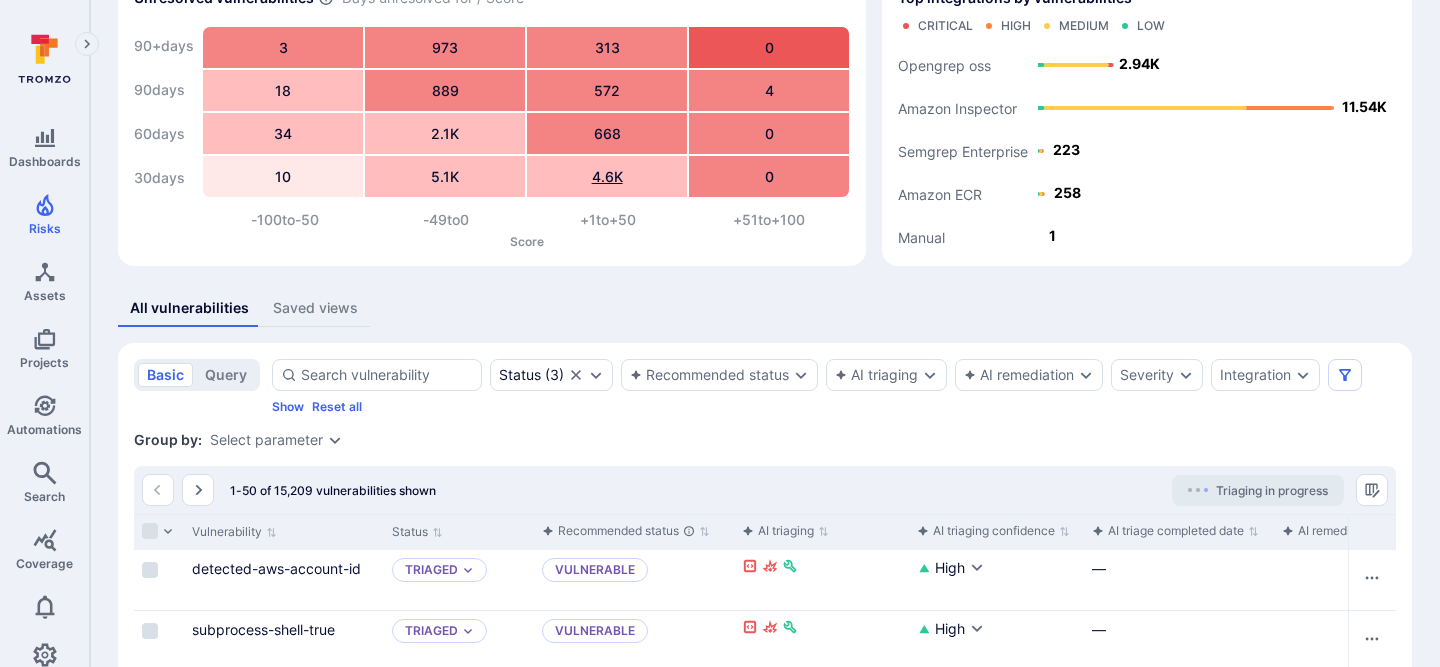 scroll, scrollTop: 121, scrollLeft: 0, axis: vertical 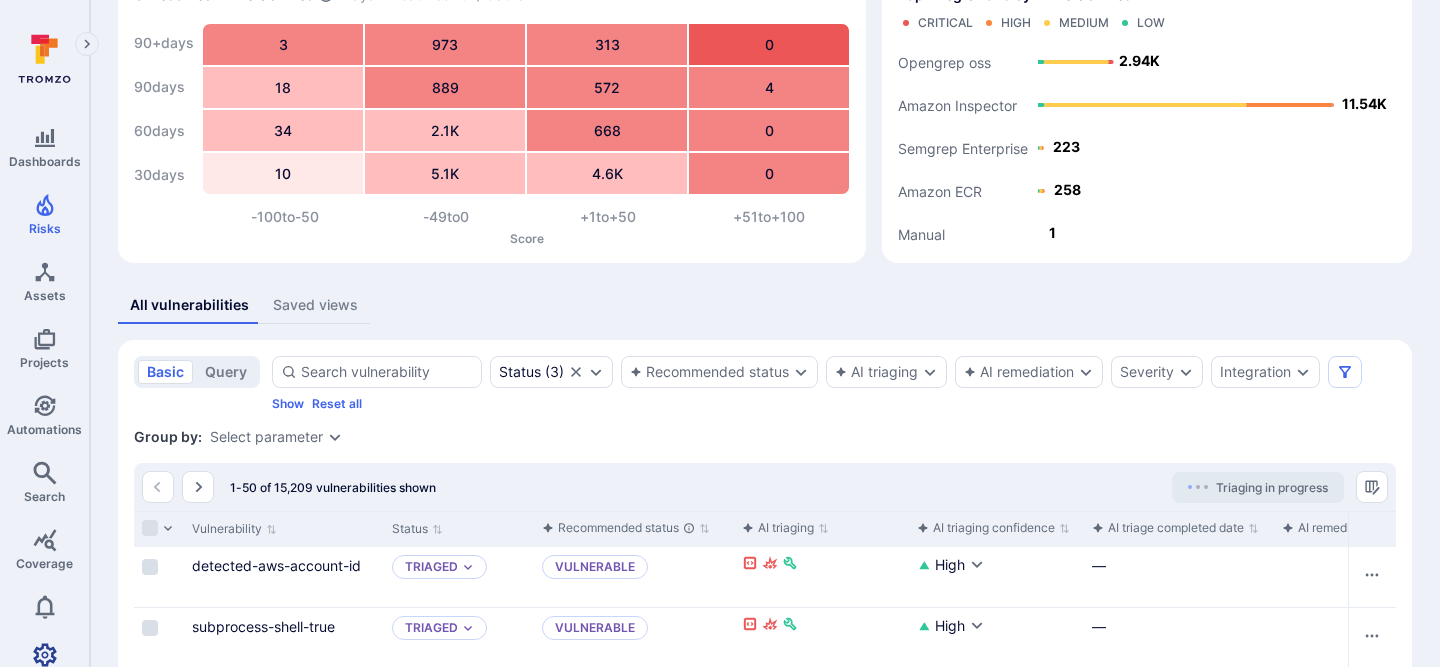 click 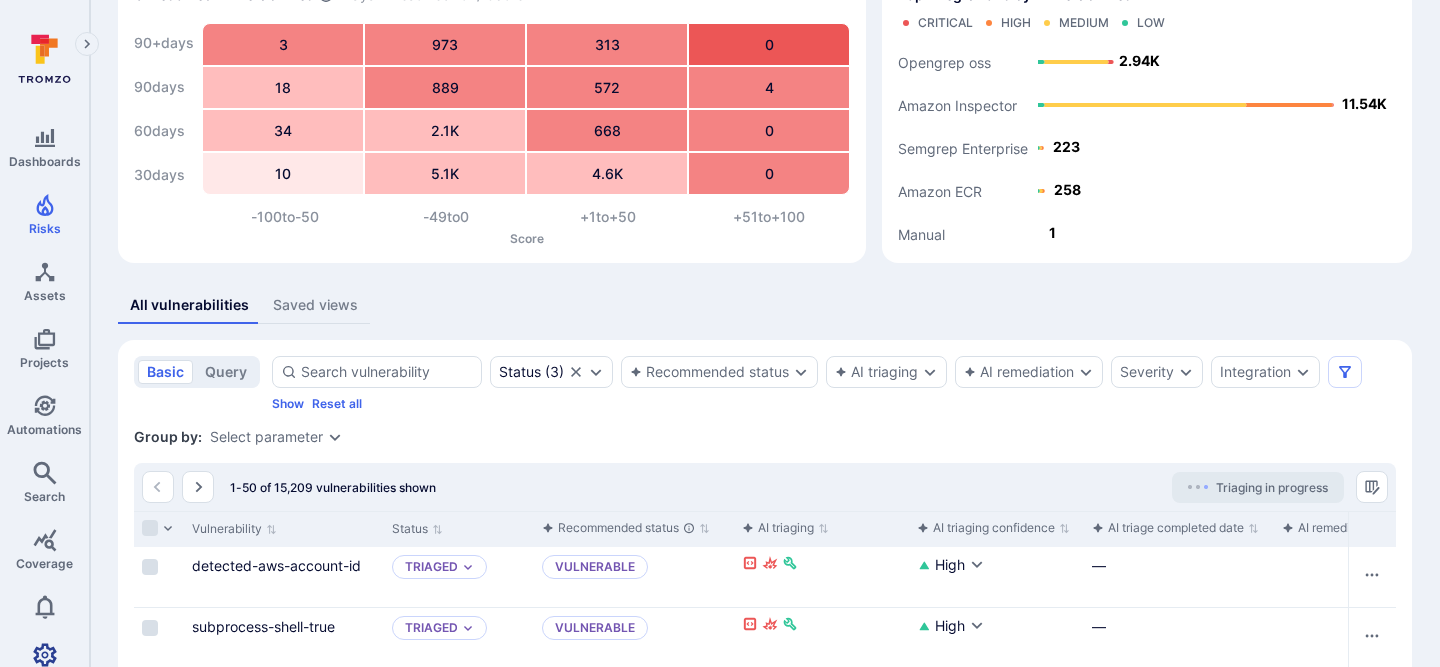 scroll, scrollTop: 0, scrollLeft: 0, axis: both 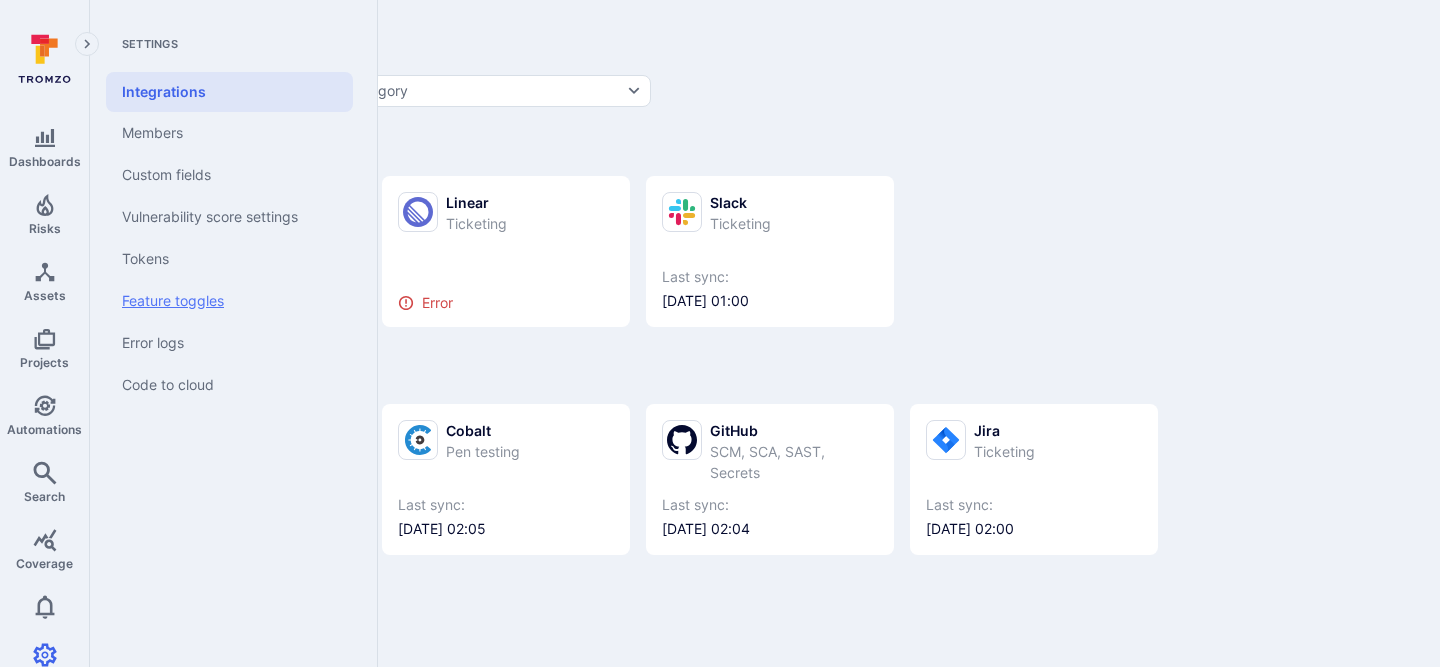 click on "Feature toggles" at bounding box center [229, 301] 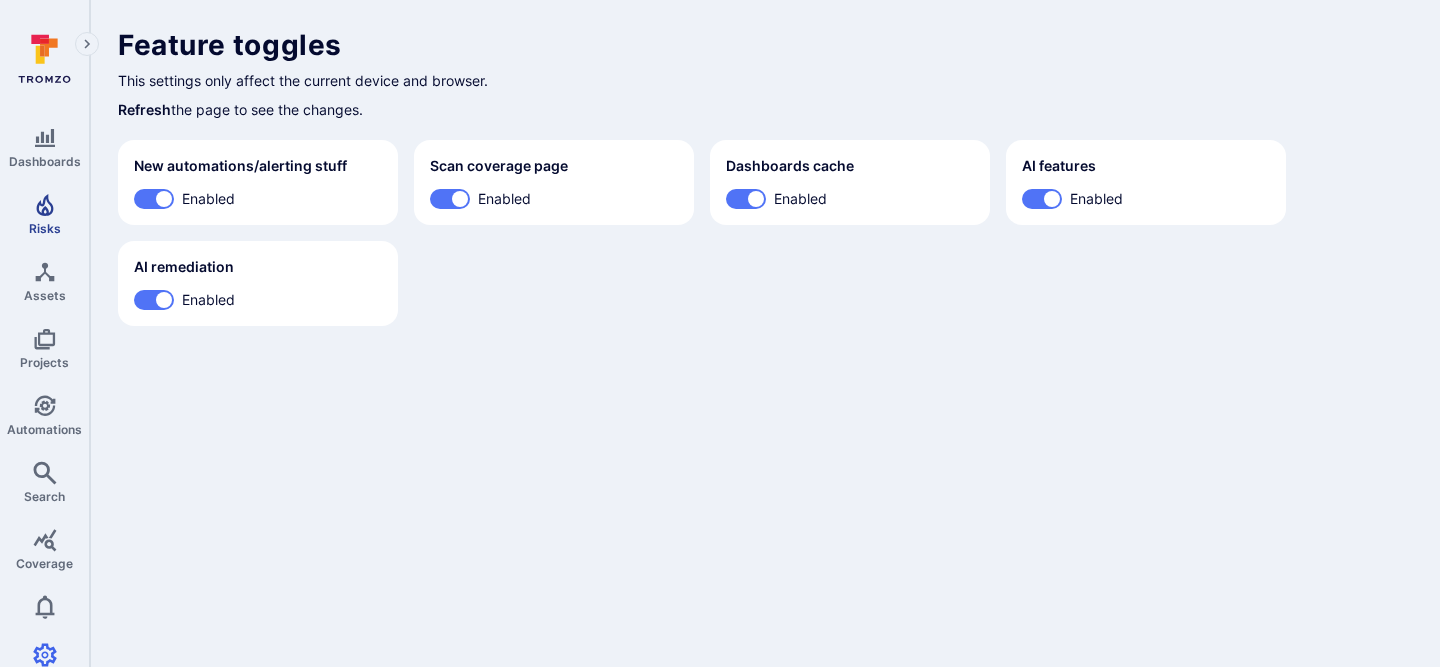 click on "Risks" at bounding box center [45, 228] 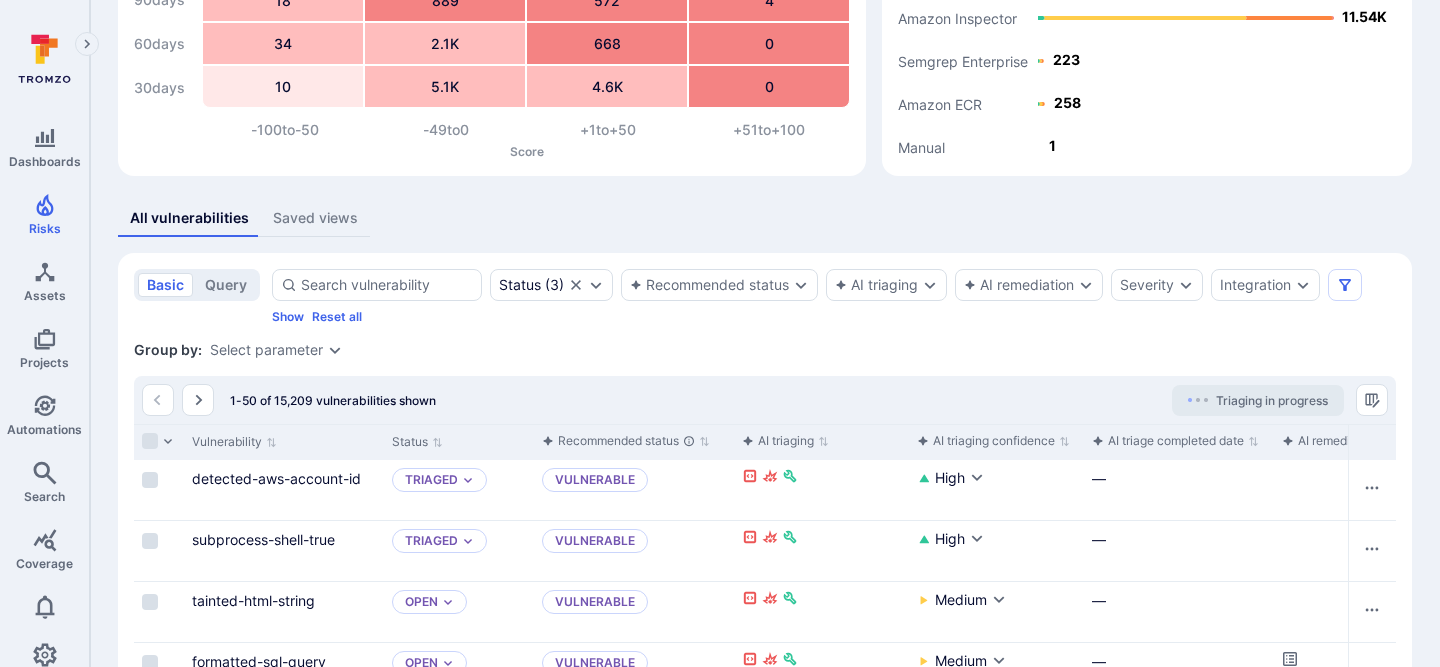 scroll, scrollTop: 241, scrollLeft: 0, axis: vertical 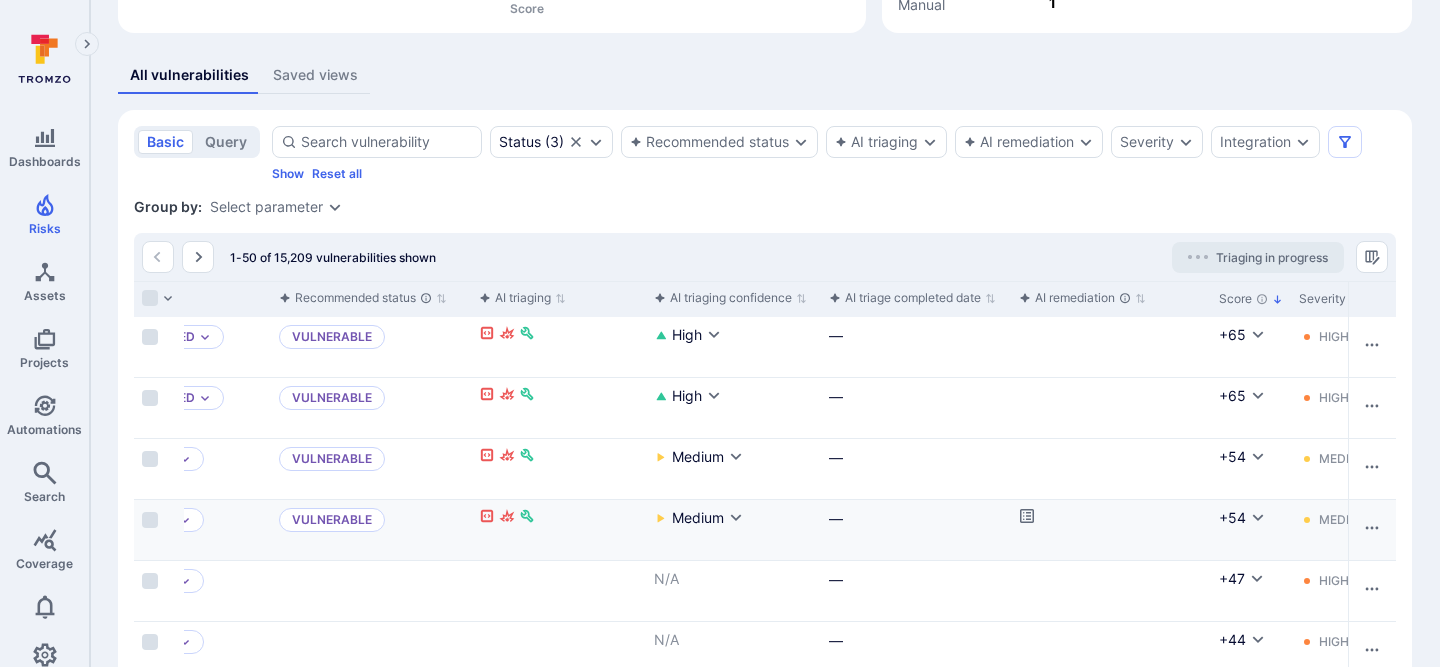 click 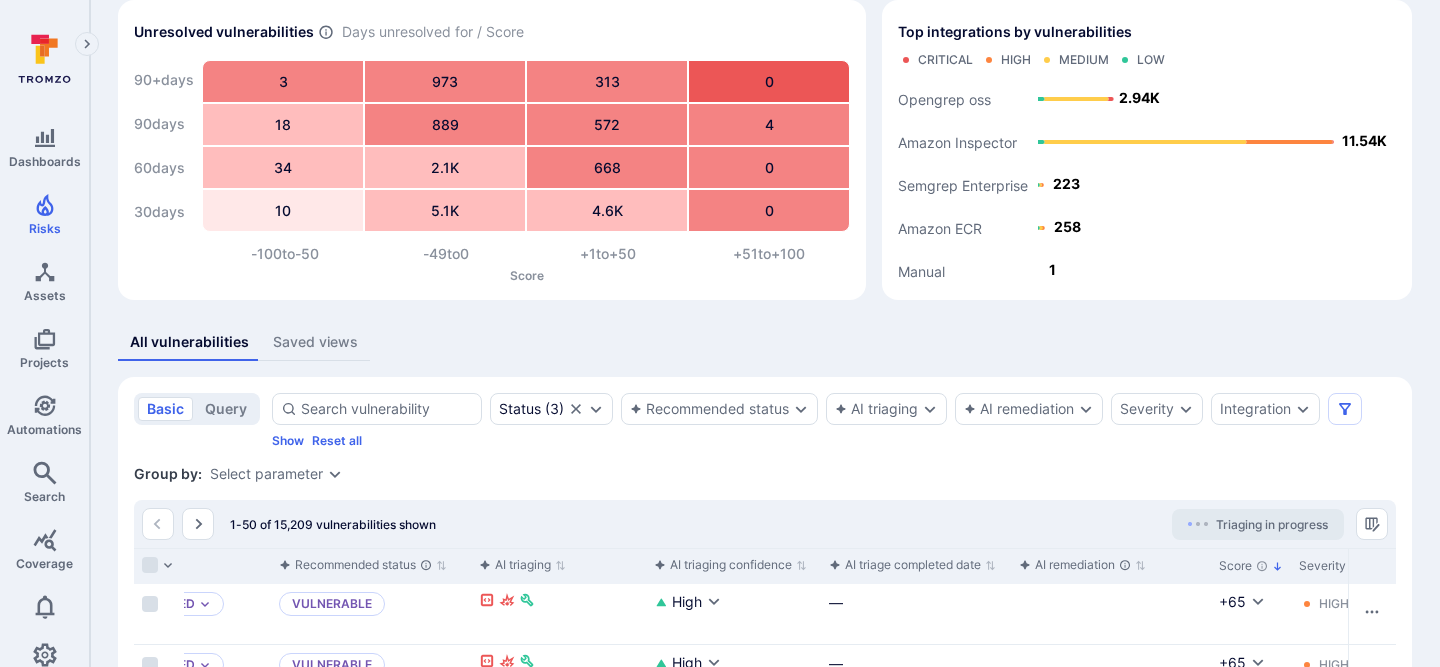 scroll, scrollTop: 112, scrollLeft: 0, axis: vertical 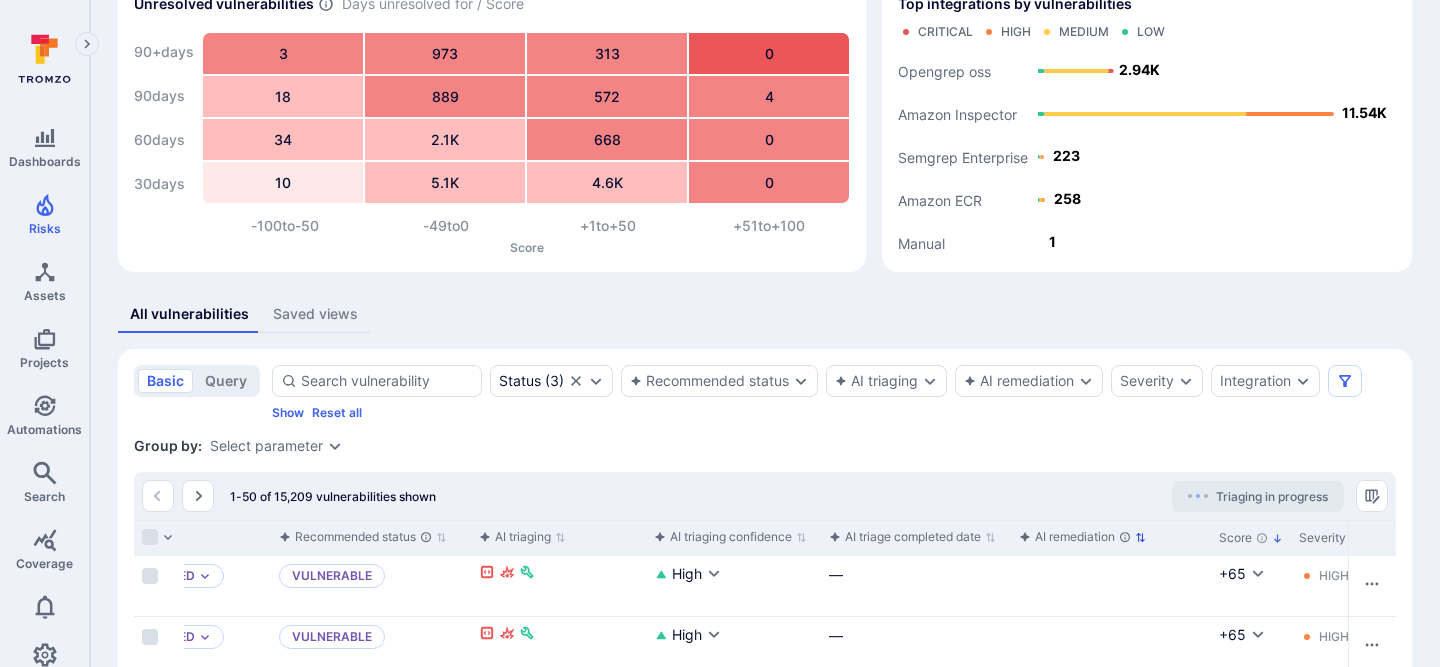 click 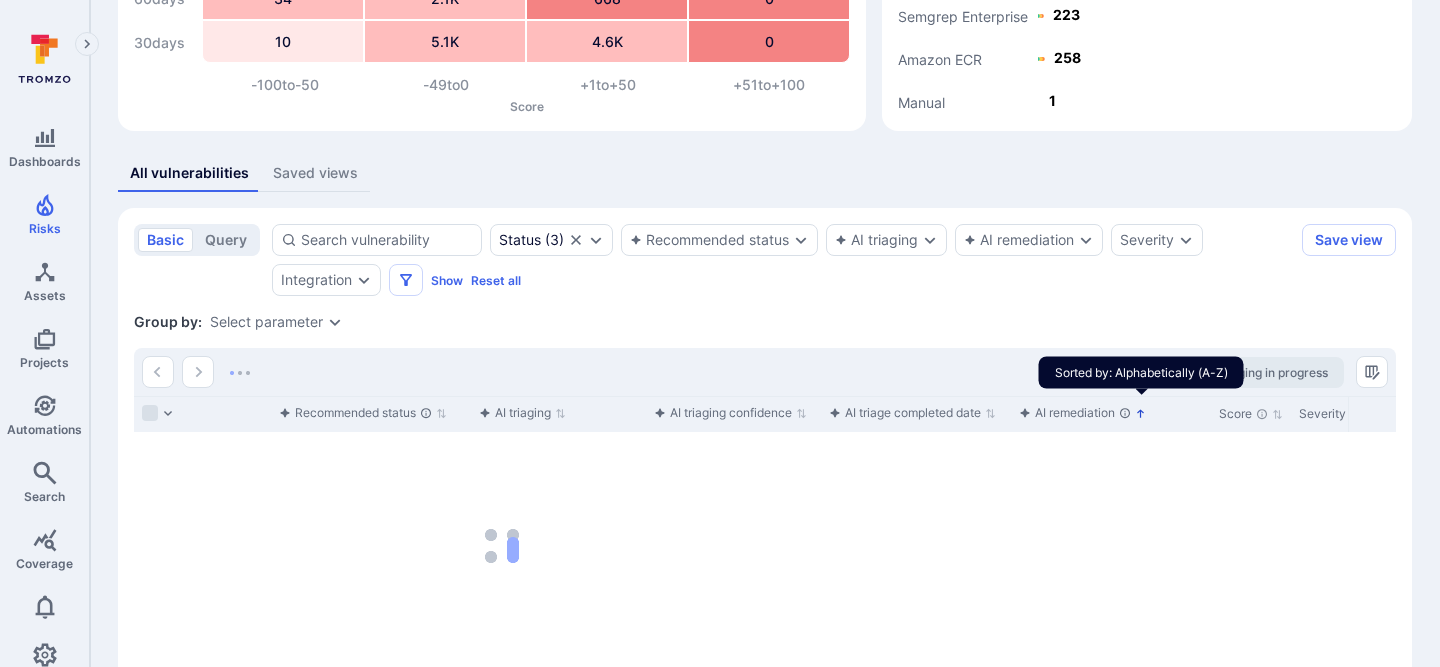 scroll, scrollTop: 257, scrollLeft: 0, axis: vertical 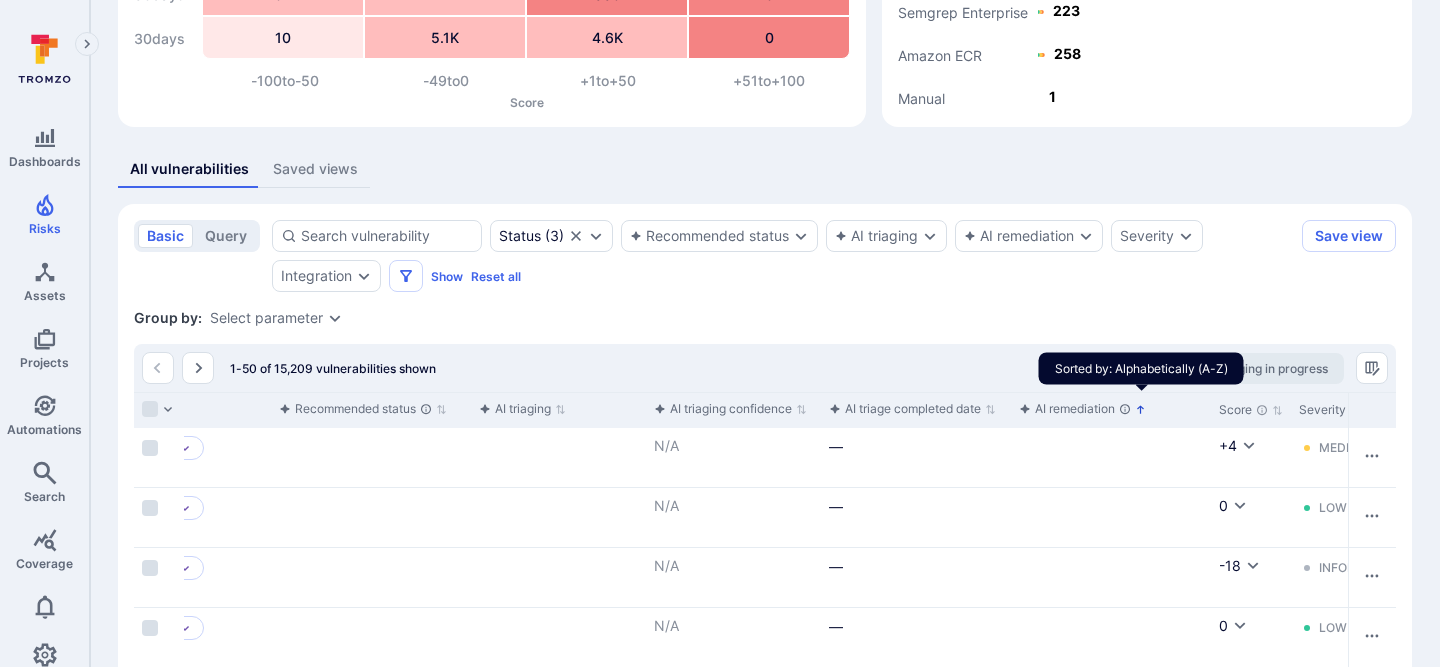 type 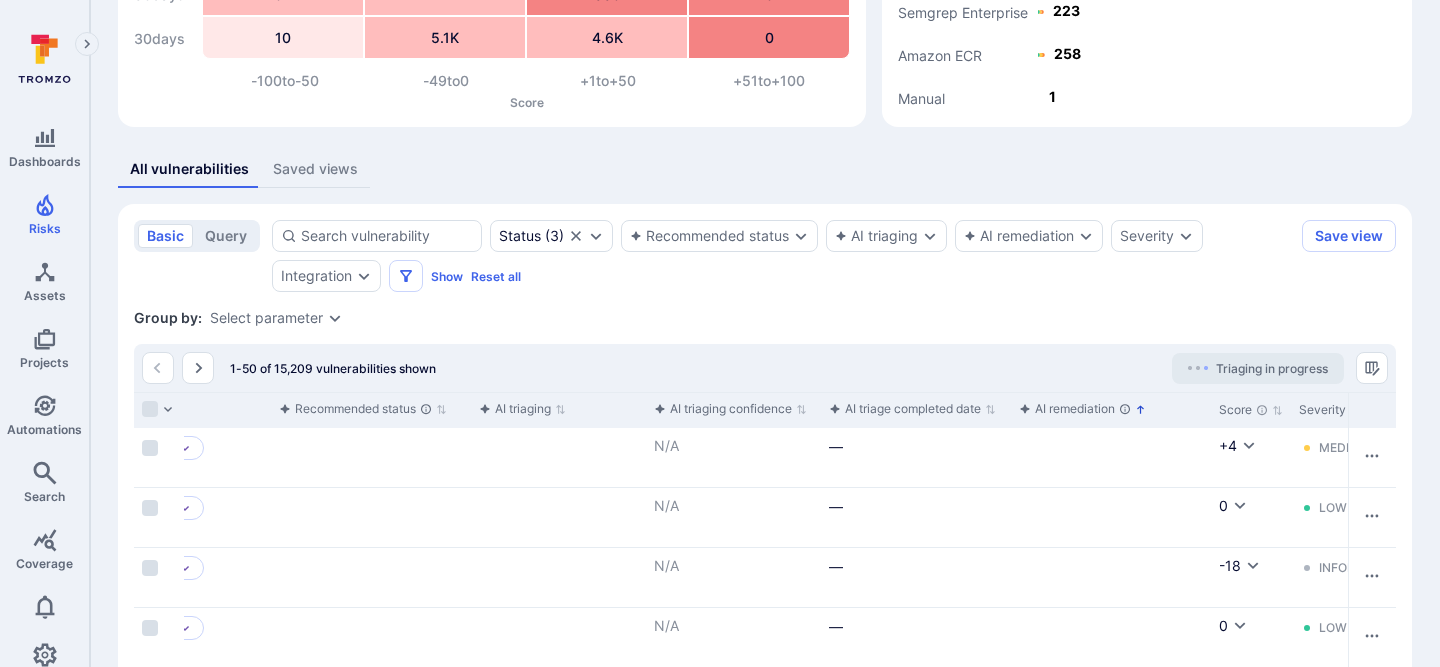 click 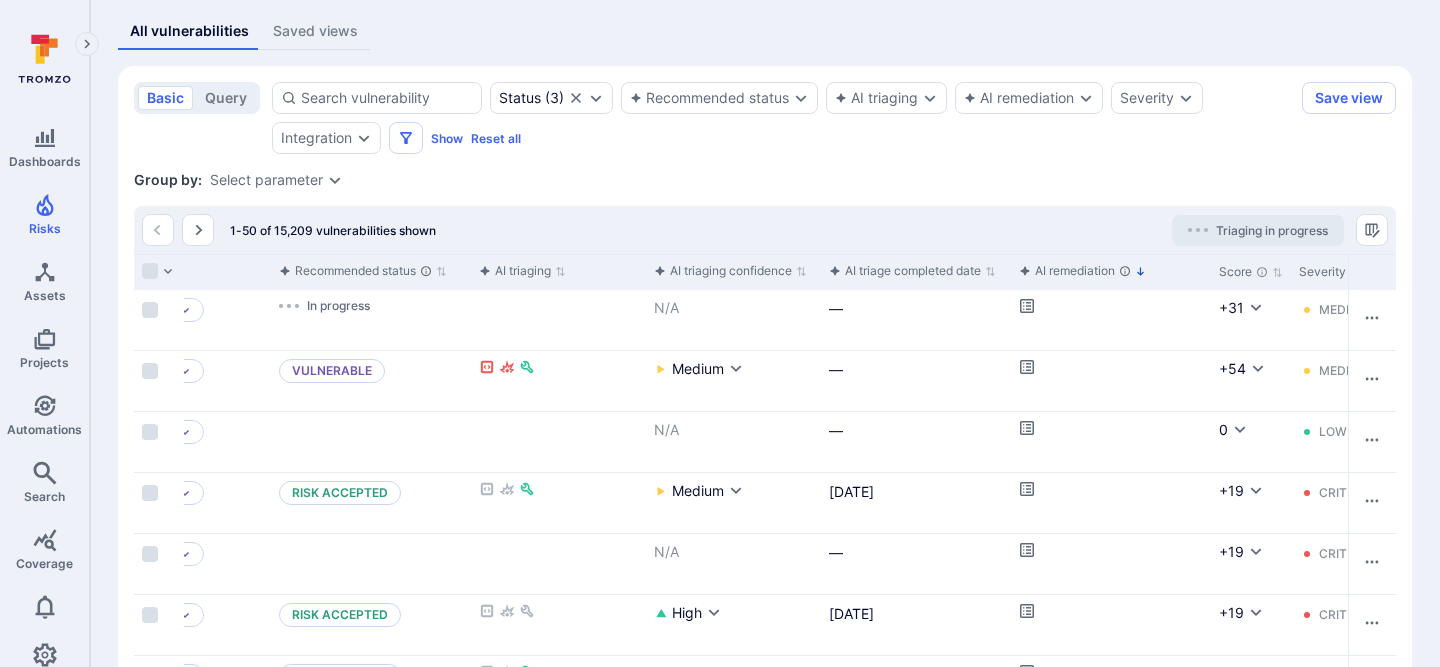 scroll, scrollTop: 386, scrollLeft: 0, axis: vertical 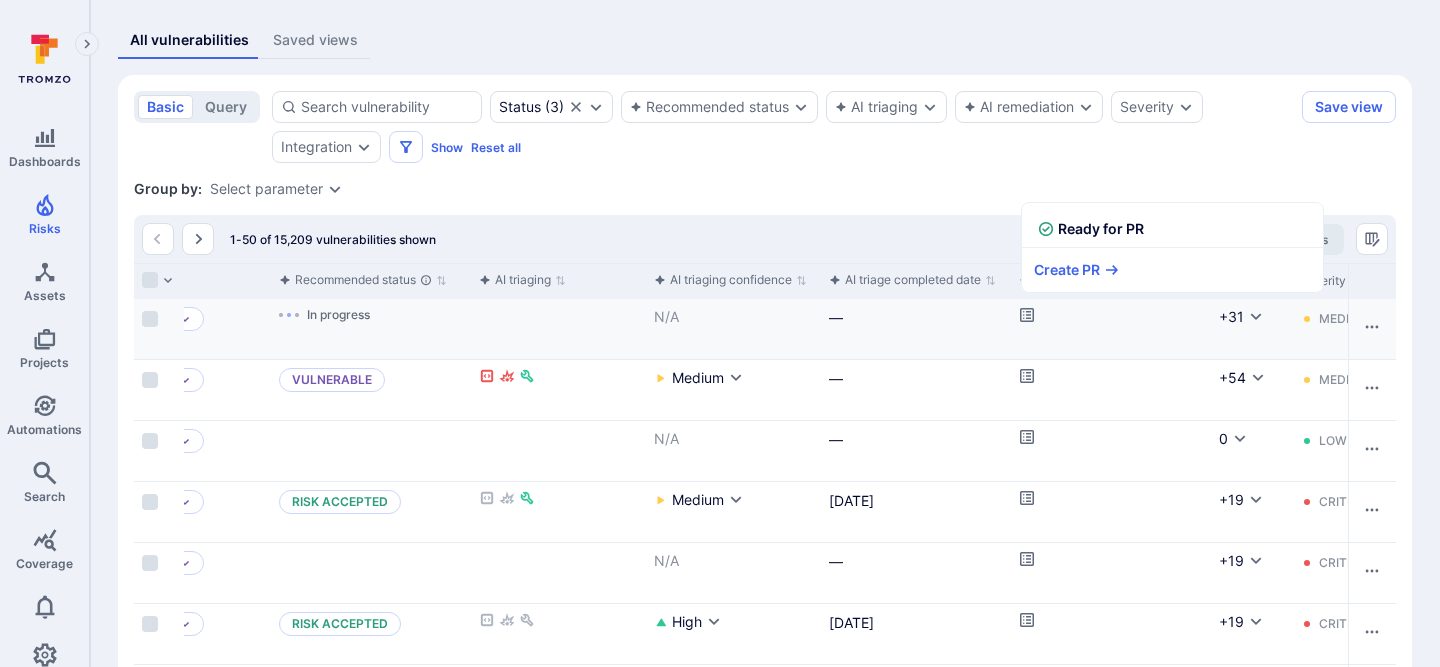 click 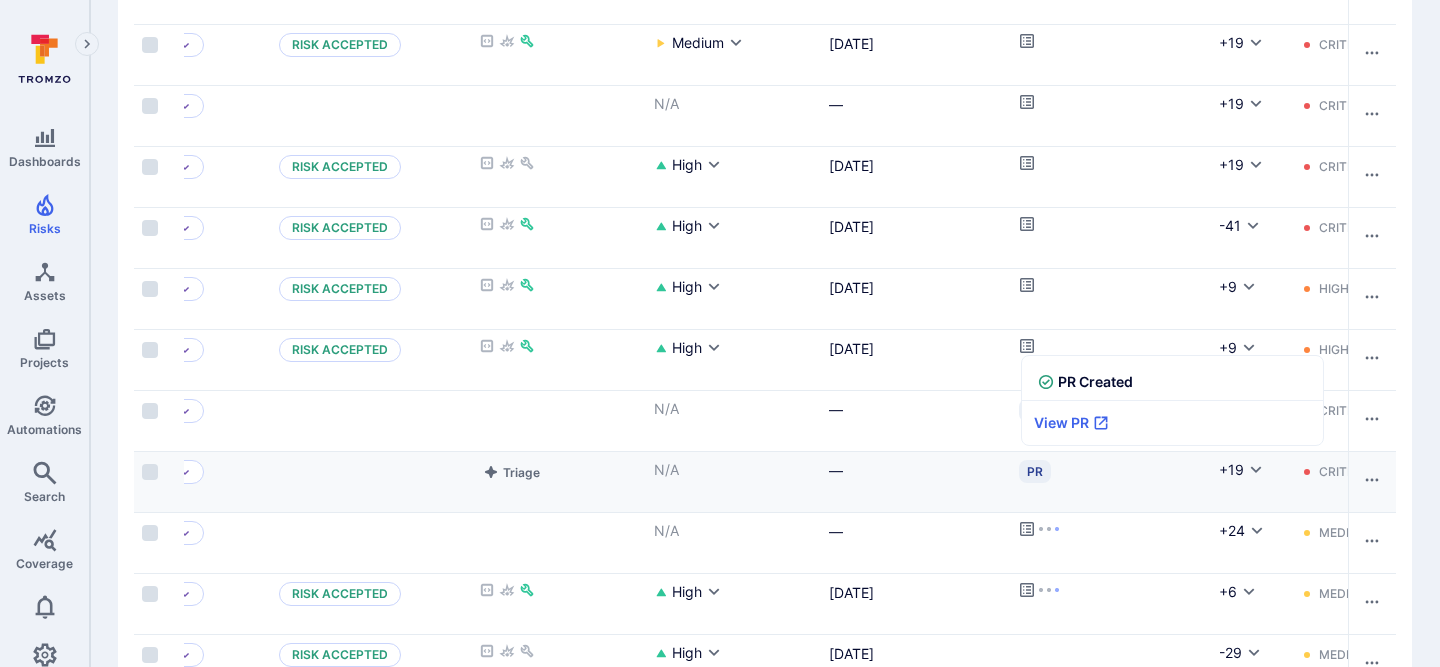 scroll, scrollTop: 845, scrollLeft: 0, axis: vertical 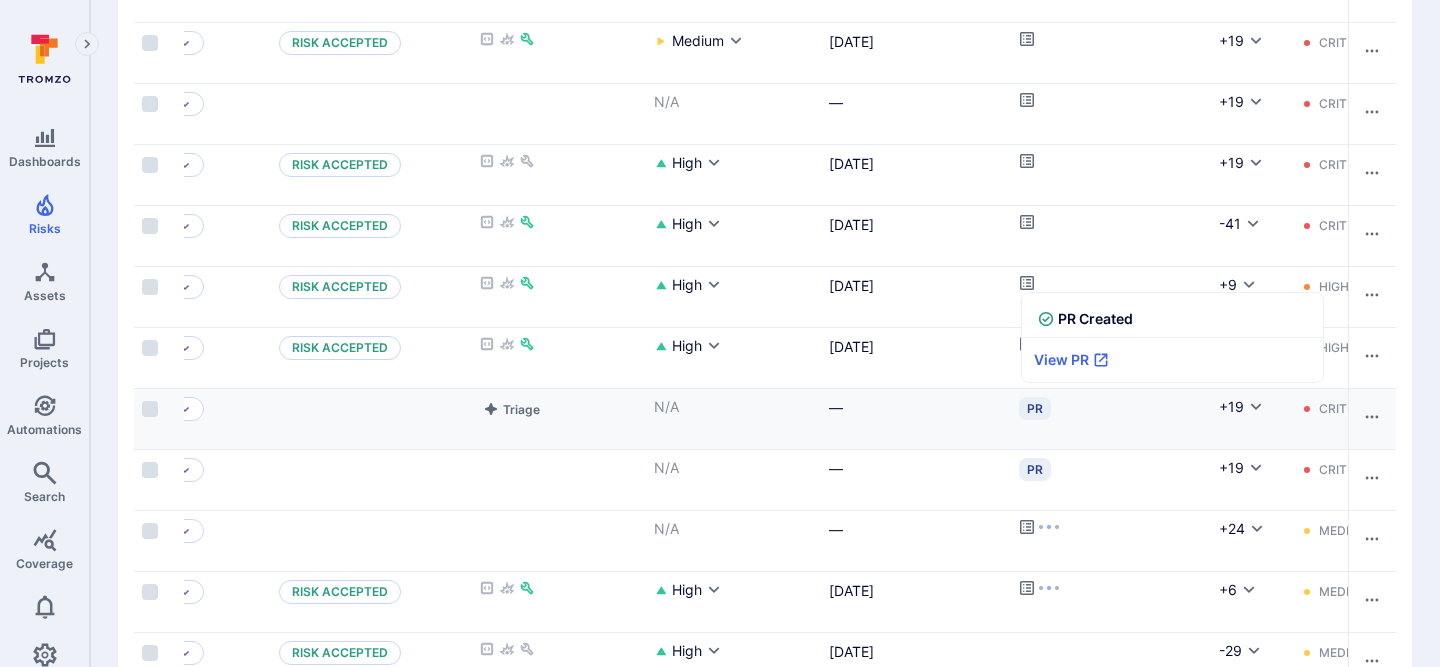 click on "PR" at bounding box center (1035, 408) 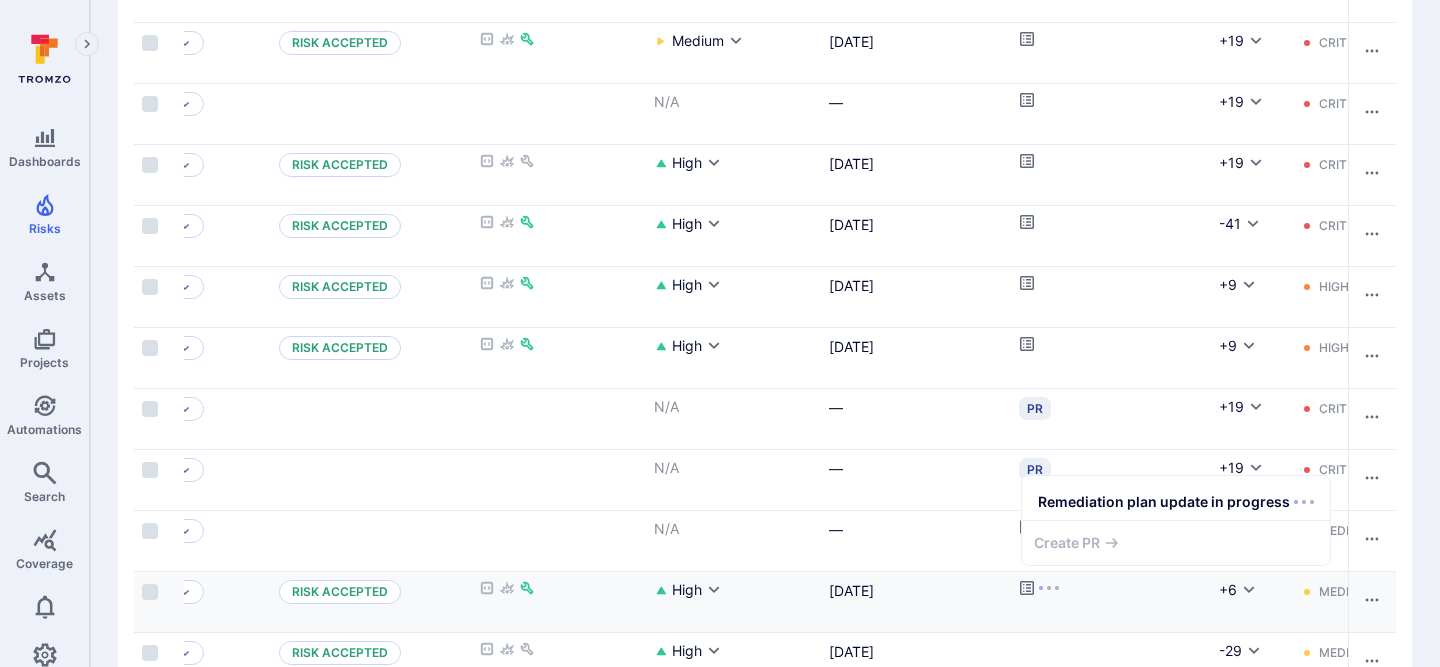 click at bounding box center (1111, 588) 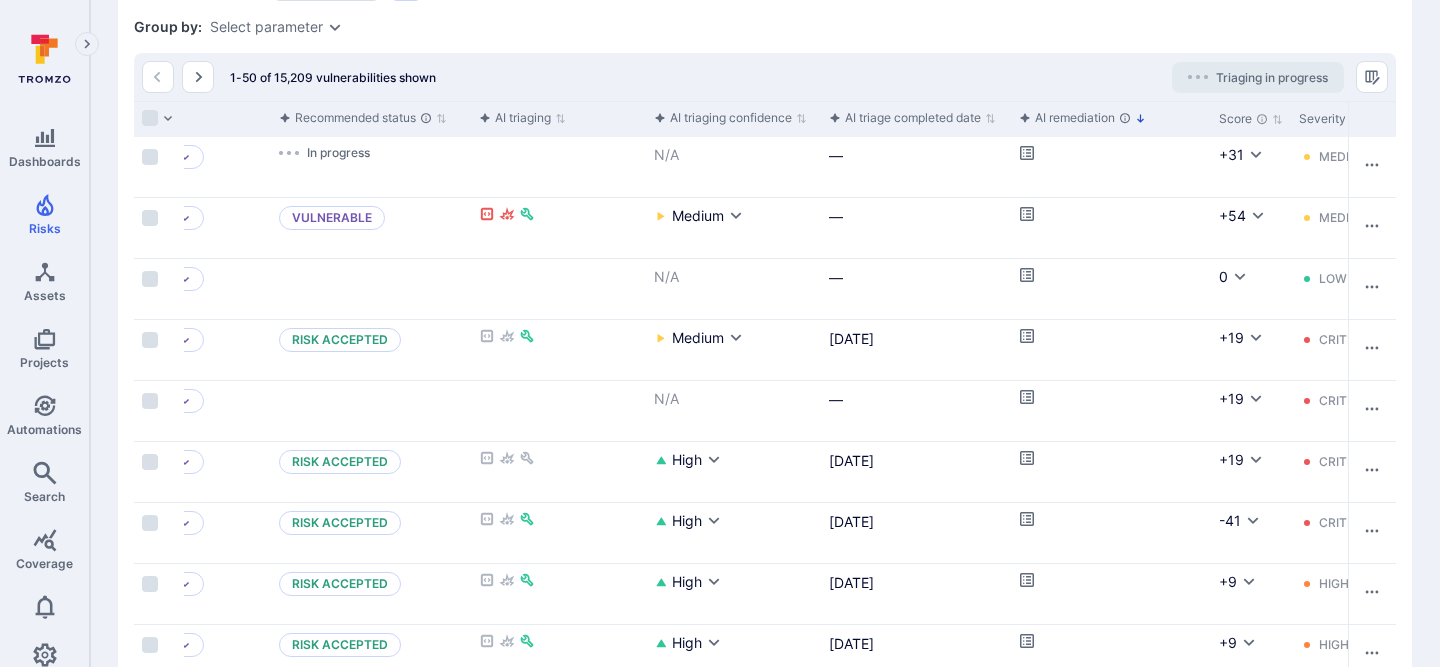 scroll, scrollTop: 460, scrollLeft: 0, axis: vertical 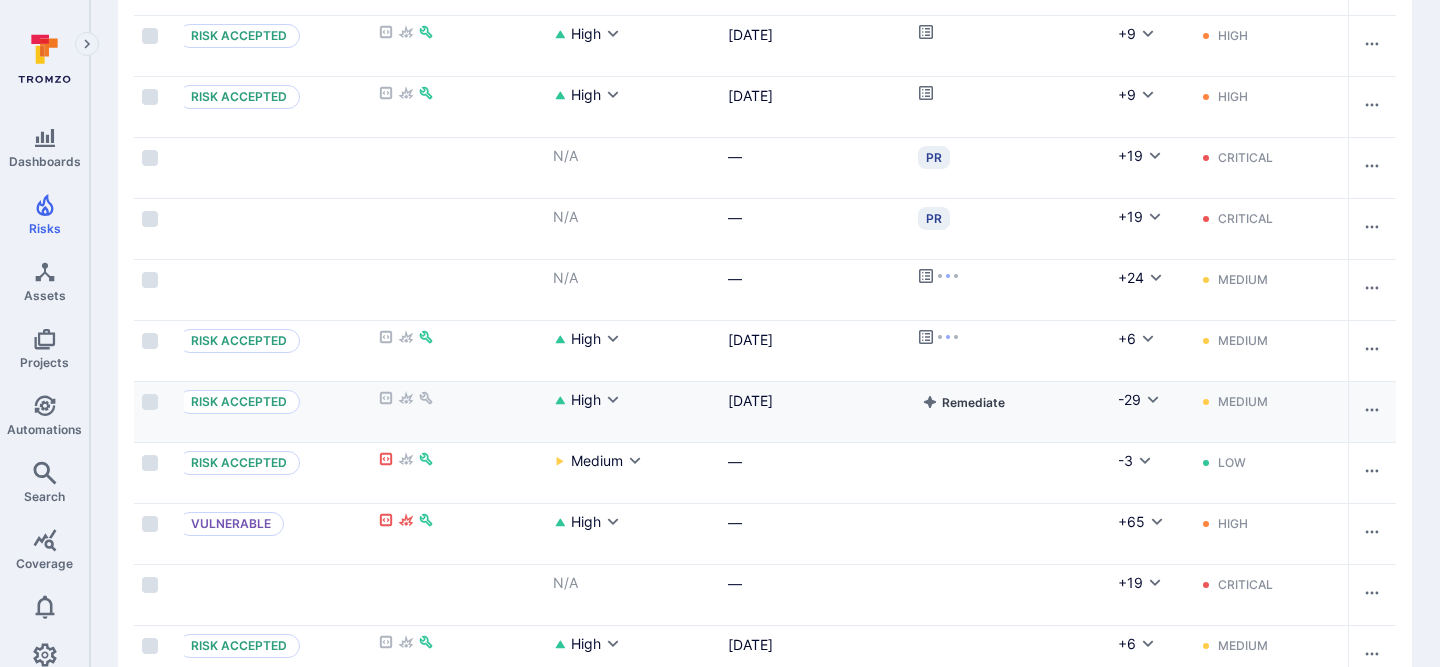 click on "Remediate" at bounding box center (963, 402) 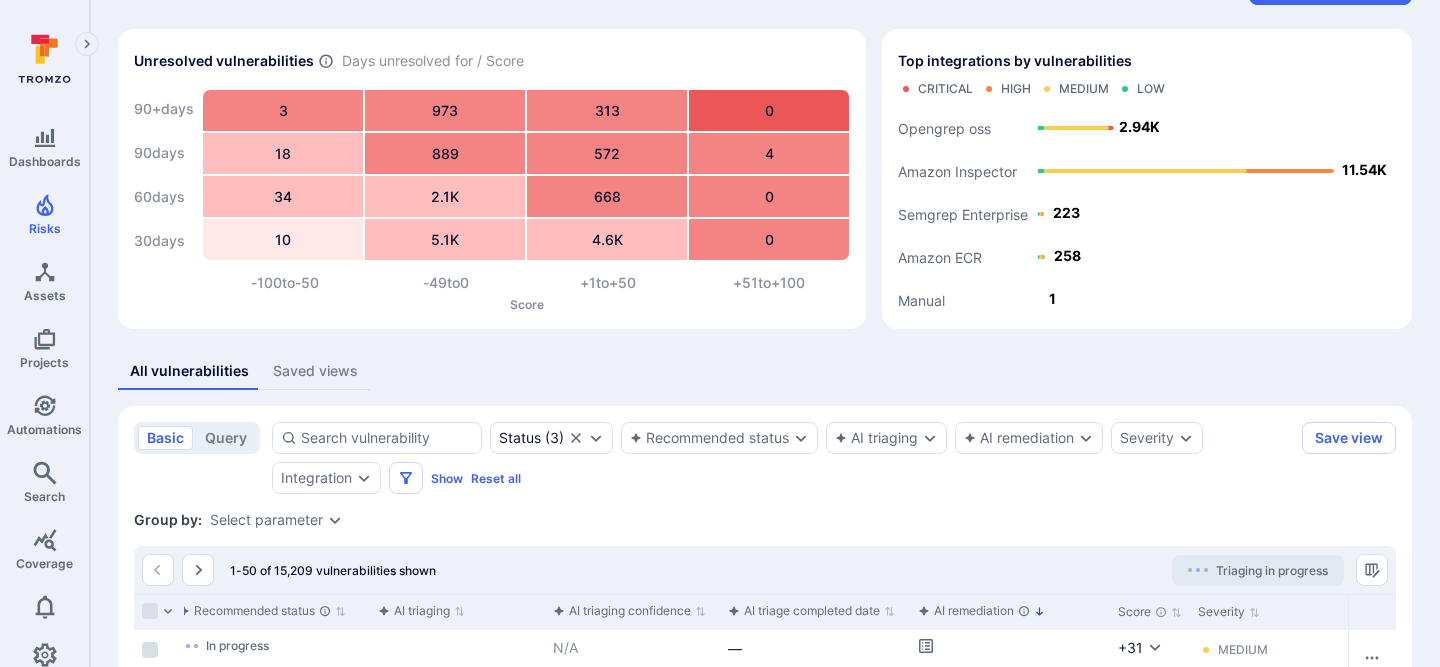 scroll, scrollTop: 163, scrollLeft: 0, axis: vertical 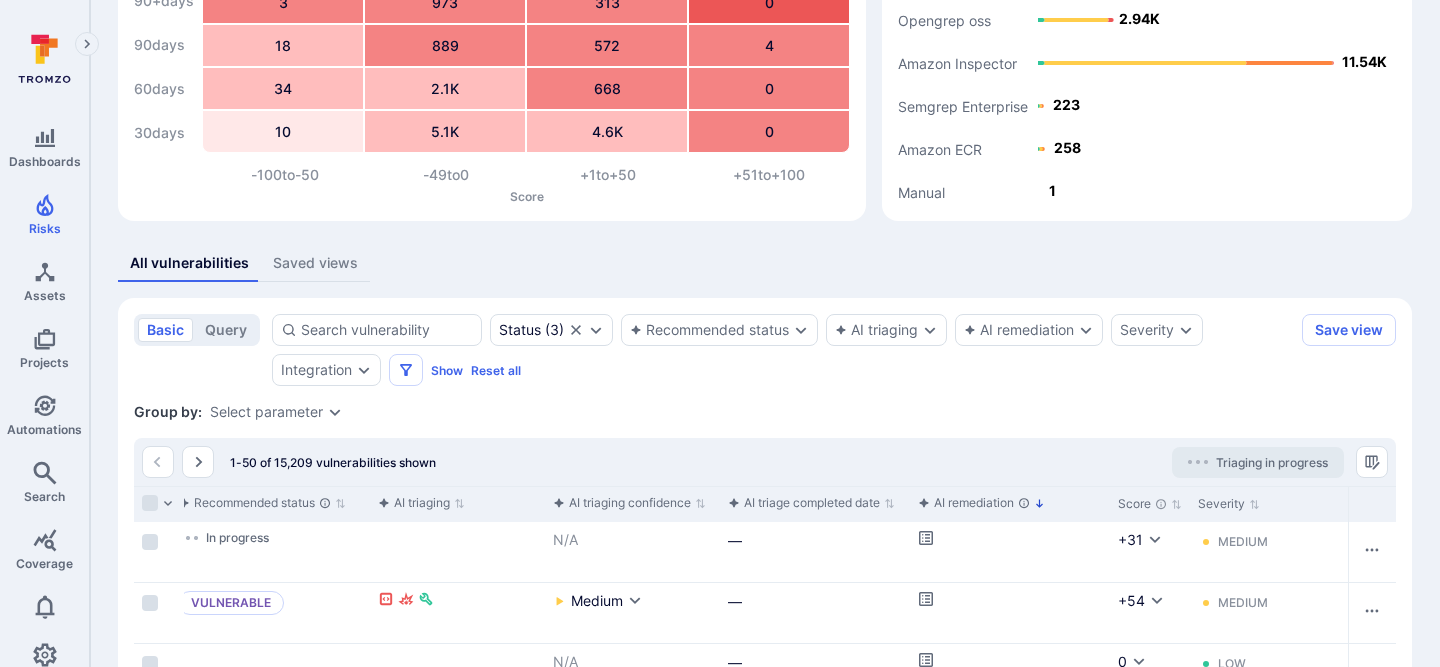 click on "Triaging in progress" at bounding box center [1272, 462] 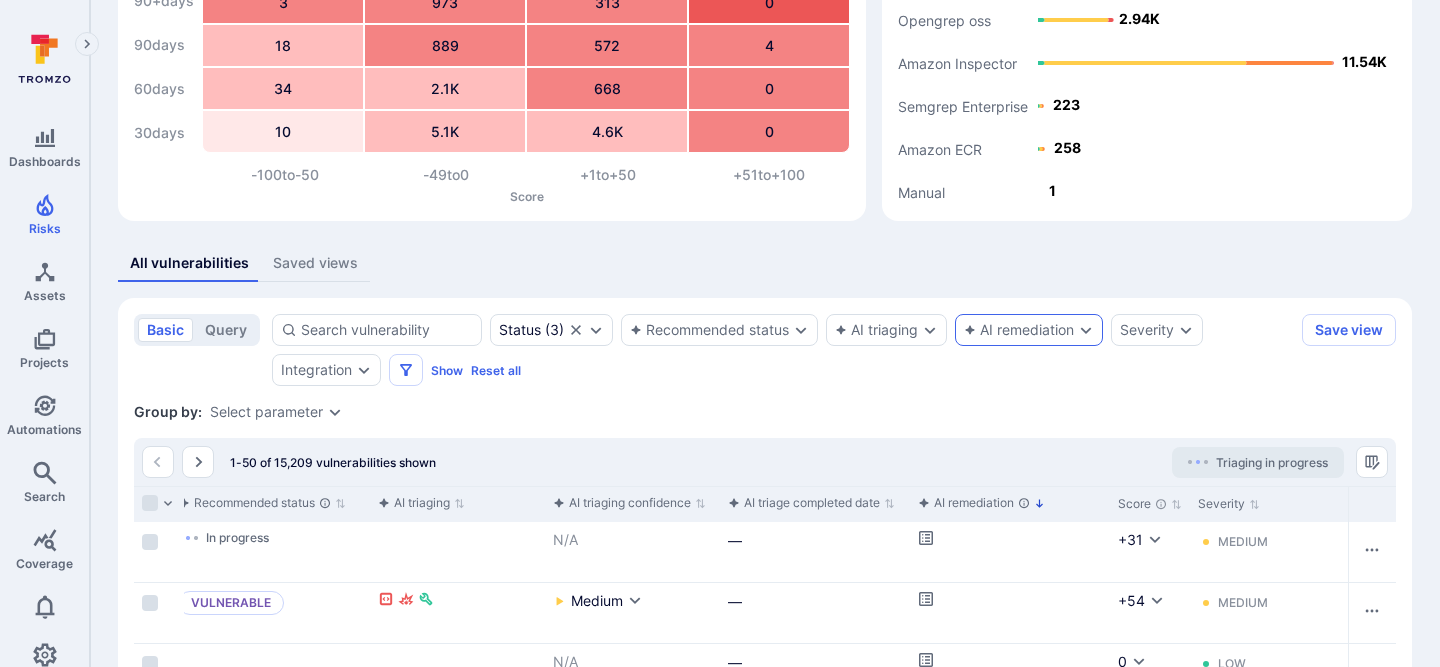 click on "AI remediation" at bounding box center (1029, 330) 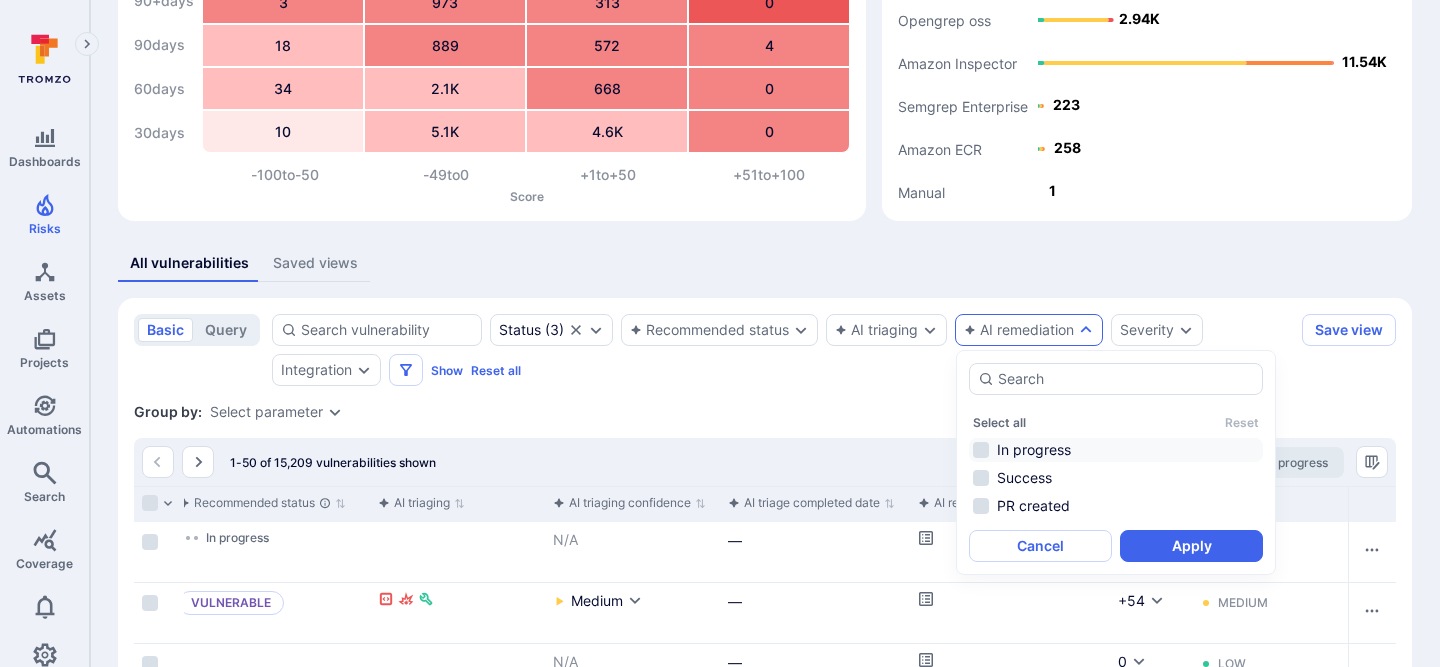 click on "In progress" at bounding box center (1116, 450) 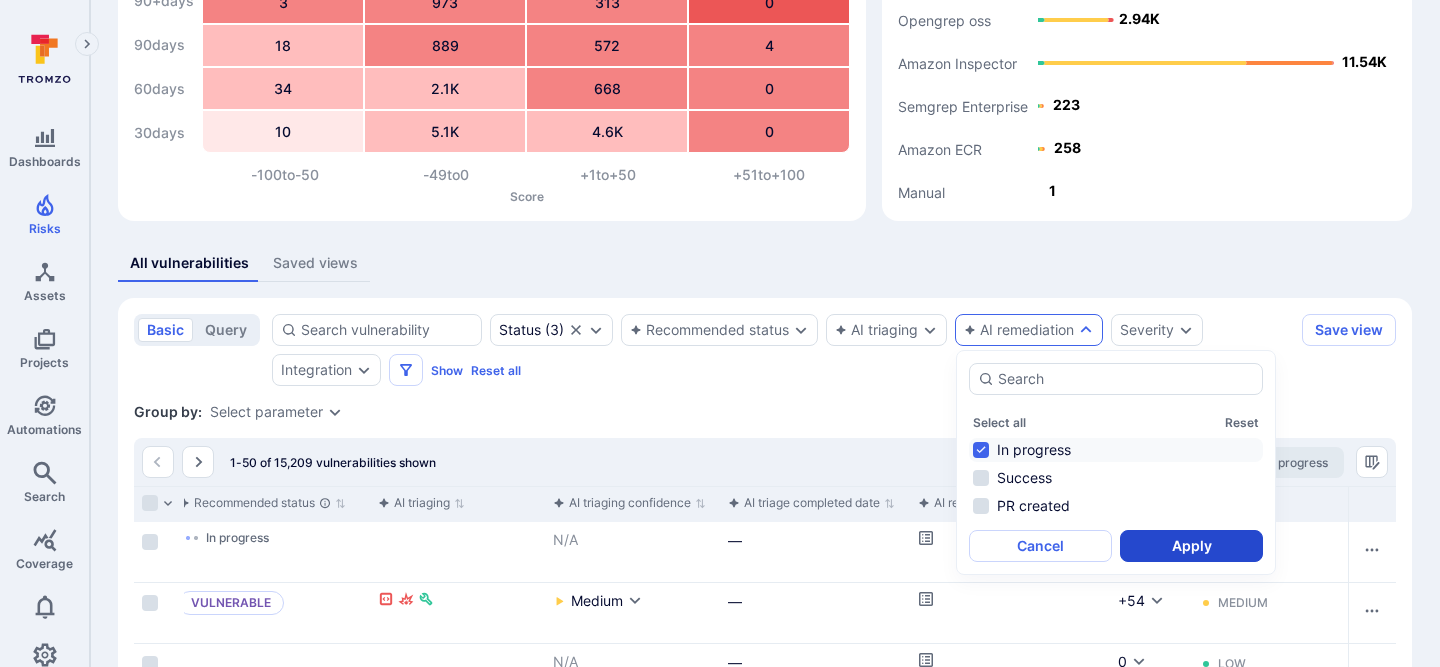 click on "Apply" at bounding box center (1191, 546) 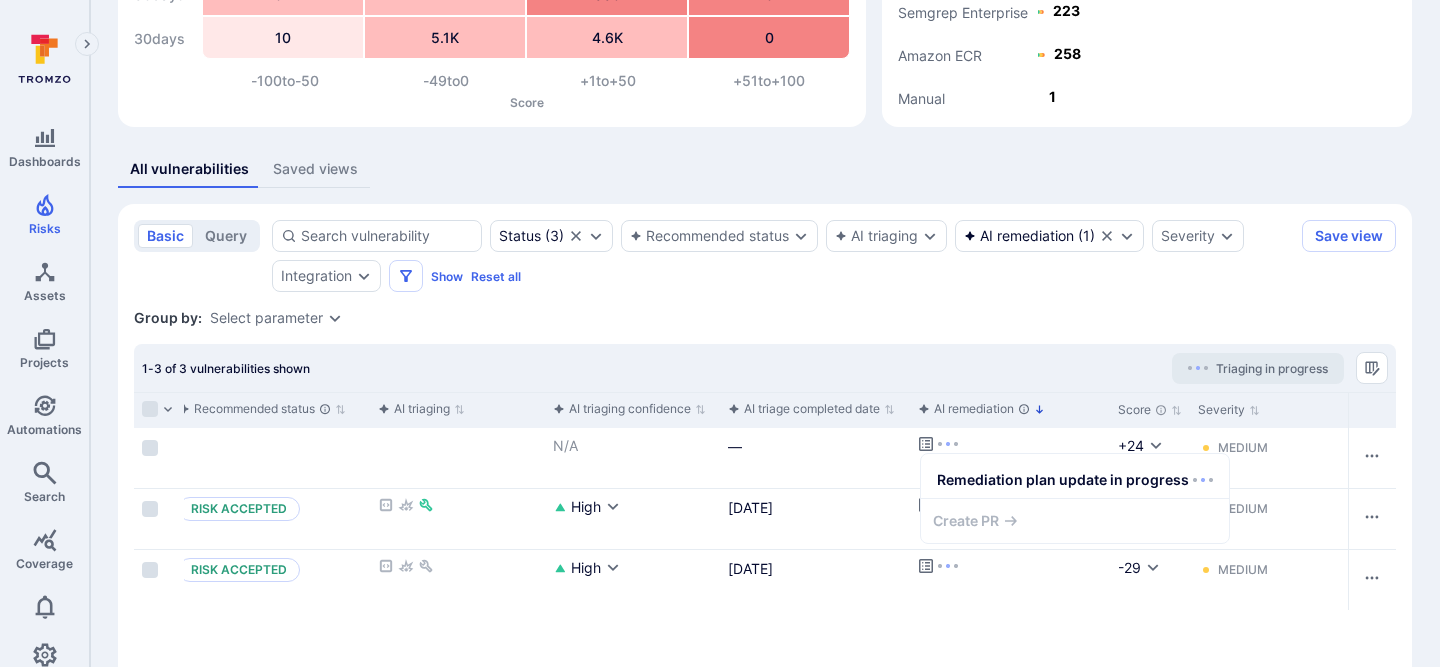 scroll, scrollTop: 256, scrollLeft: 0, axis: vertical 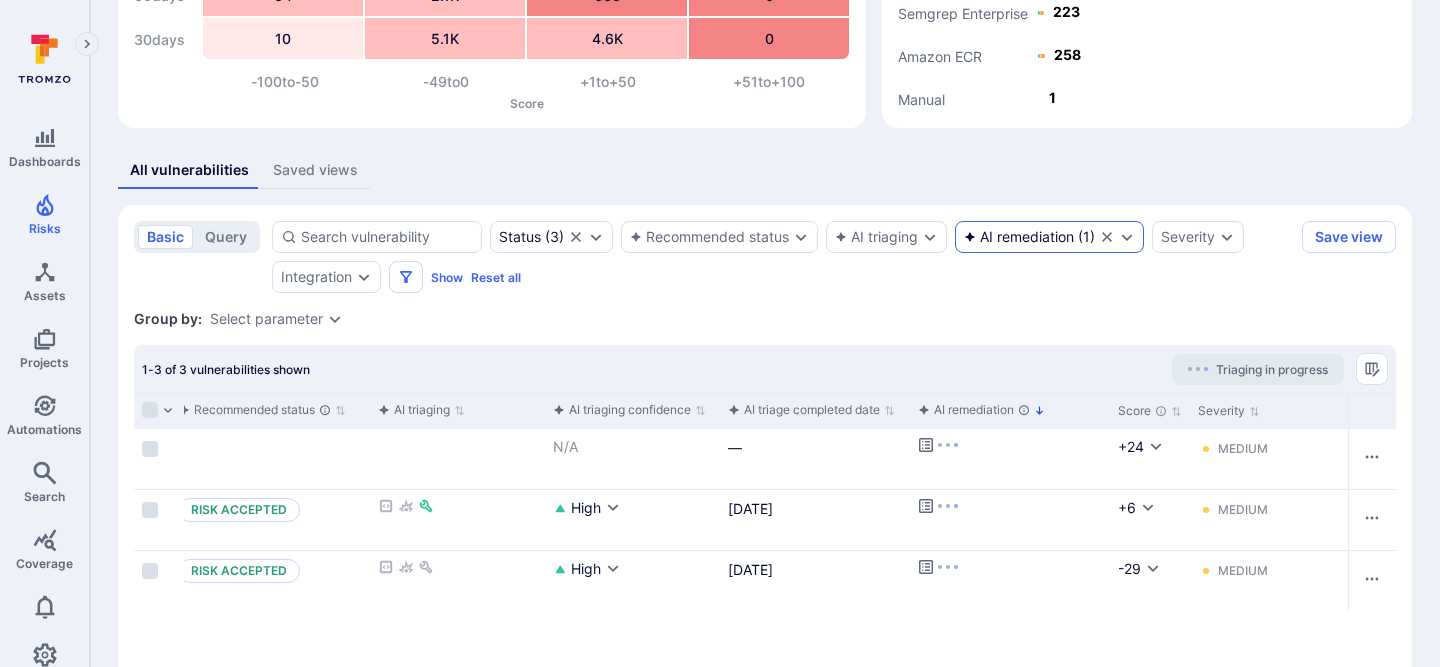 click on "AI remediation" at bounding box center [1019, 237] 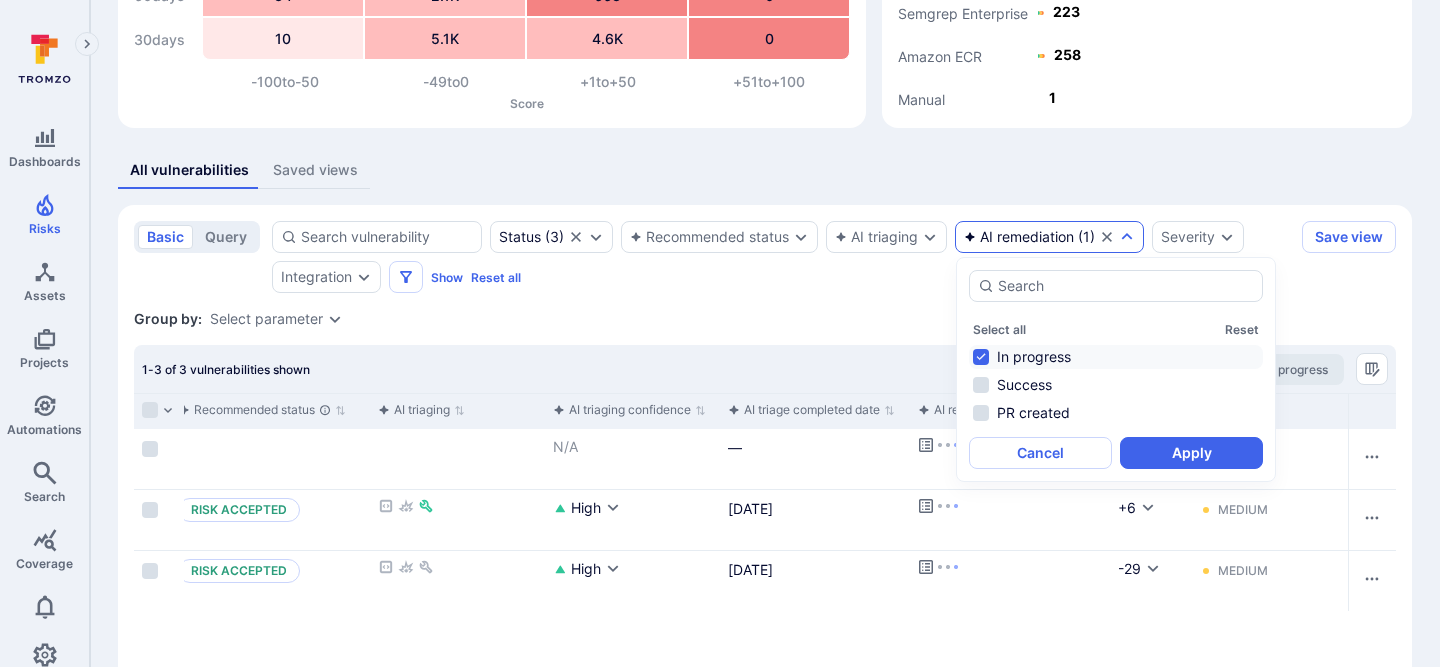 click on "Vulnerabilities Hide overview Add vulnerability Unresolved vulnerabilities Days unresolved for / Score 90+  days 90  days 60  days 30  days 3 973 313 0 18 889 572 4 34 2.1K 668 0 10 5.1K 4.6K 0 -100  to  -50 -49  to  0 +1  to  +50 +51  to  +100 Score Top integrations by vulnerabilities Critical High Medium Low Manual Amazon ECR Semgrep Enterprise Amazon Inspector Opengrep oss 1 258 223 11.54K 2.94K All vulnerabilities Saved views basic query Status  ( 3 ) Recommended status AI triaging AI remediation  ( 1 ) Severity Integration Show Reset all Save view Status : open triaged in process Group by: Select parameter 1-3 of 3 vulnerabilities shown Triaging in progress Vulnerability Status Recommended status AI triaging AI triaging confidence AI triage completed date AI remediation Score Severity Asset Asset Type Asset context Projects Integration Scanner status EPSS Score KEV Fix available Exploit available Dependency Level Category Due date Scanned date Scanner dismissed date Dismissed reason Assignee Tickets Tags" at bounding box center (765, 240) 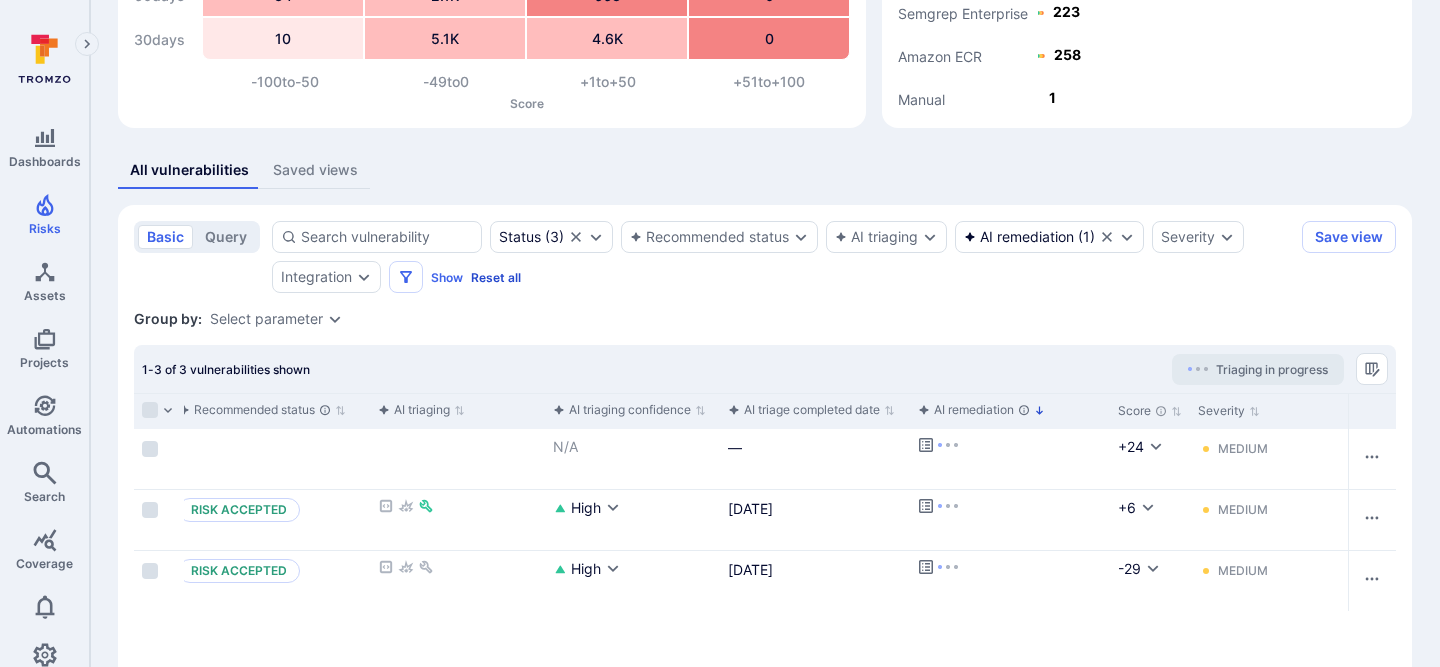 click on "Reset all" at bounding box center (496, 277) 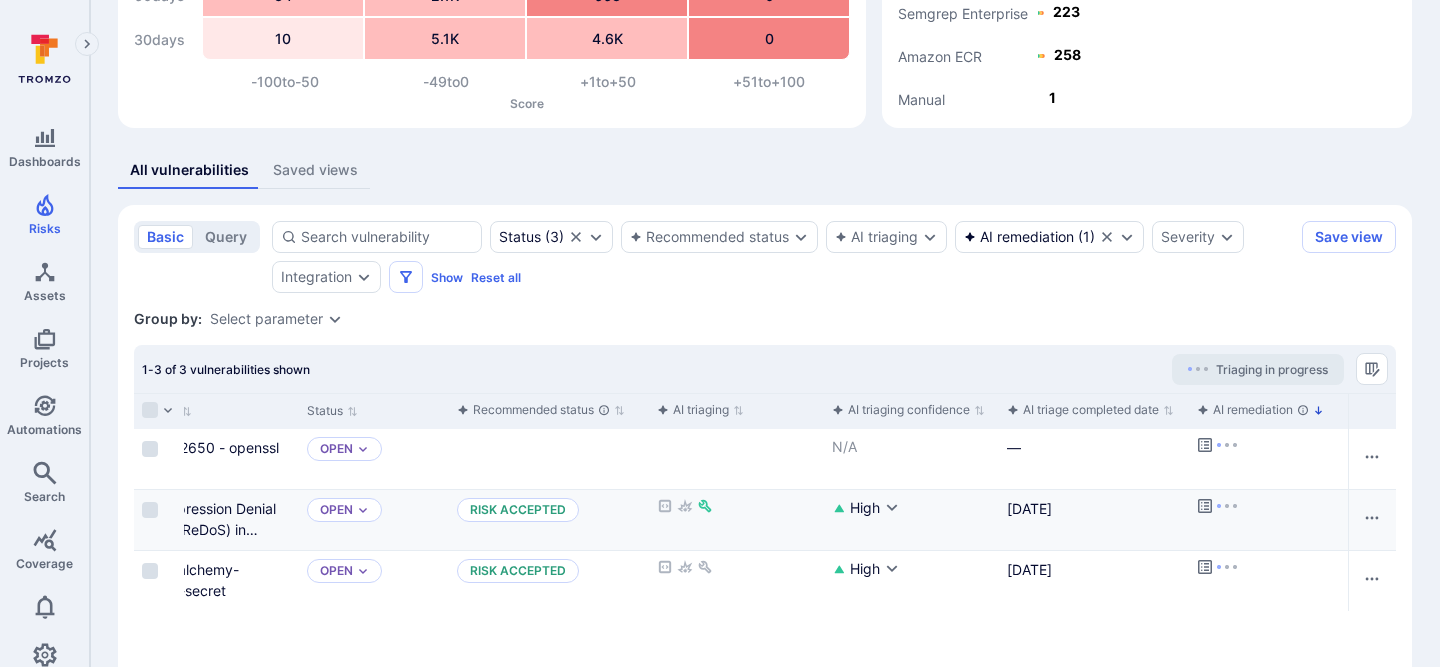 scroll, scrollTop: 0, scrollLeft: 0, axis: both 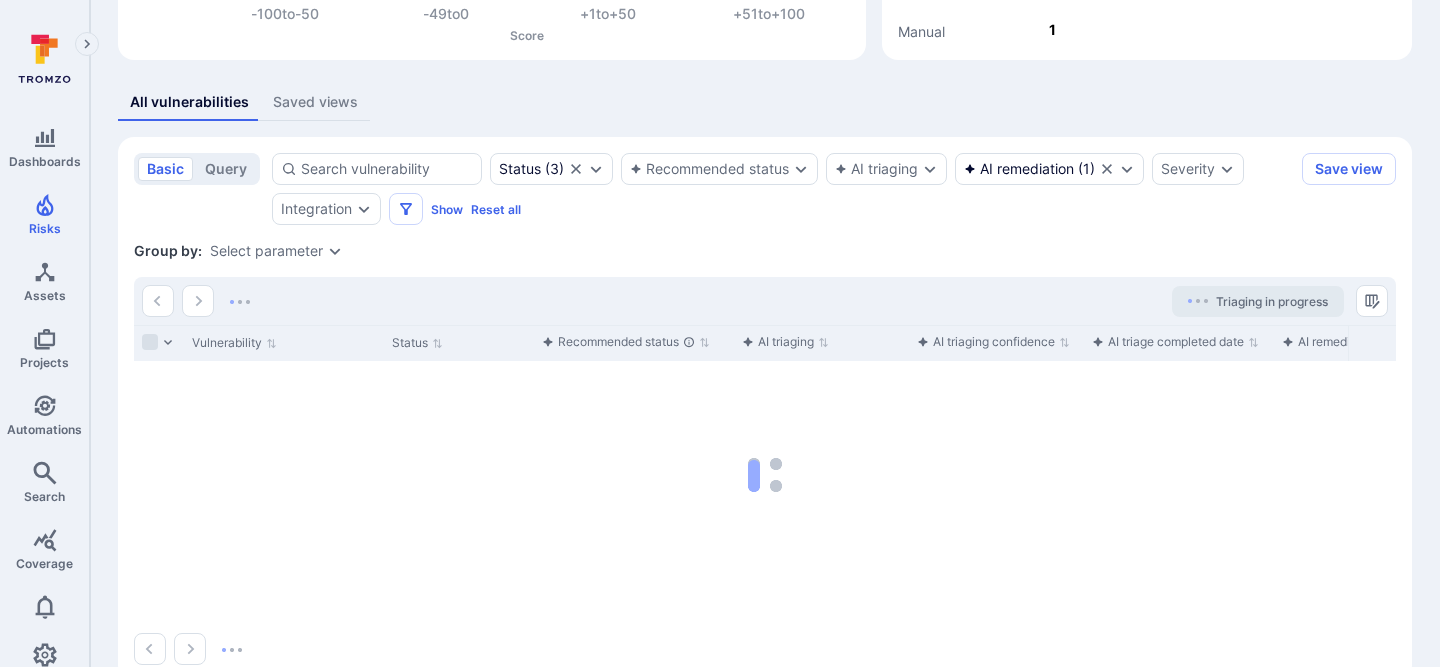 click on "Status  ( 3 ) Recommended status AI triaging AI remediation  ( 1 ) Severity Integration Show Reset all" at bounding box center [783, 189] 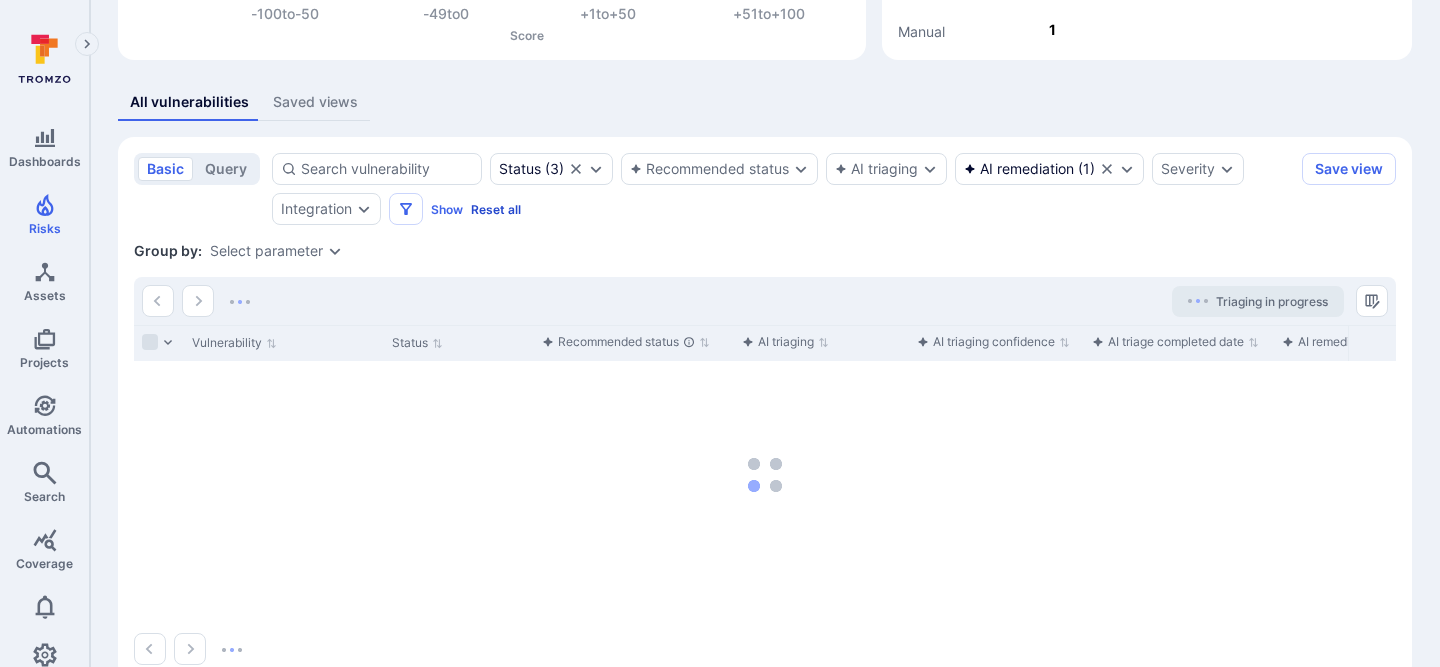 click on "Reset all" at bounding box center (496, 209) 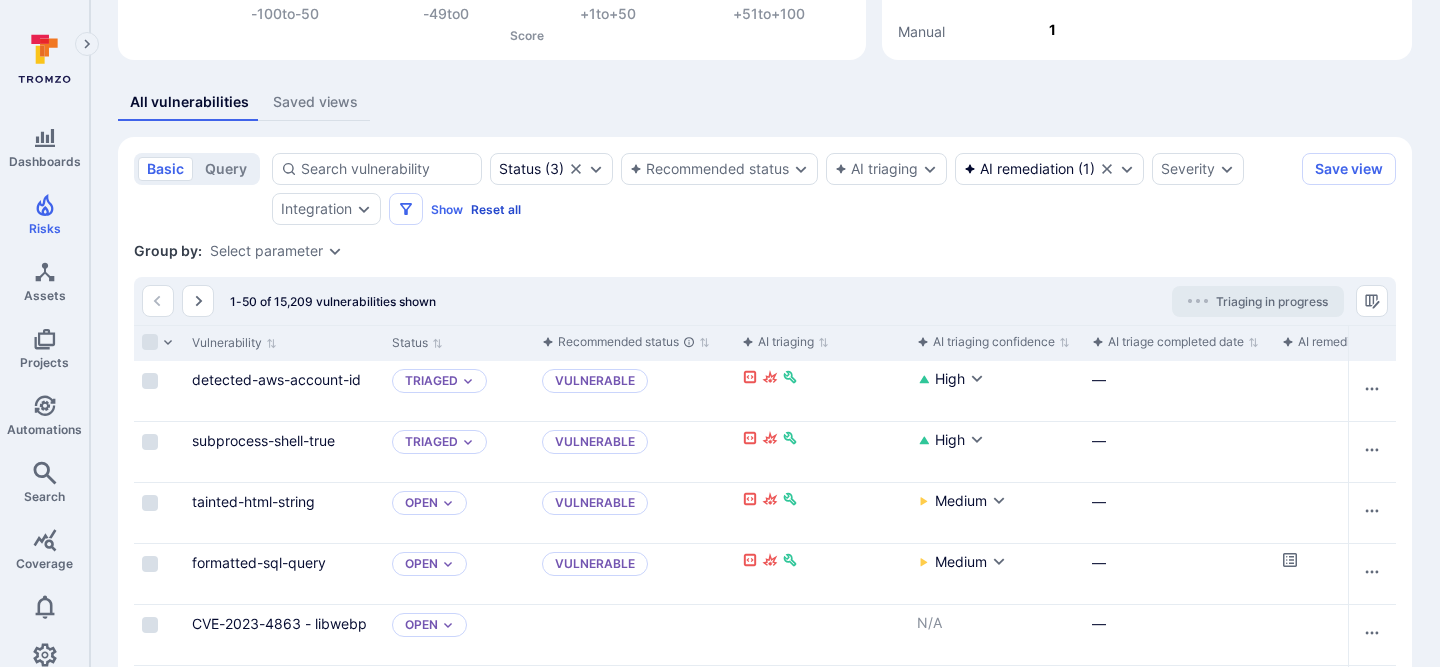 click on "Reset all" at bounding box center (496, 209) 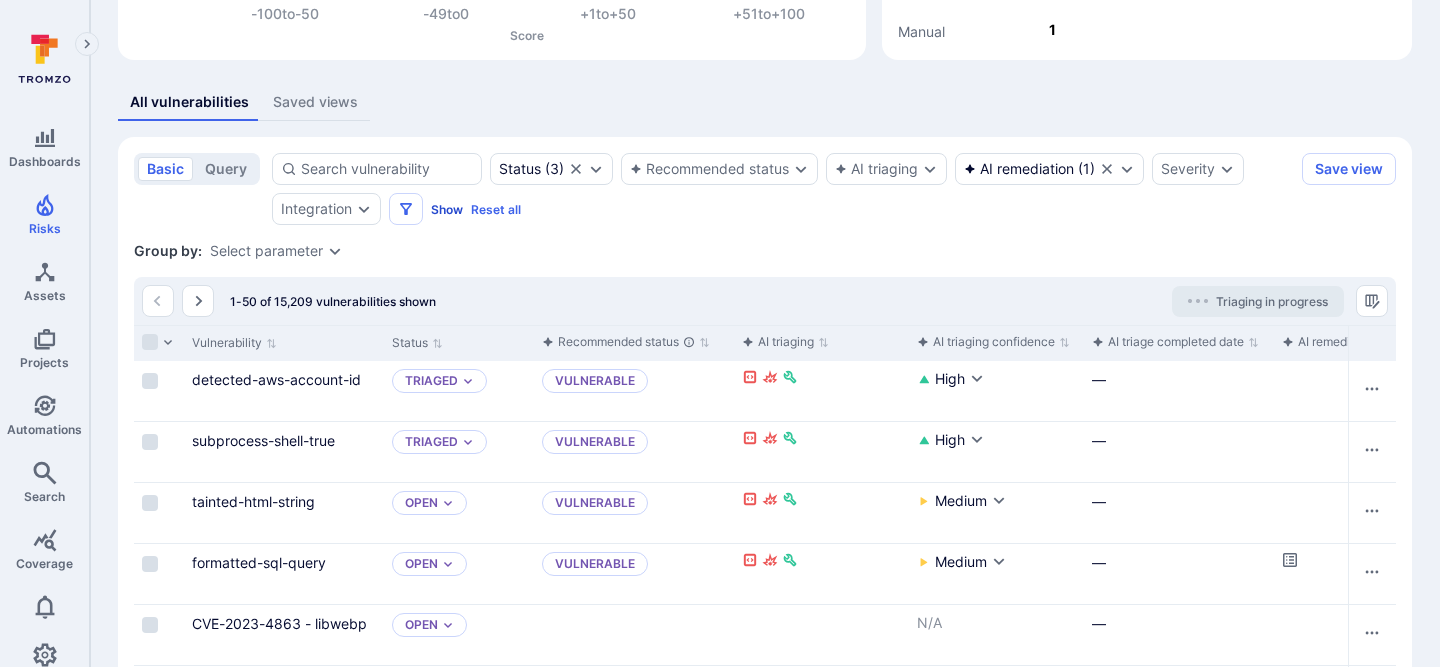 click on "Show" at bounding box center (447, 209) 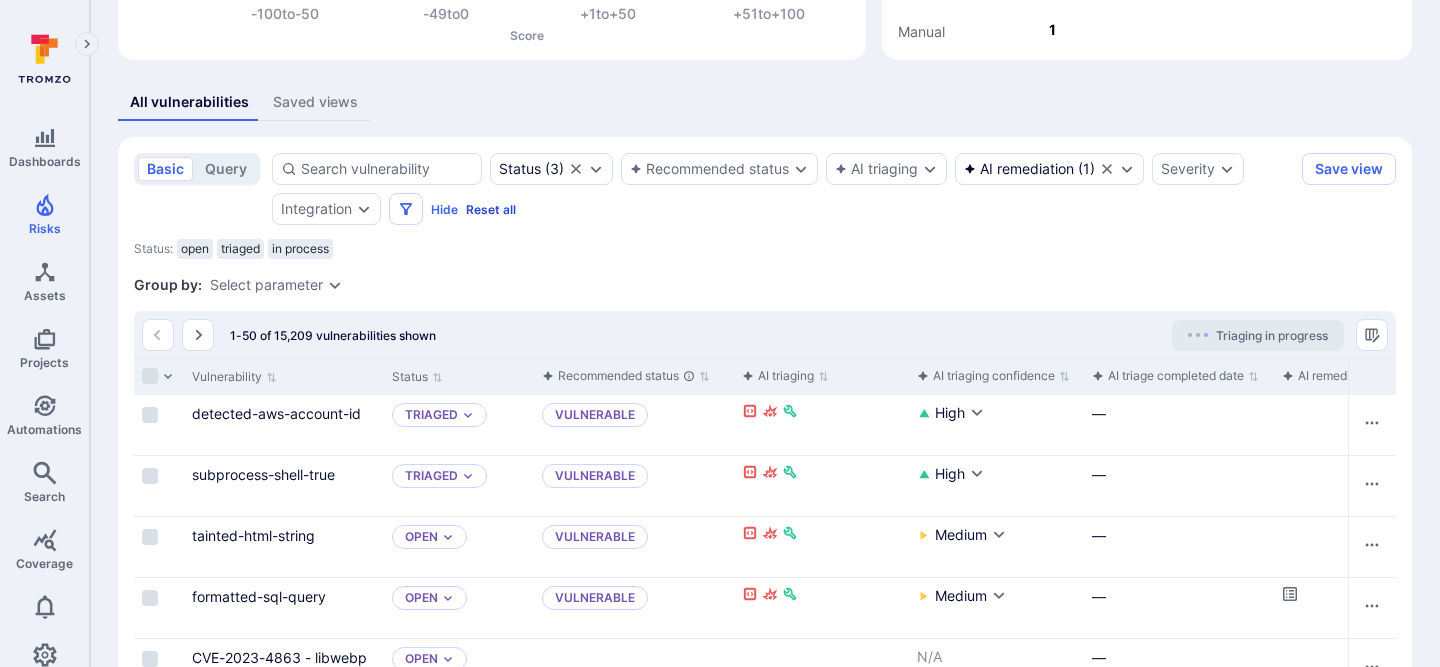 click on "Reset all" at bounding box center [491, 209] 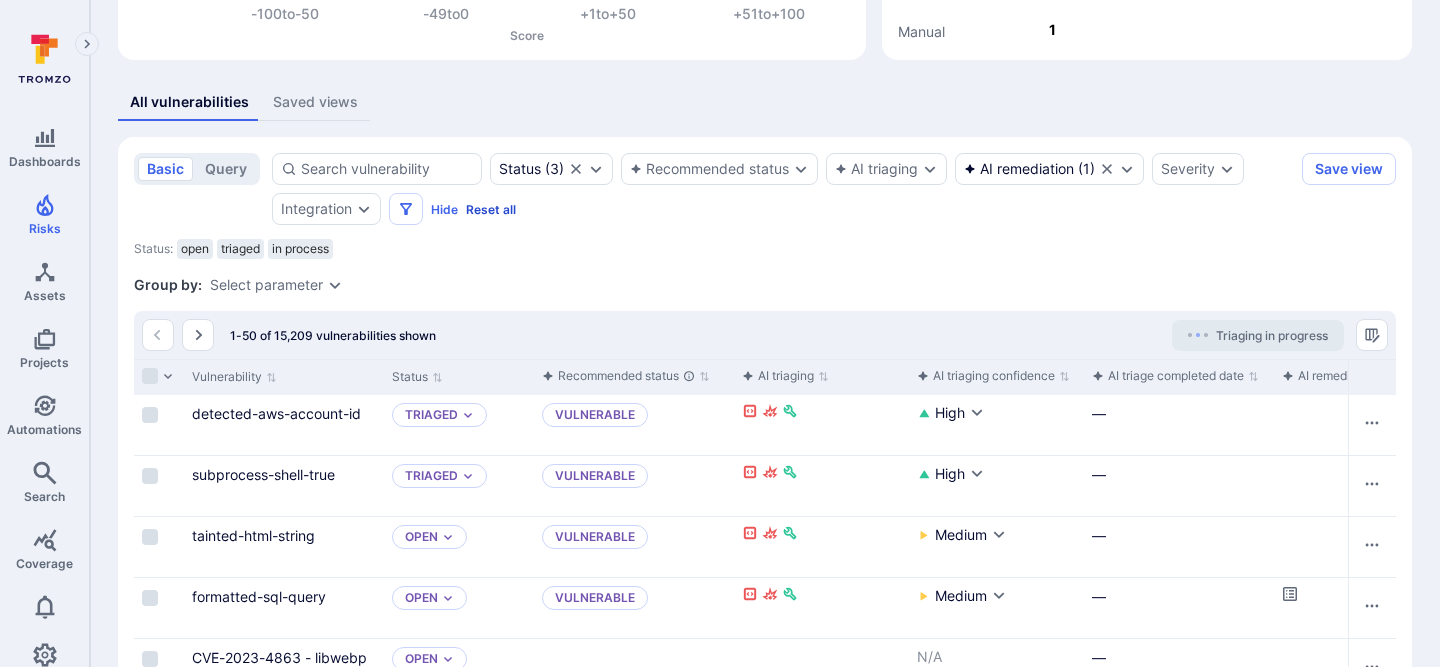 click on "Reset all" at bounding box center [491, 209] 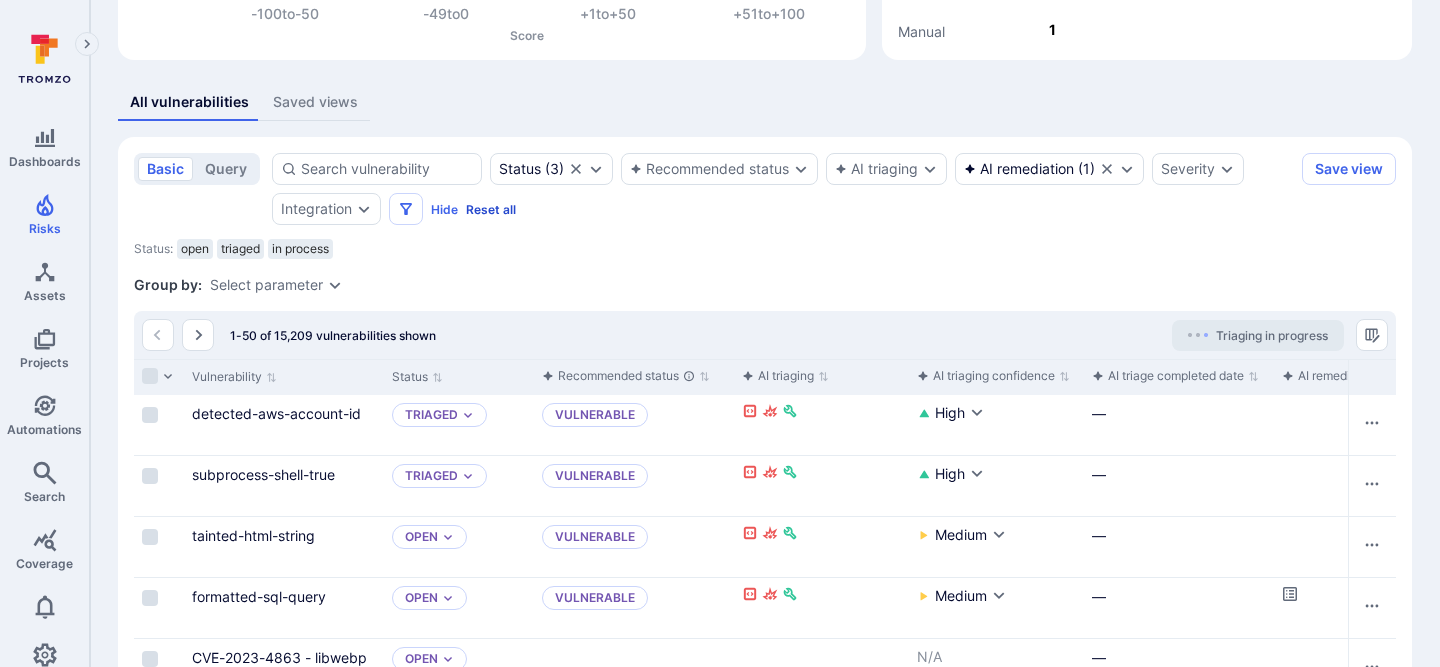 click on "Reset all" at bounding box center (491, 209) 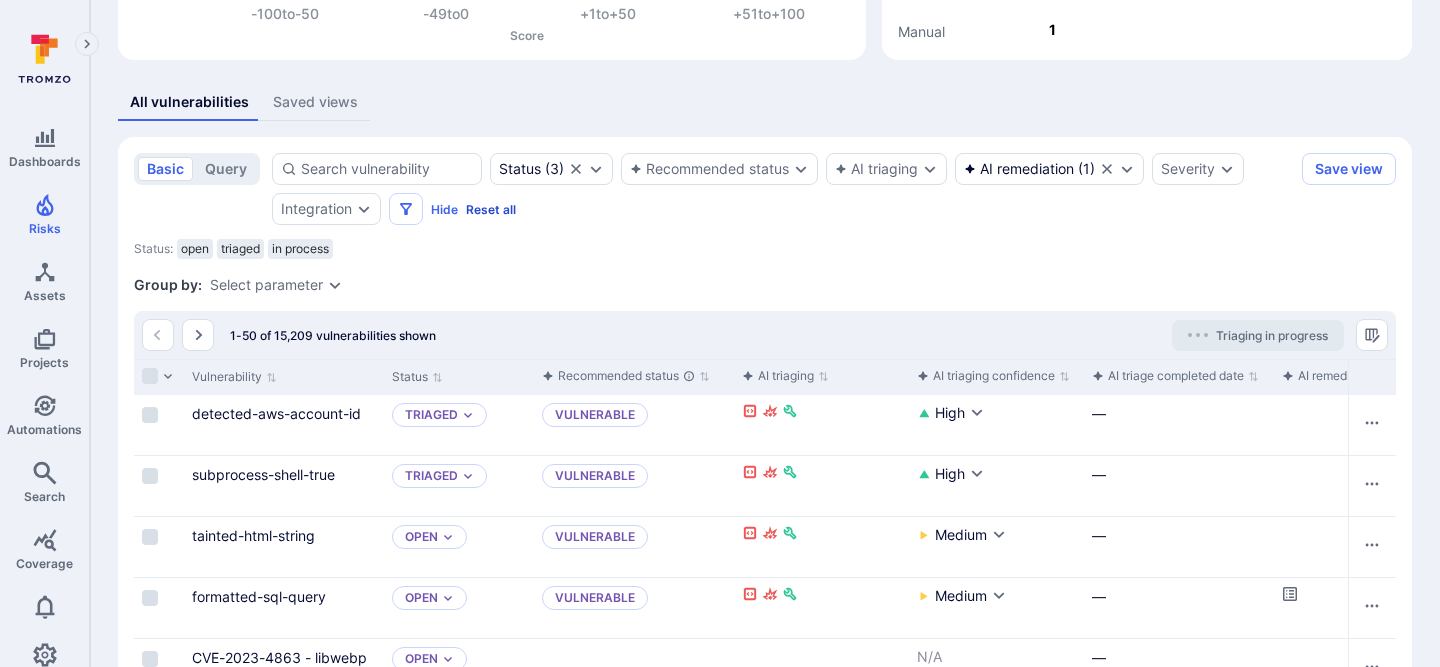 click on "Reset all" at bounding box center (491, 209) 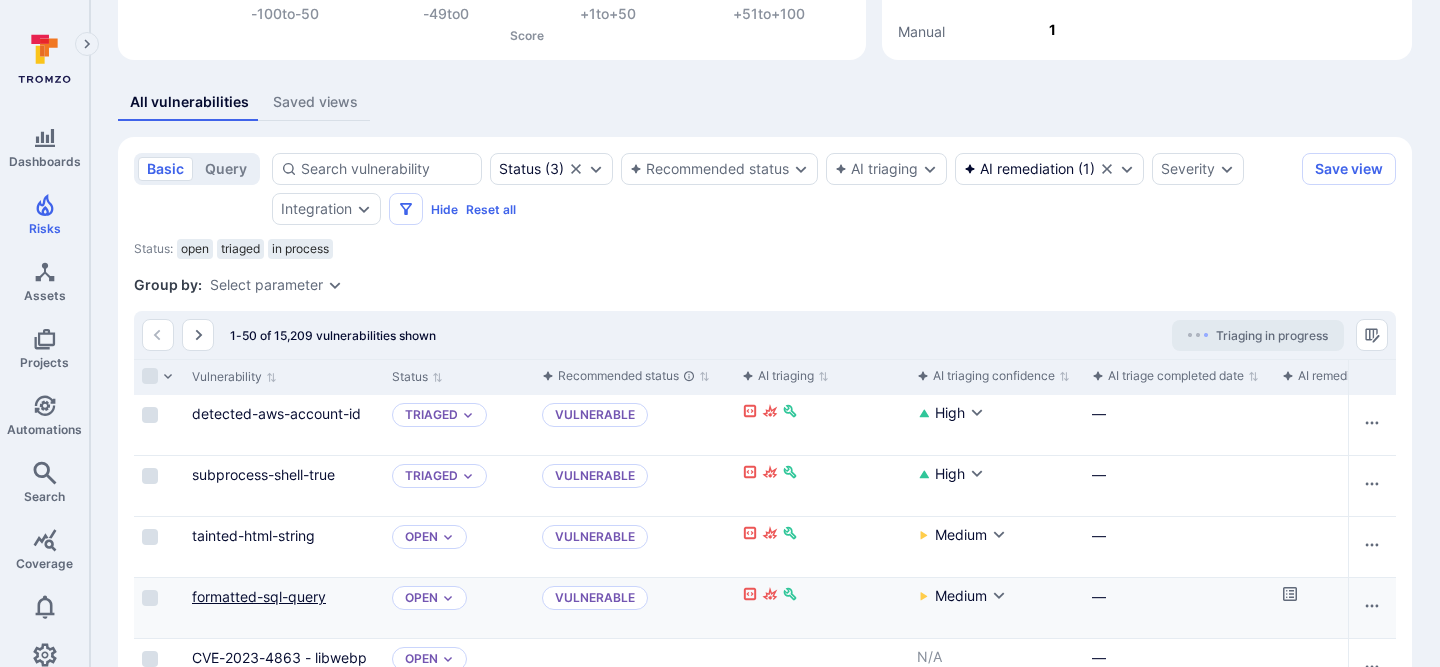 click on "formatted-sql-query" at bounding box center (259, 596) 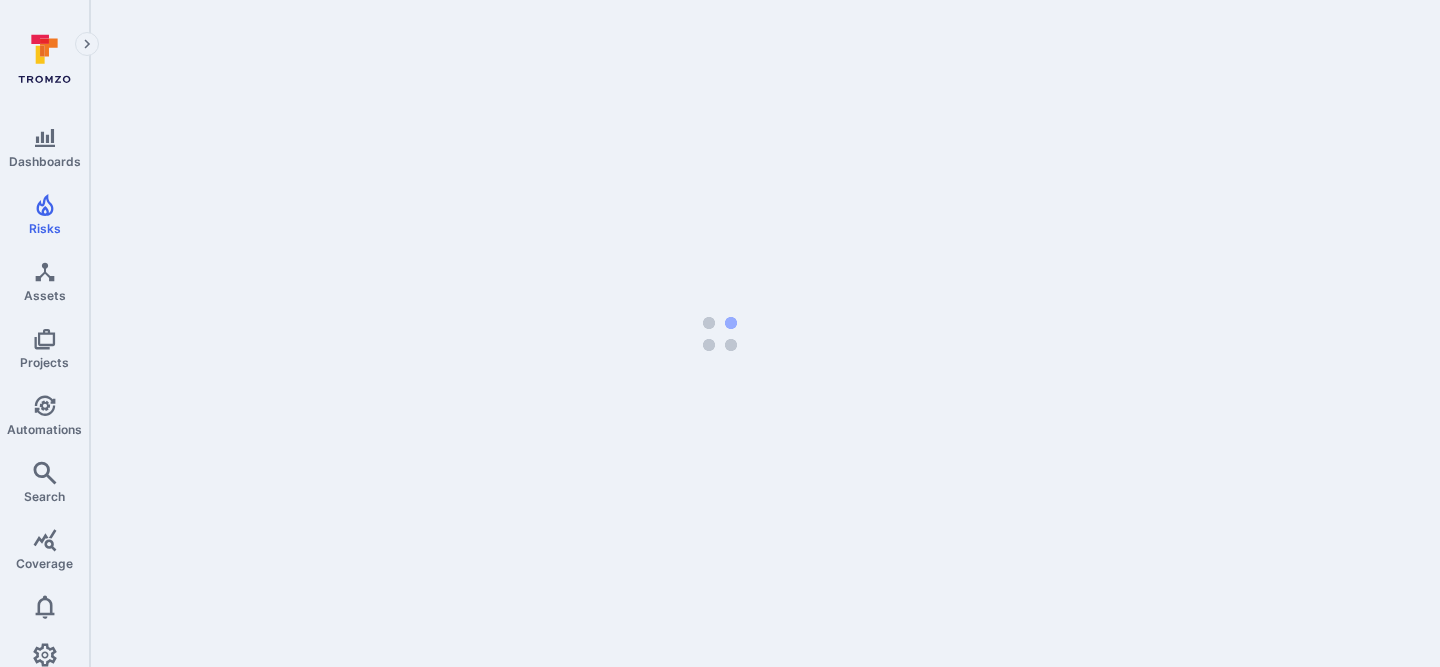 scroll, scrollTop: 0, scrollLeft: 0, axis: both 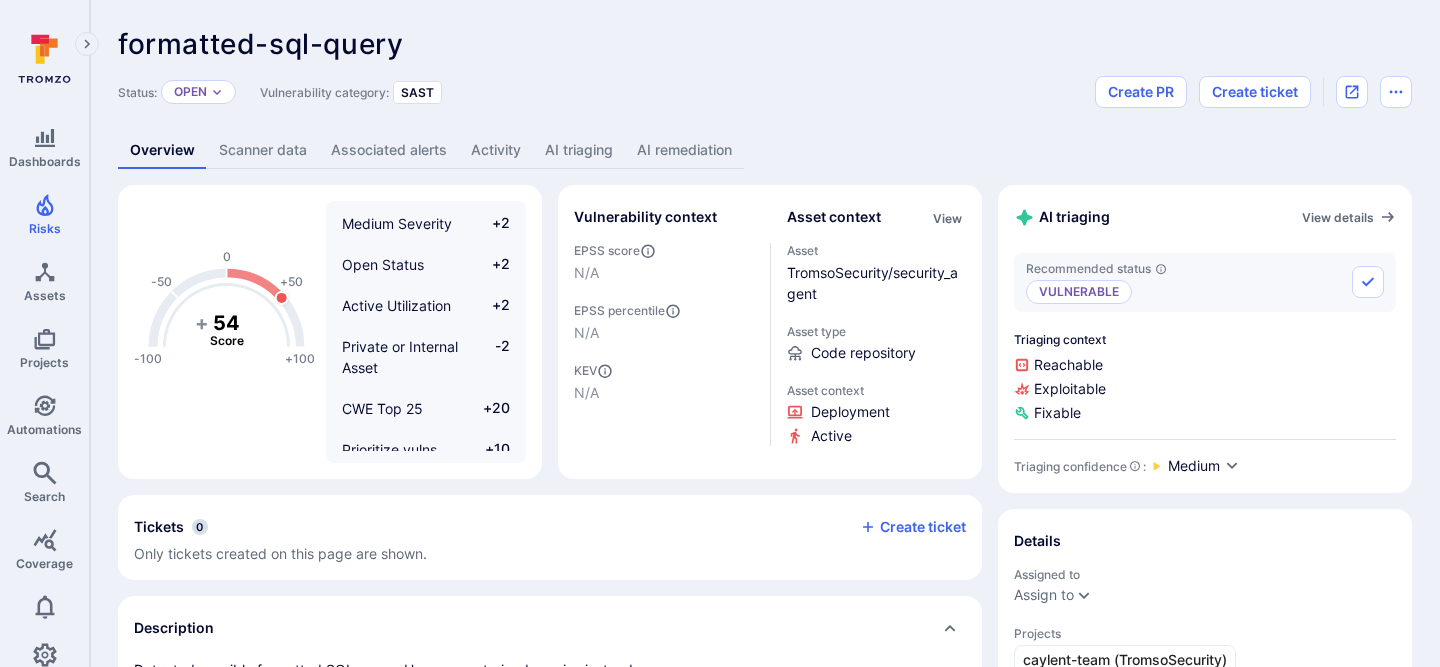 click on "AI remediation" at bounding box center [684, 150] 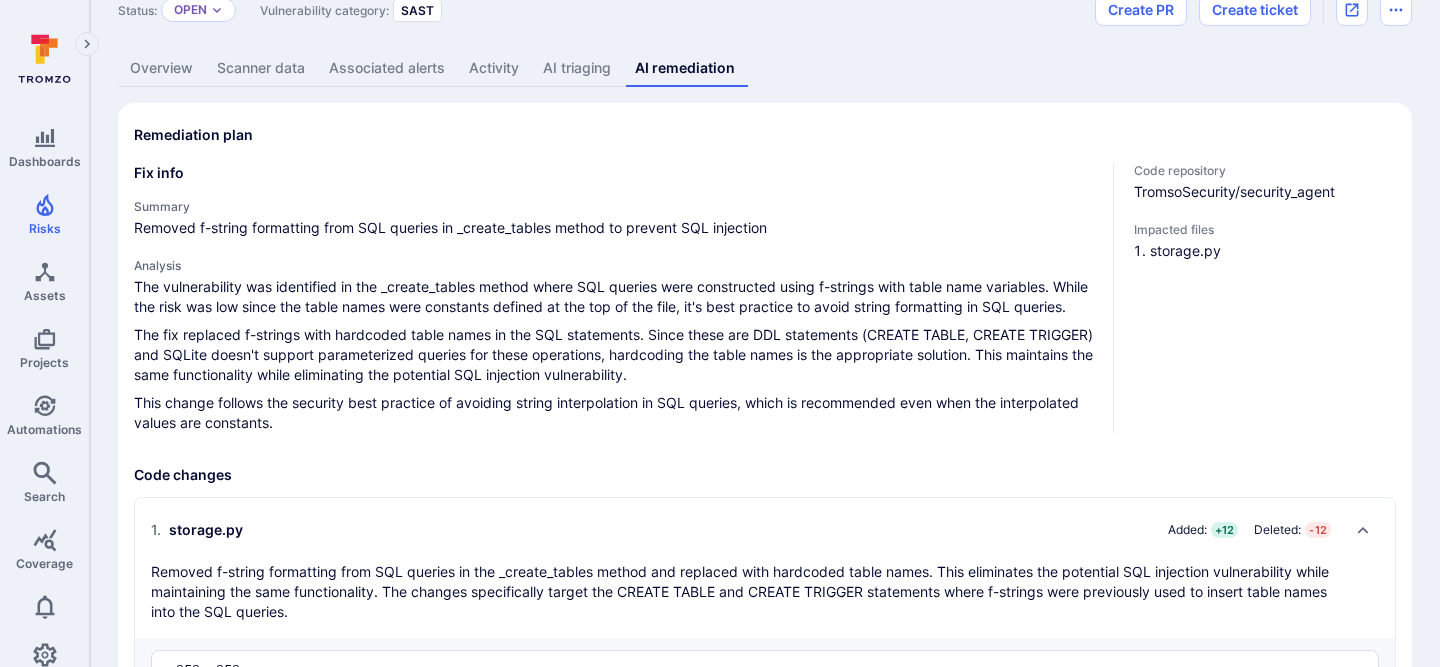 scroll, scrollTop: 0, scrollLeft: 0, axis: both 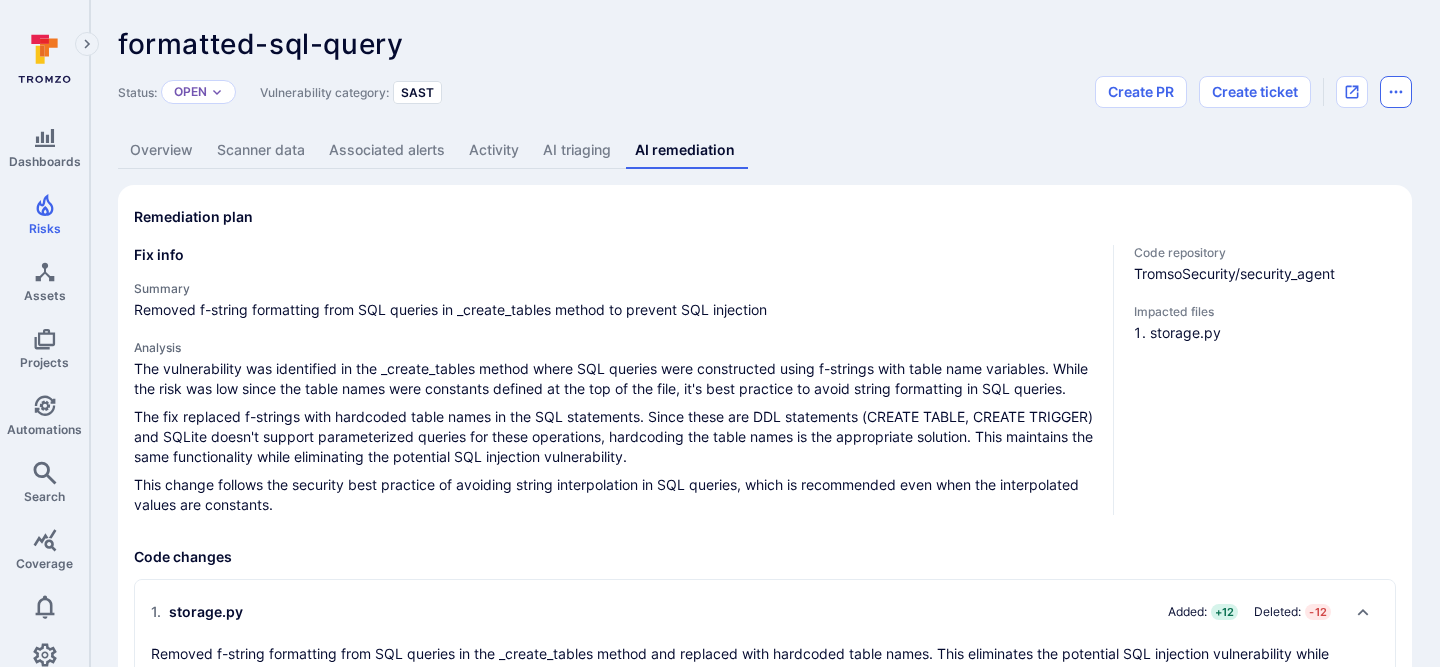 click 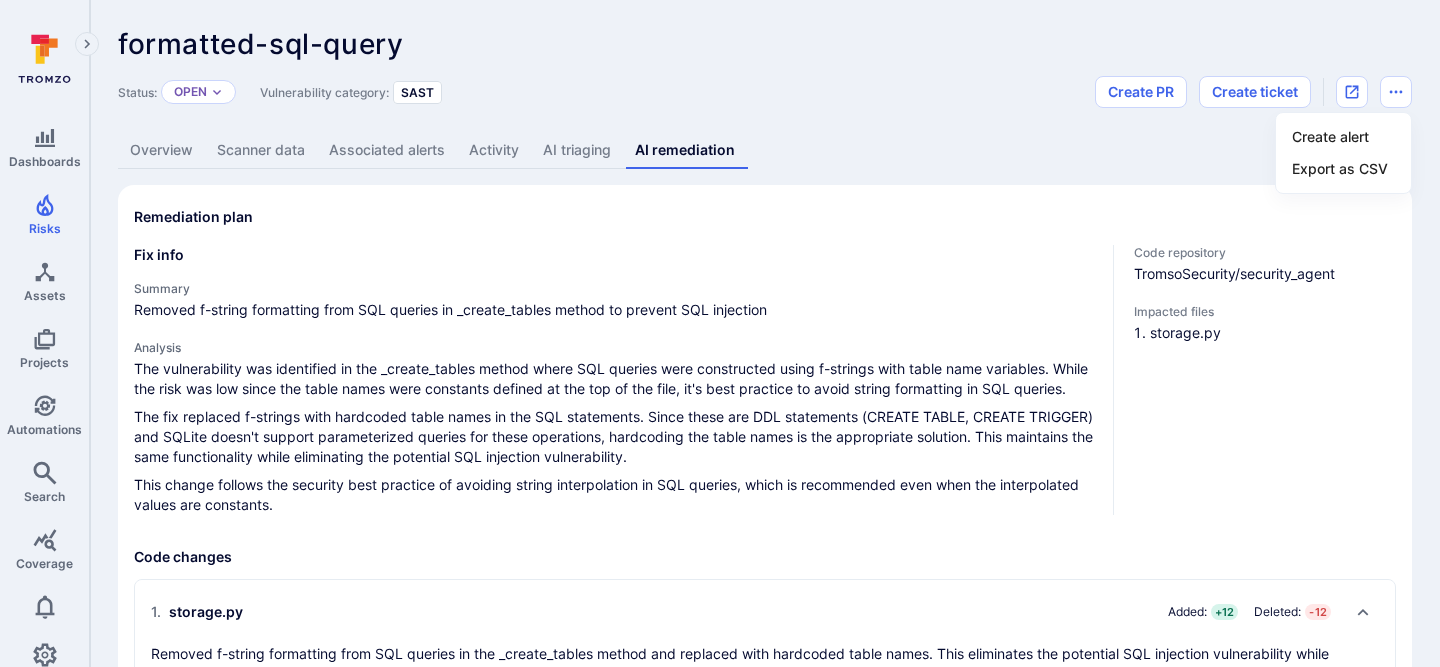 click at bounding box center [720, 333] 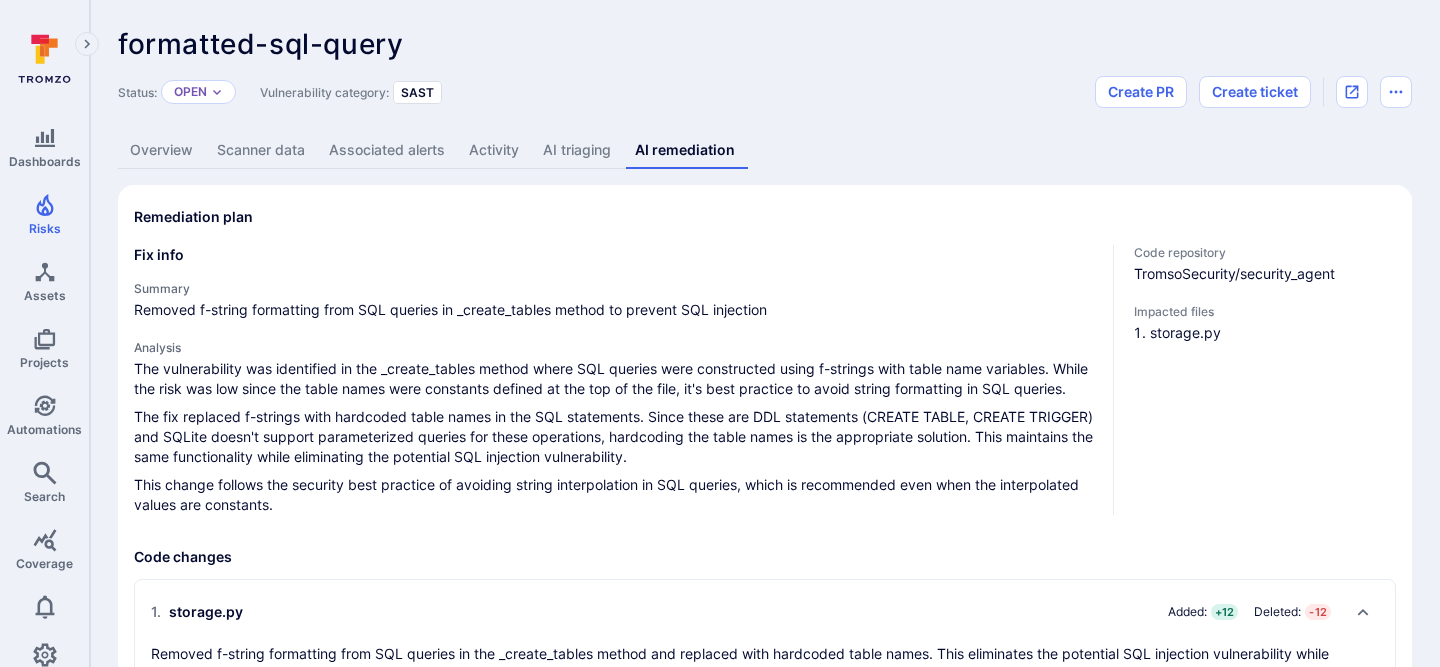 click on "Create PR Create ticket" at bounding box center (1253, 92) 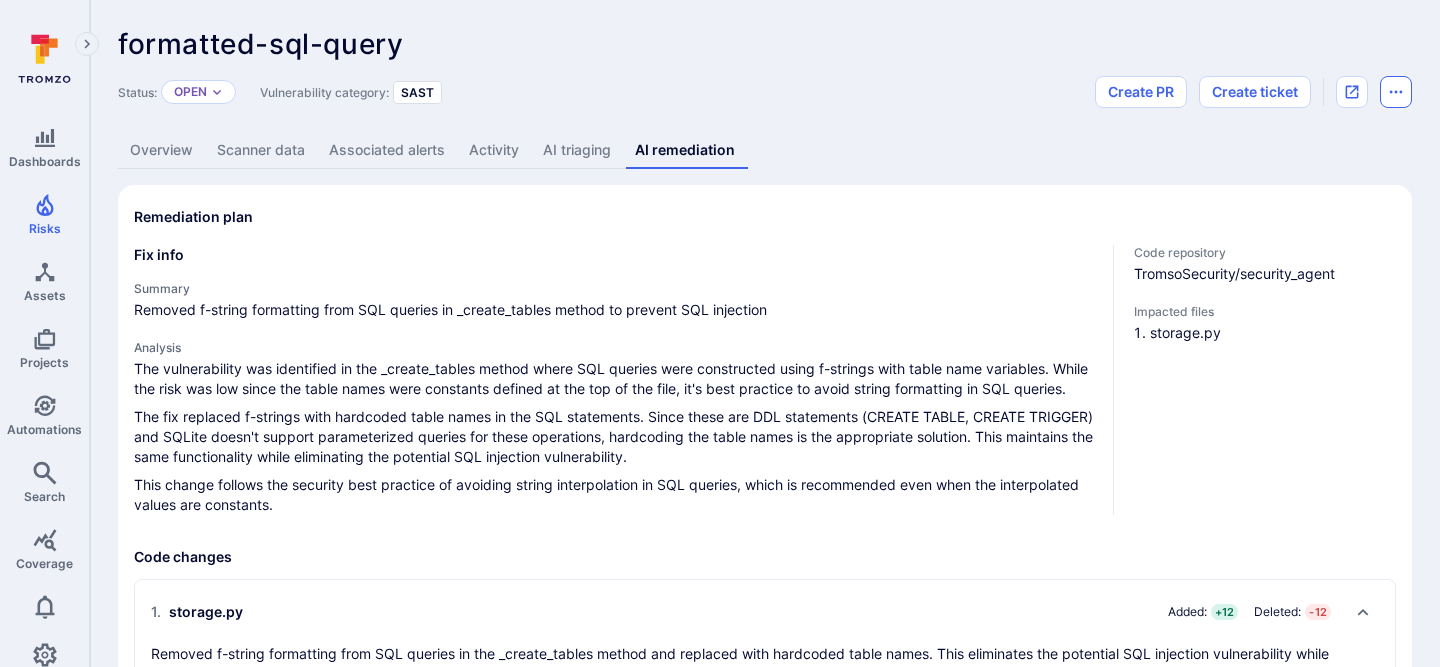 click at bounding box center (1396, 92) 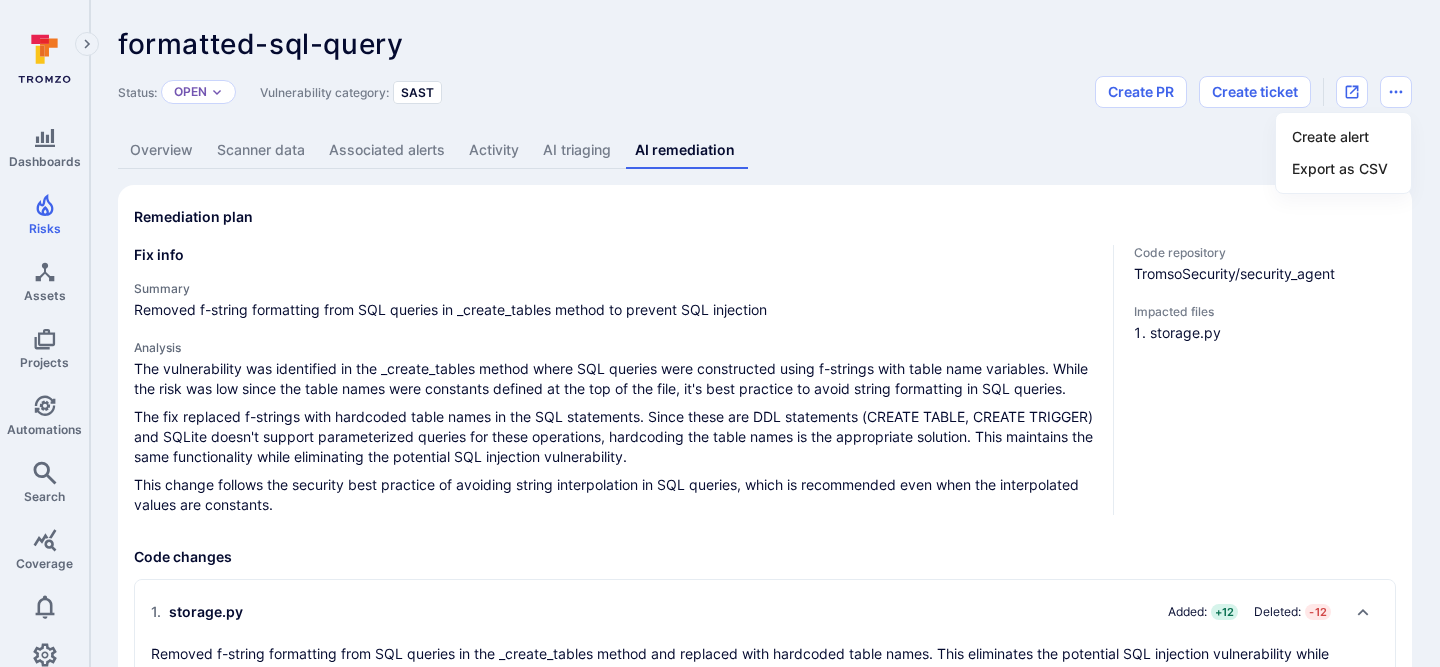 click at bounding box center [720, 333] 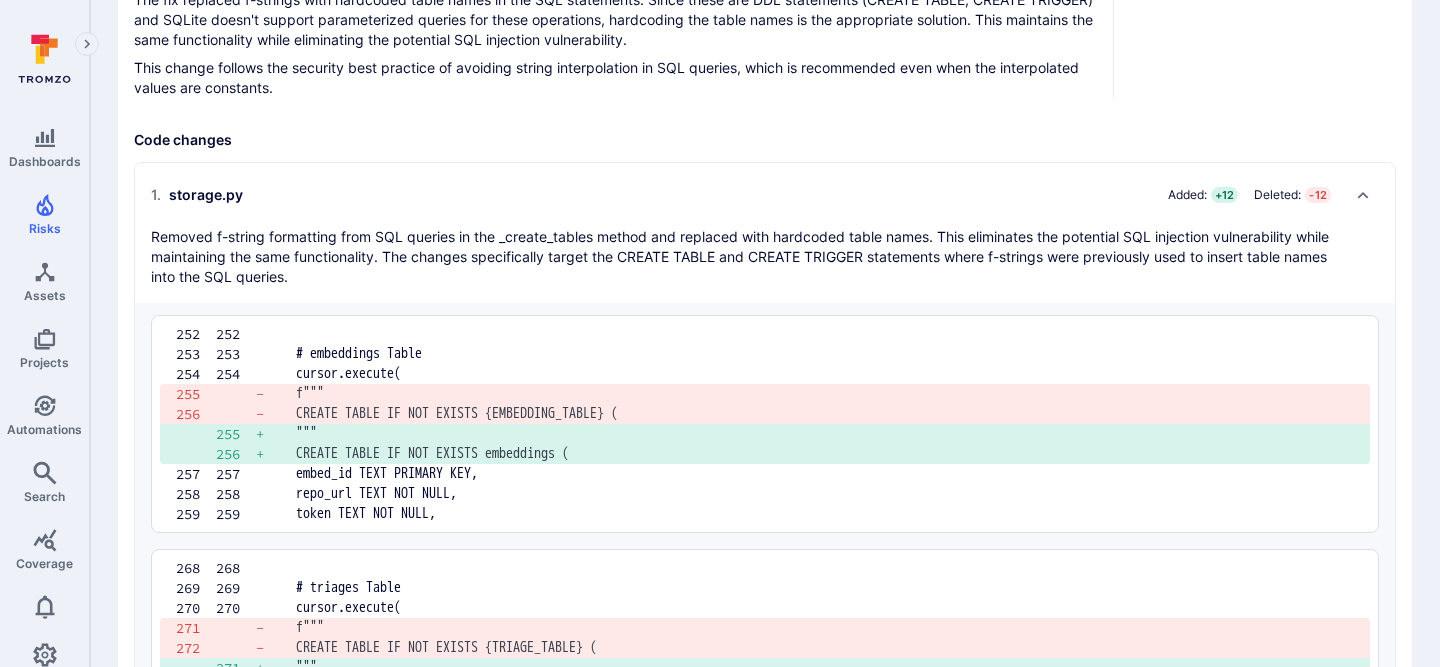 scroll, scrollTop: 0, scrollLeft: 0, axis: both 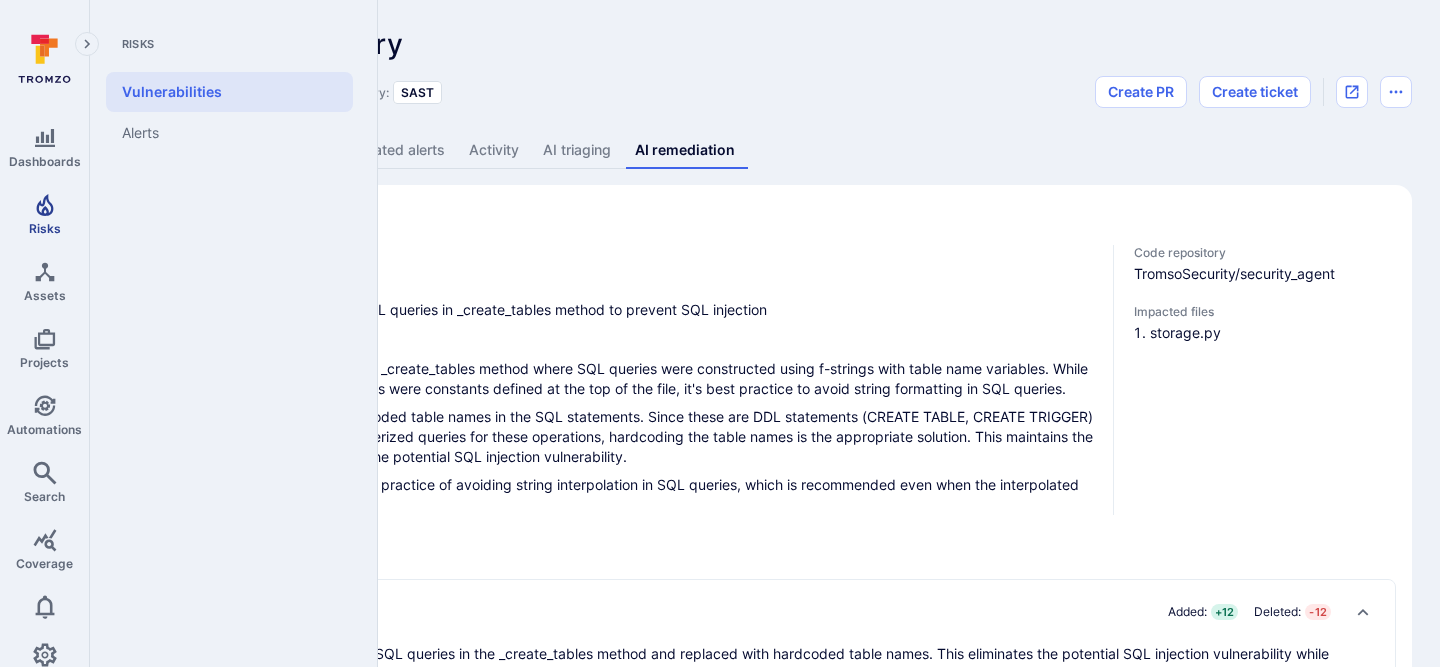 click on "Risks" at bounding box center (45, 228) 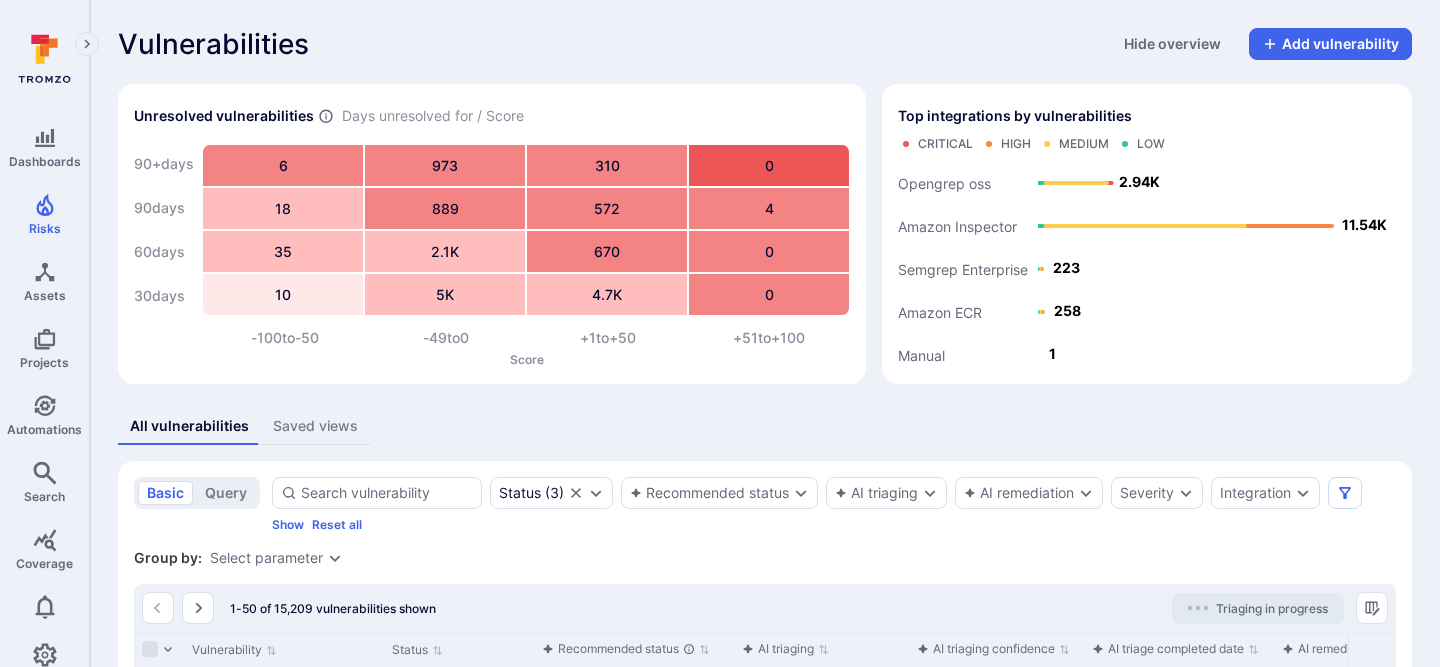 scroll, scrollTop: 232, scrollLeft: 0, axis: vertical 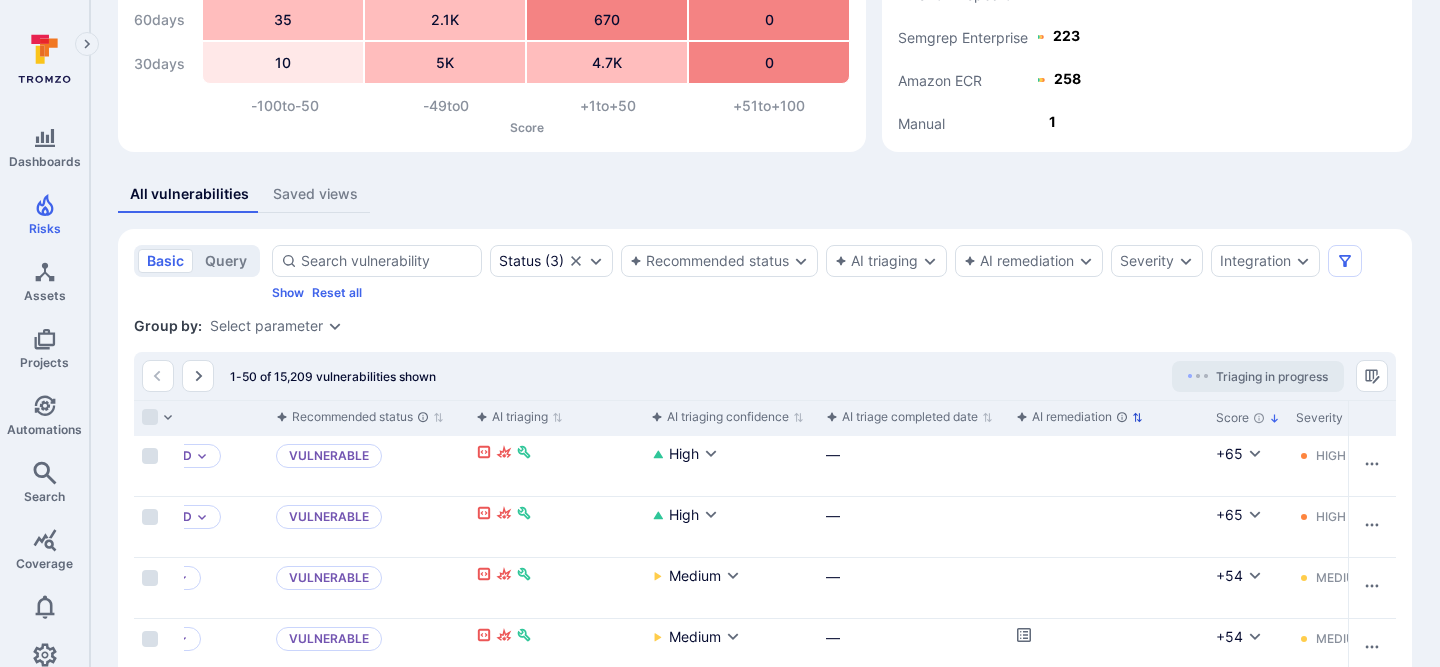click on "AI remediation" at bounding box center (1072, 417) 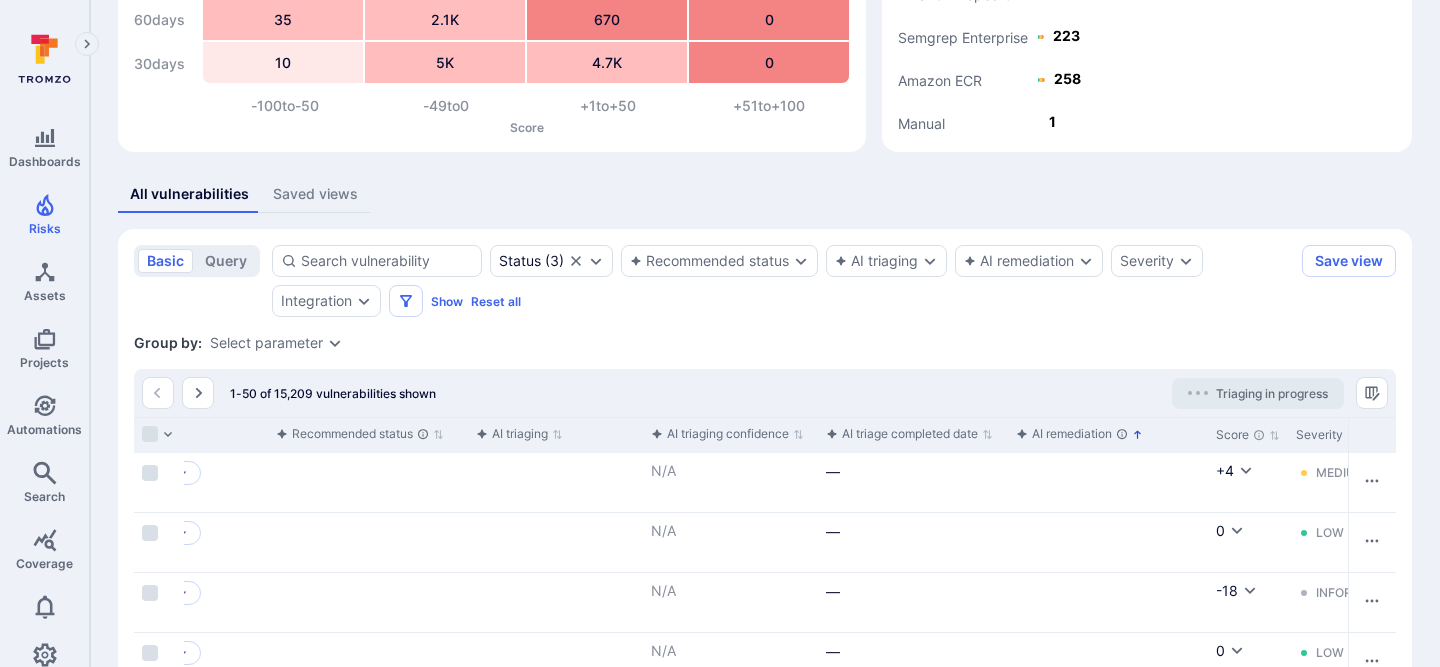 click on "AI remediation" at bounding box center [1072, 434] 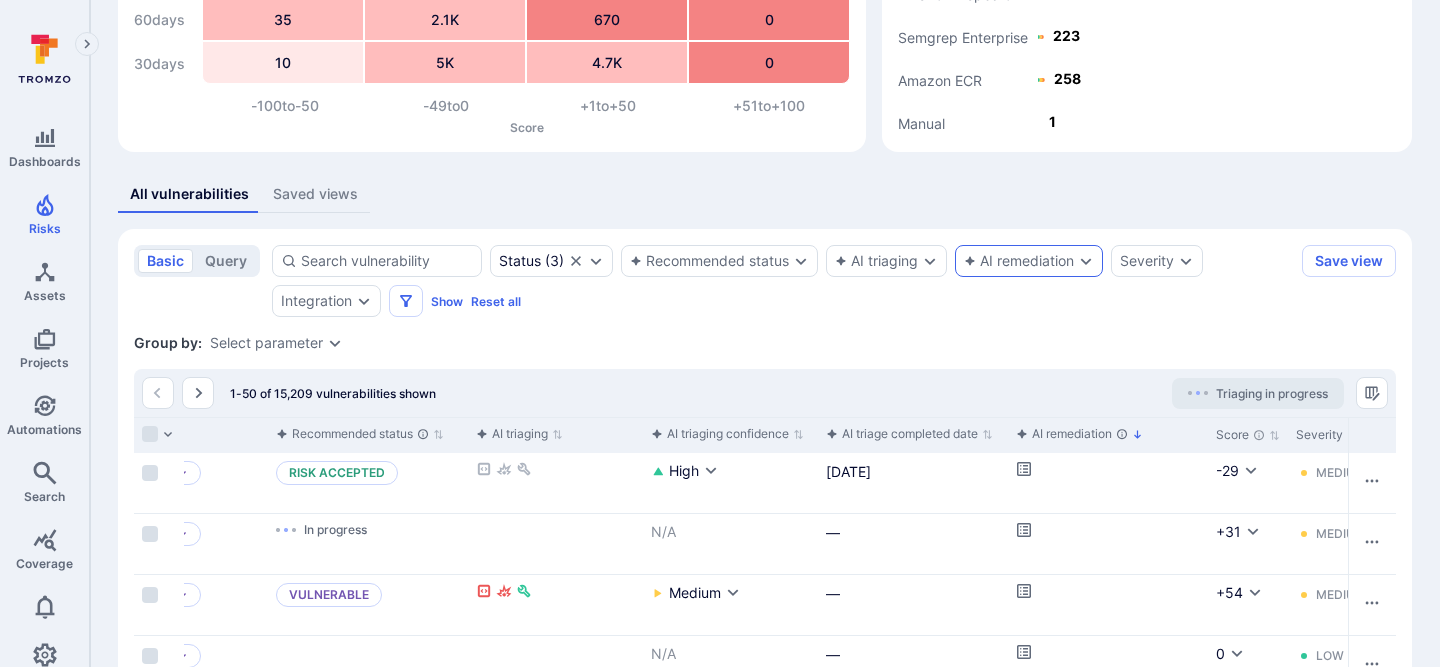 click on "AI remediation" at bounding box center (1019, 261) 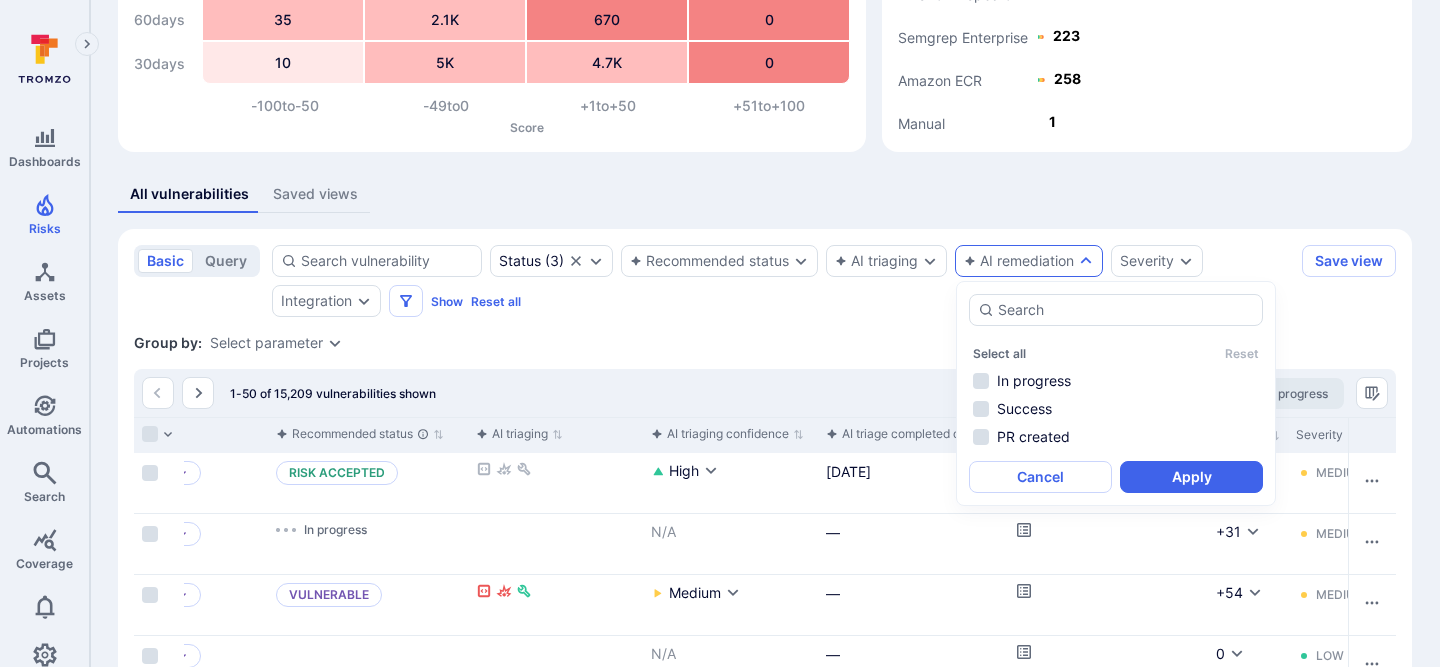 click on "All vulnerabilities Saved views" at bounding box center (765, 194) 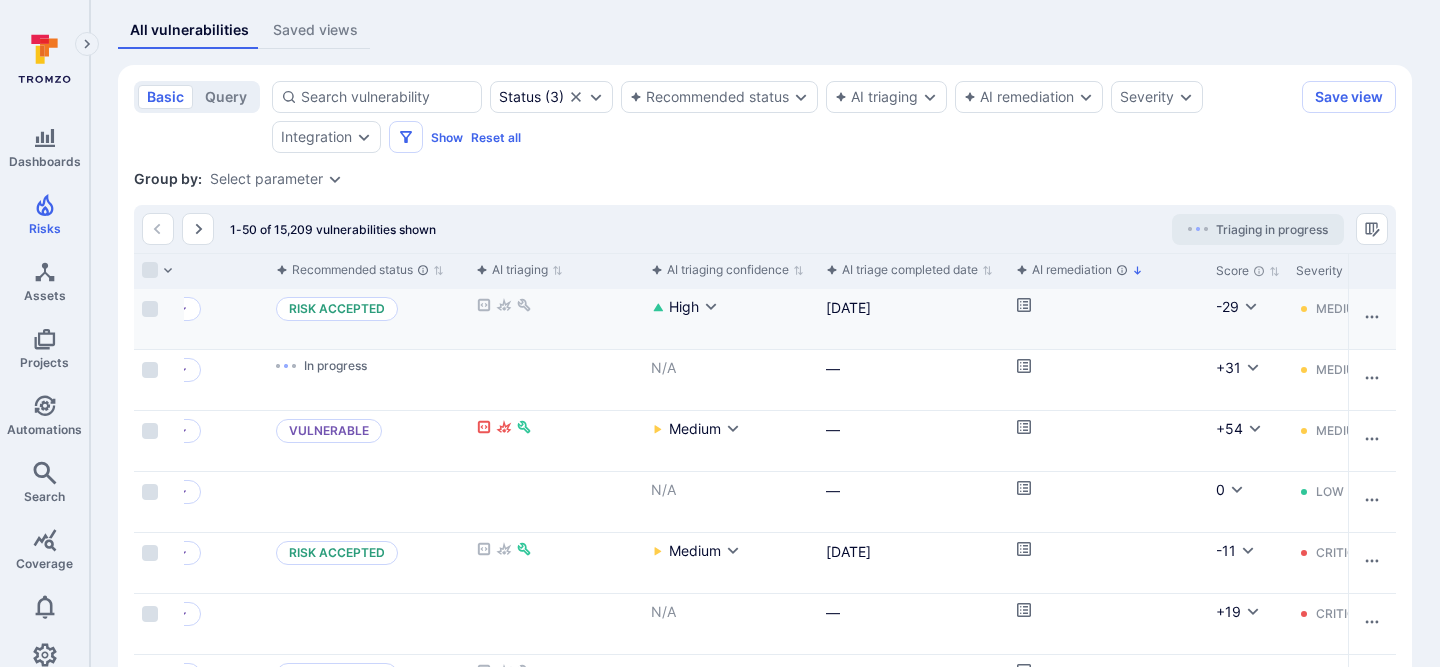 scroll, scrollTop: 766, scrollLeft: 0, axis: vertical 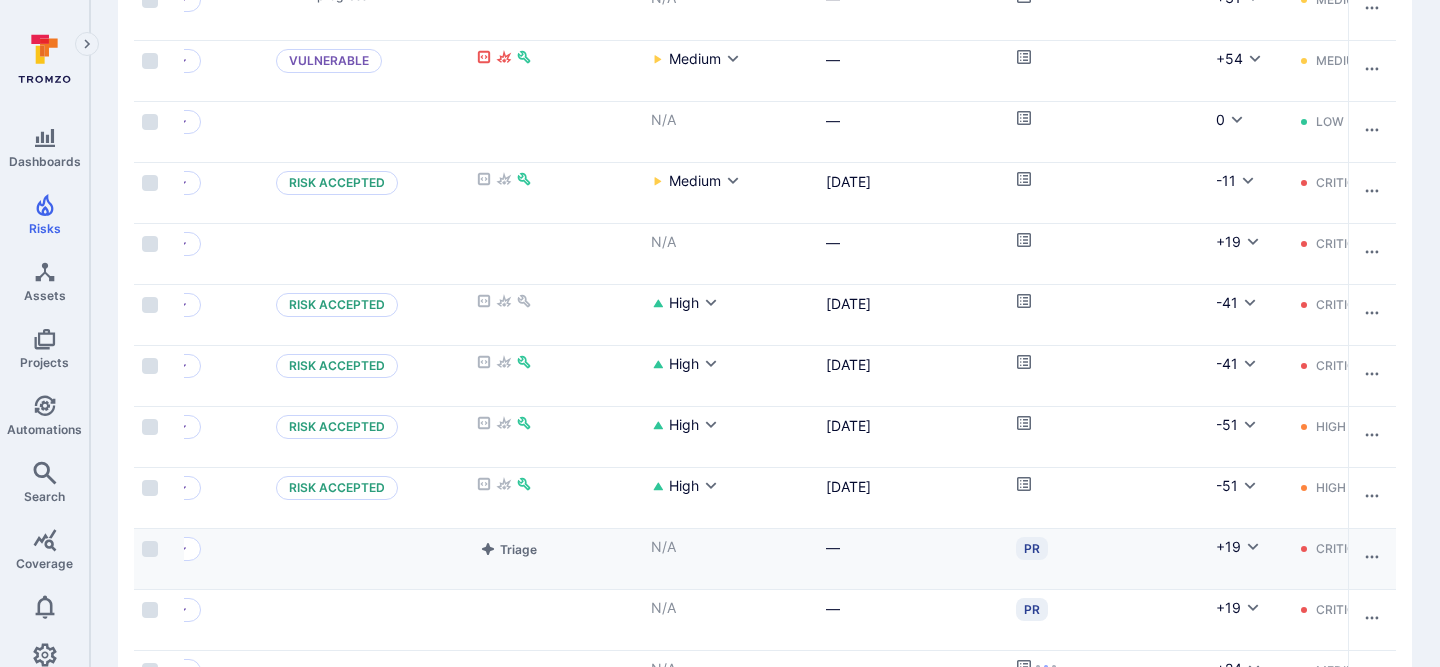 click on "PR" at bounding box center [1032, 548] 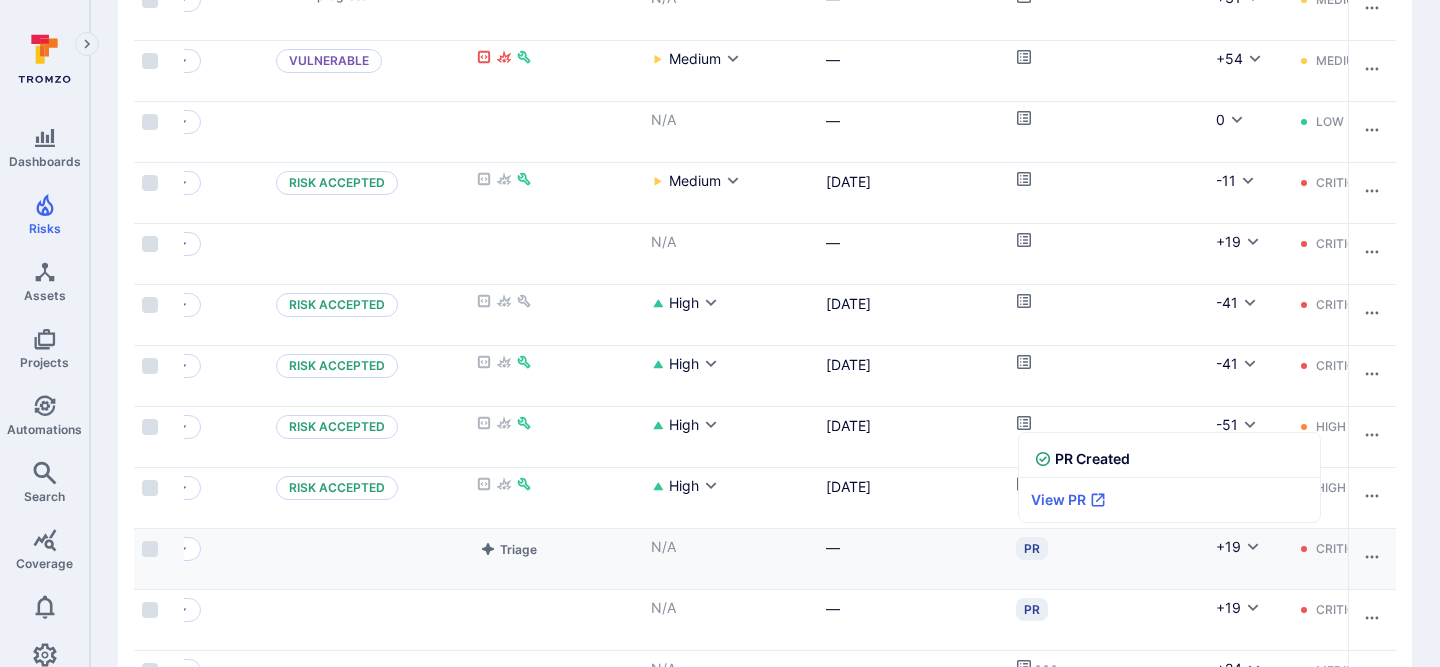 click on "PR" at bounding box center (1032, 548) 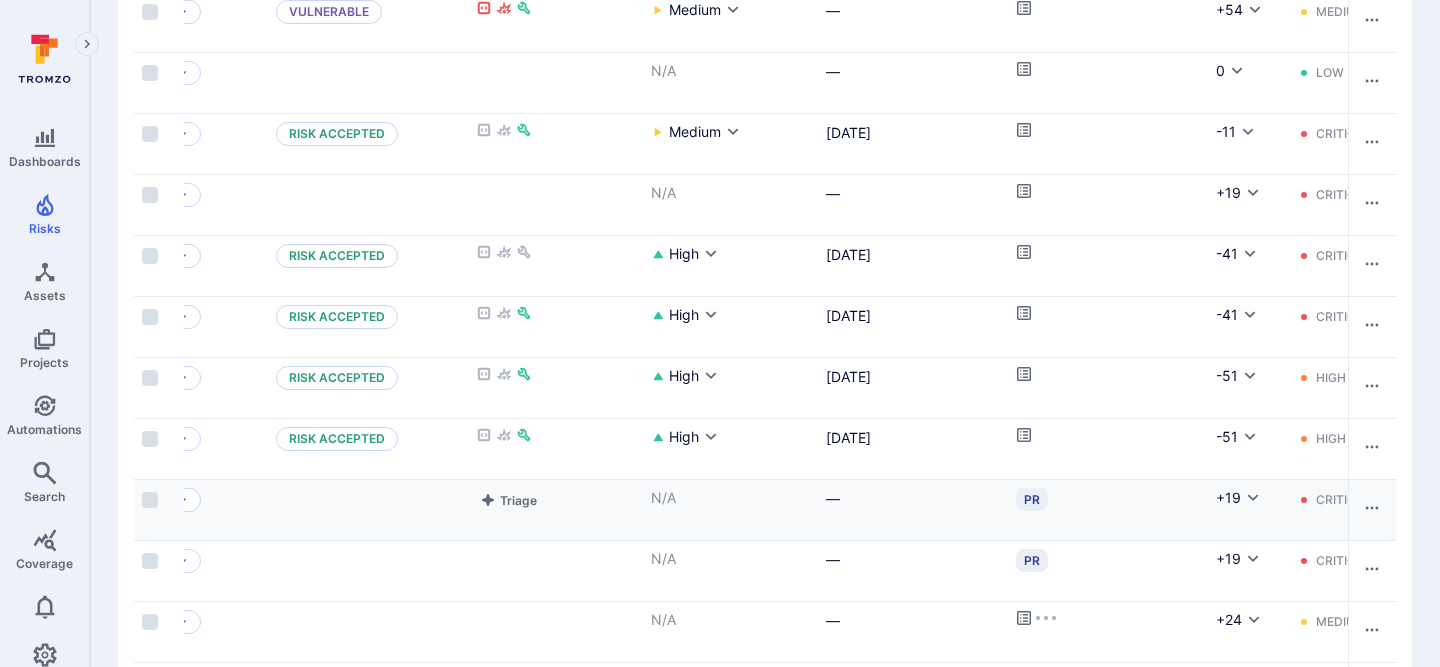 scroll, scrollTop: 868, scrollLeft: 0, axis: vertical 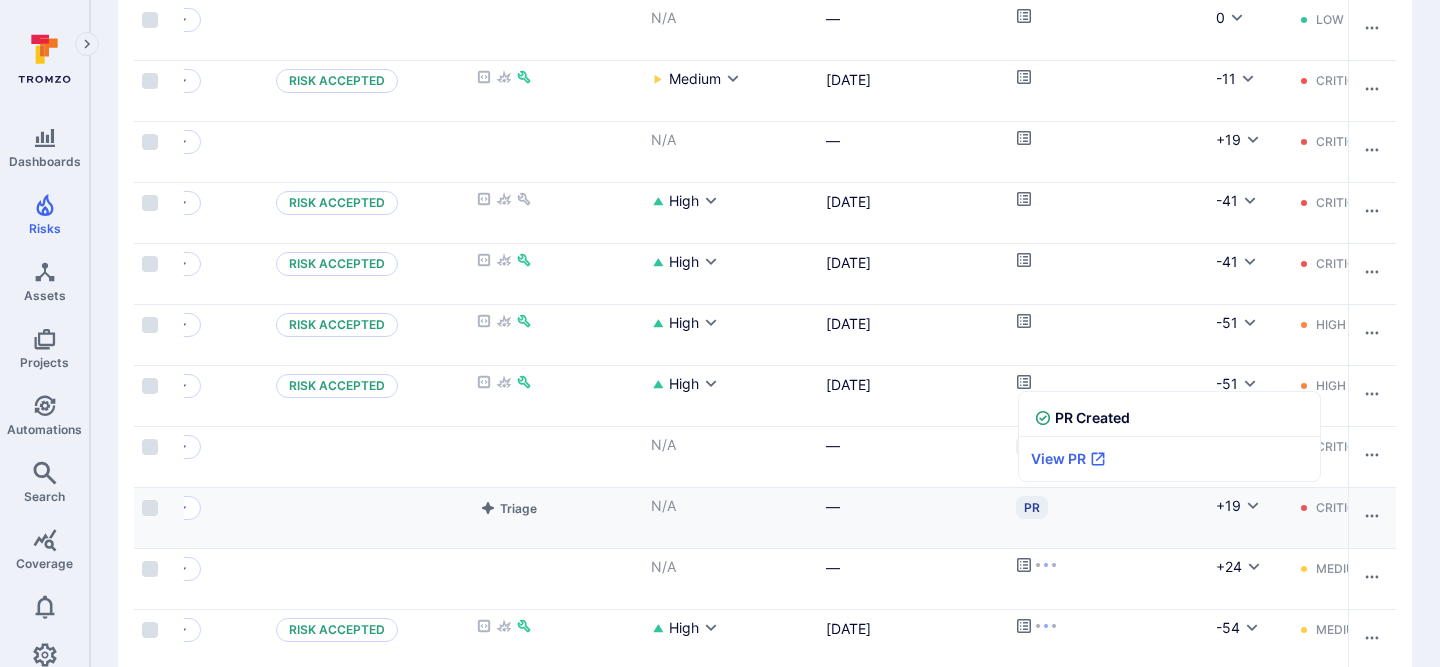click on "PR" at bounding box center [1032, 507] 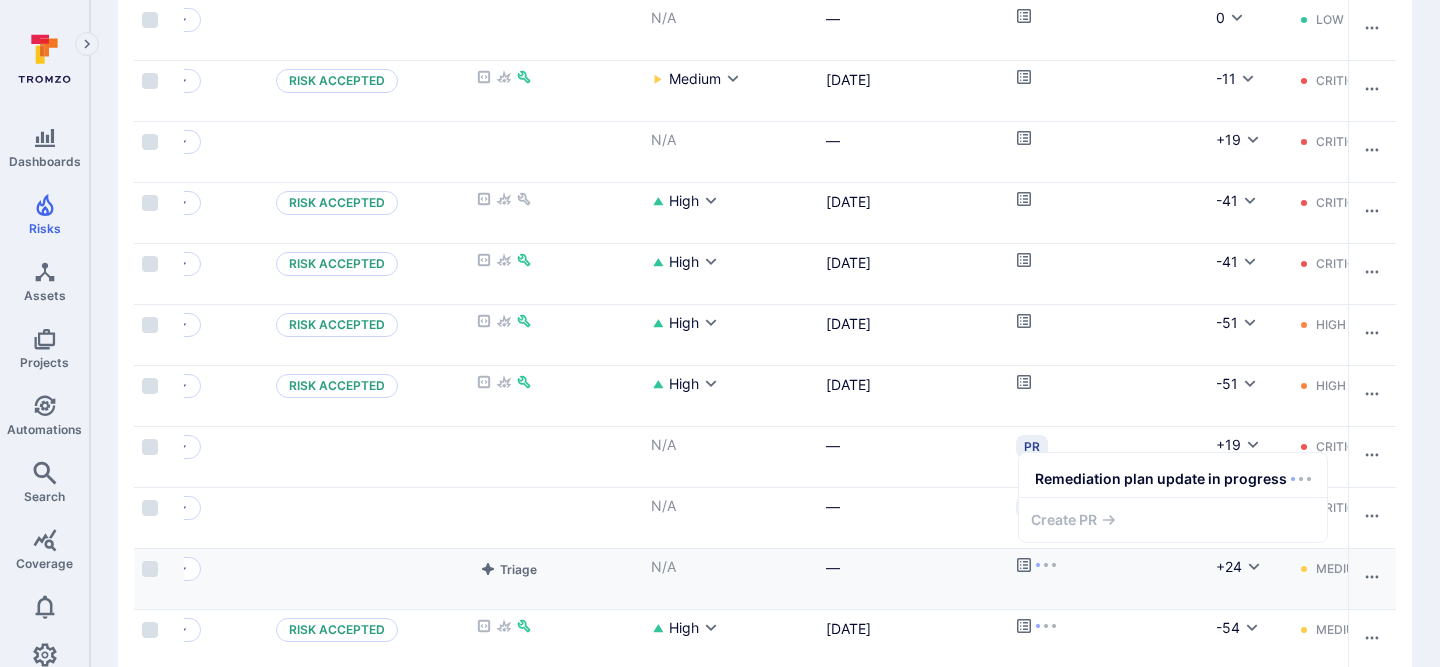 click 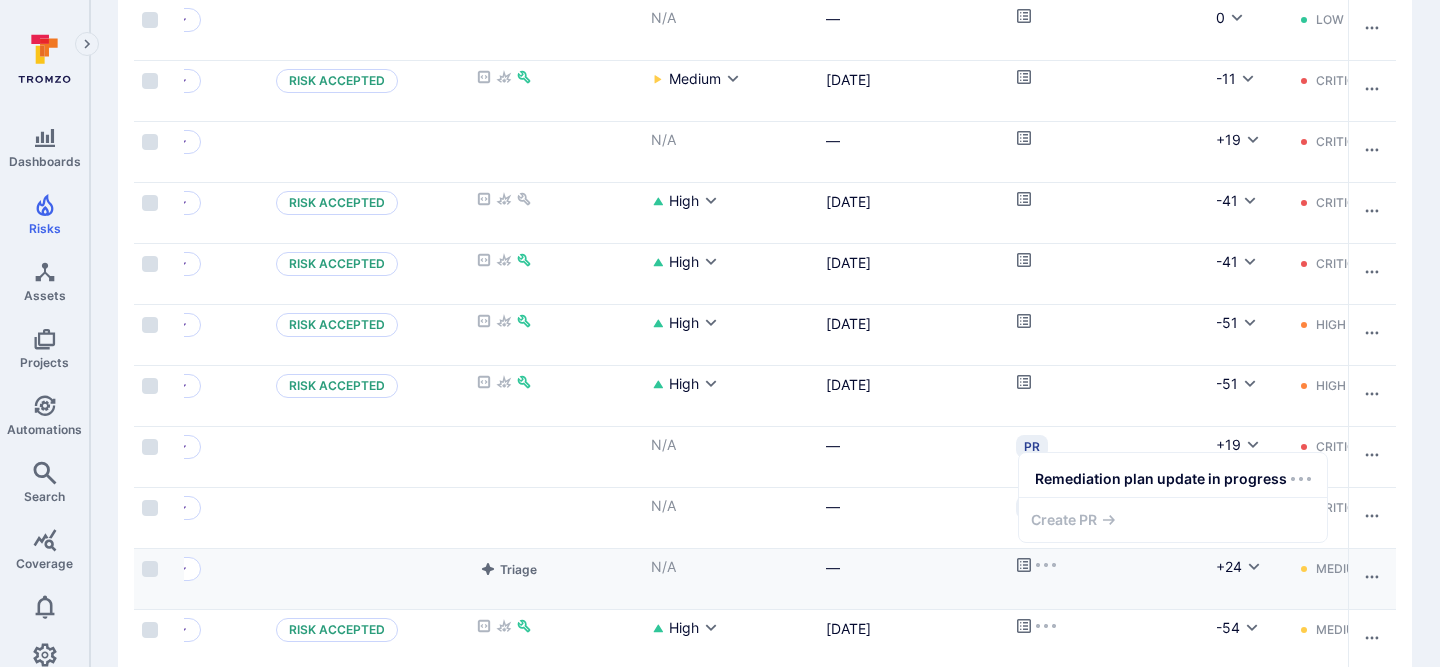 click at bounding box center [1046, 565] 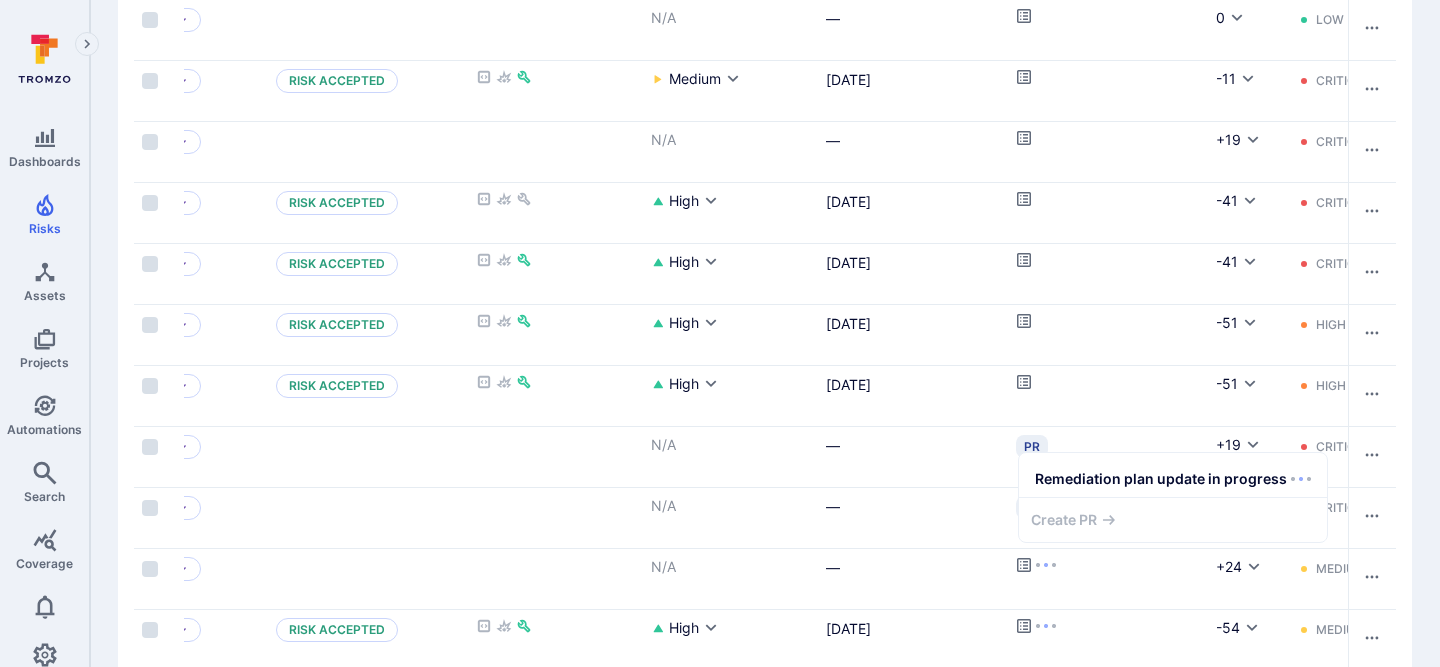 click on "Remediation plan update in progress" at bounding box center (1173, 475) 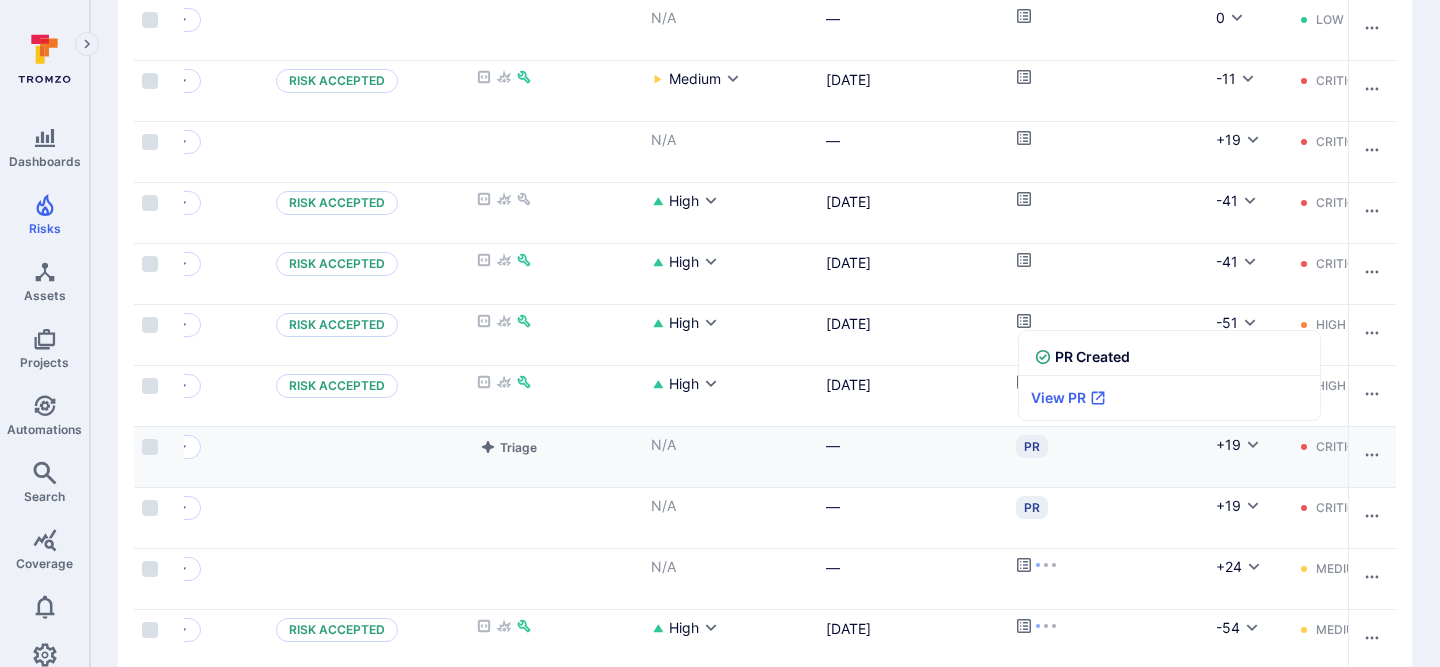click on "PR" at bounding box center [1032, 446] 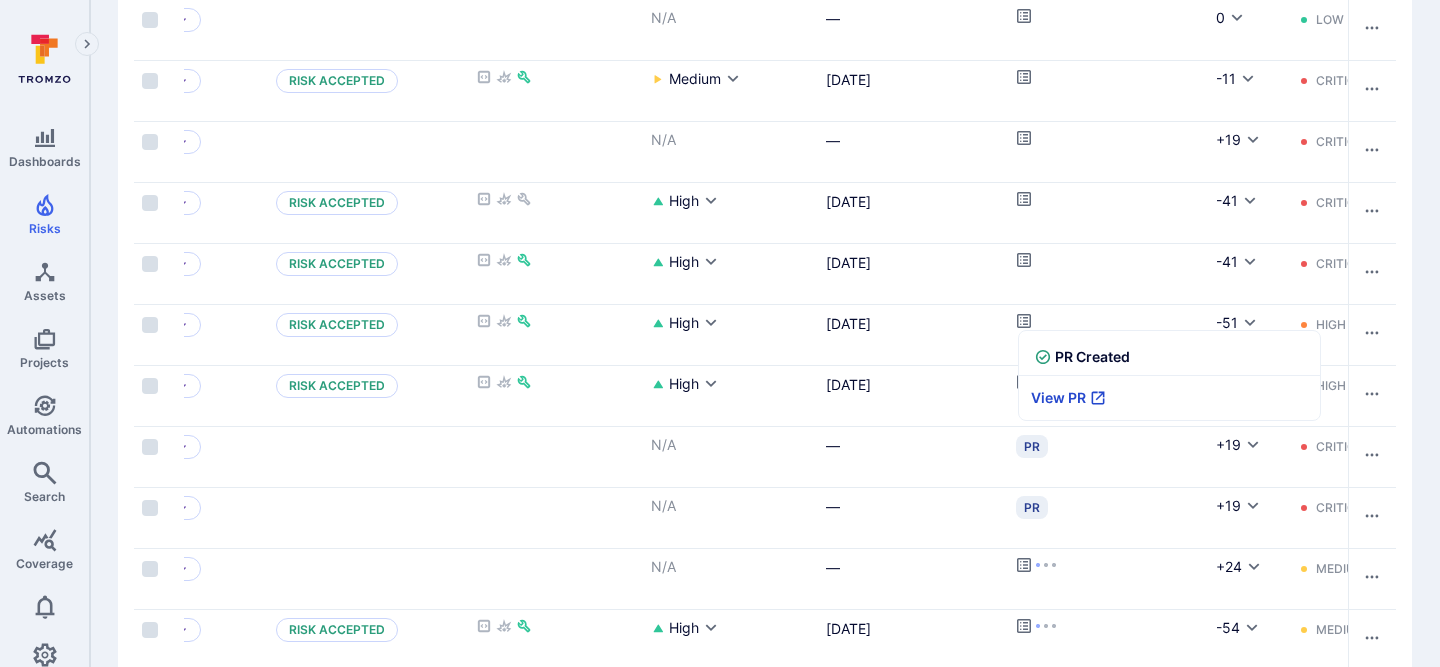 click on "View PR" at bounding box center [1068, 398] 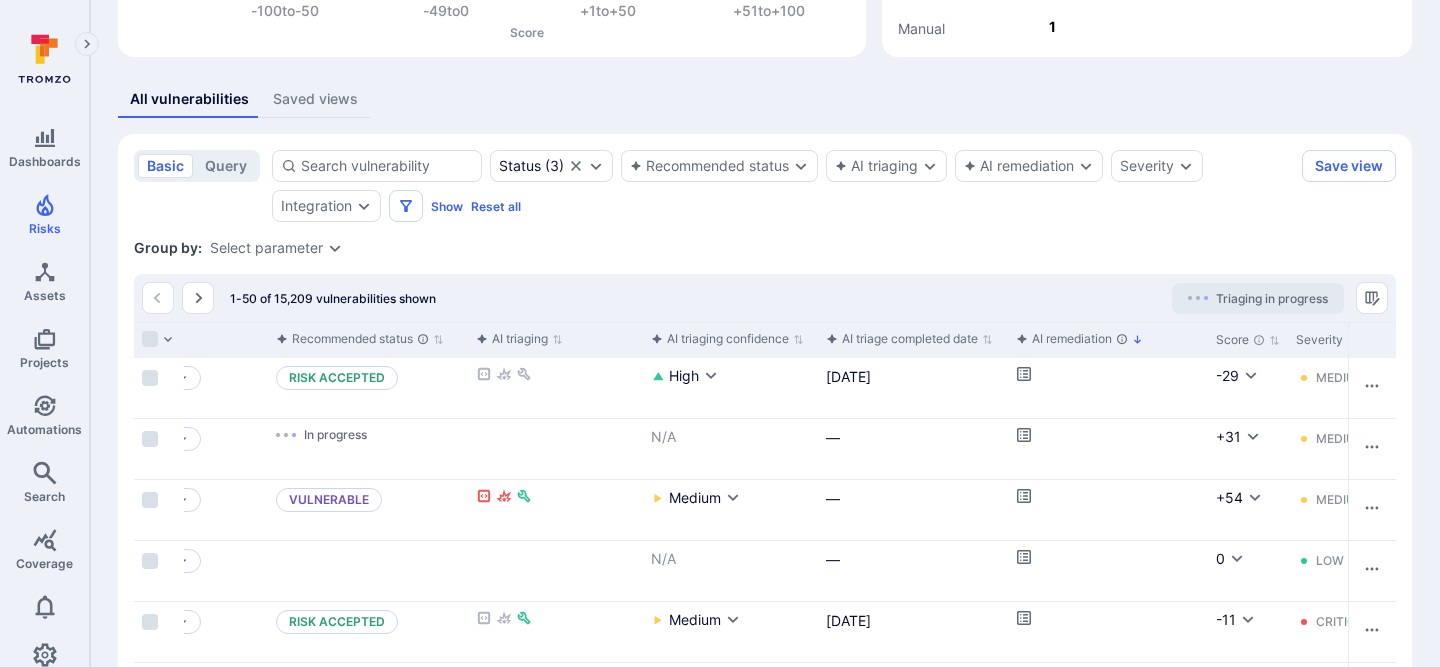 scroll, scrollTop: 274, scrollLeft: 0, axis: vertical 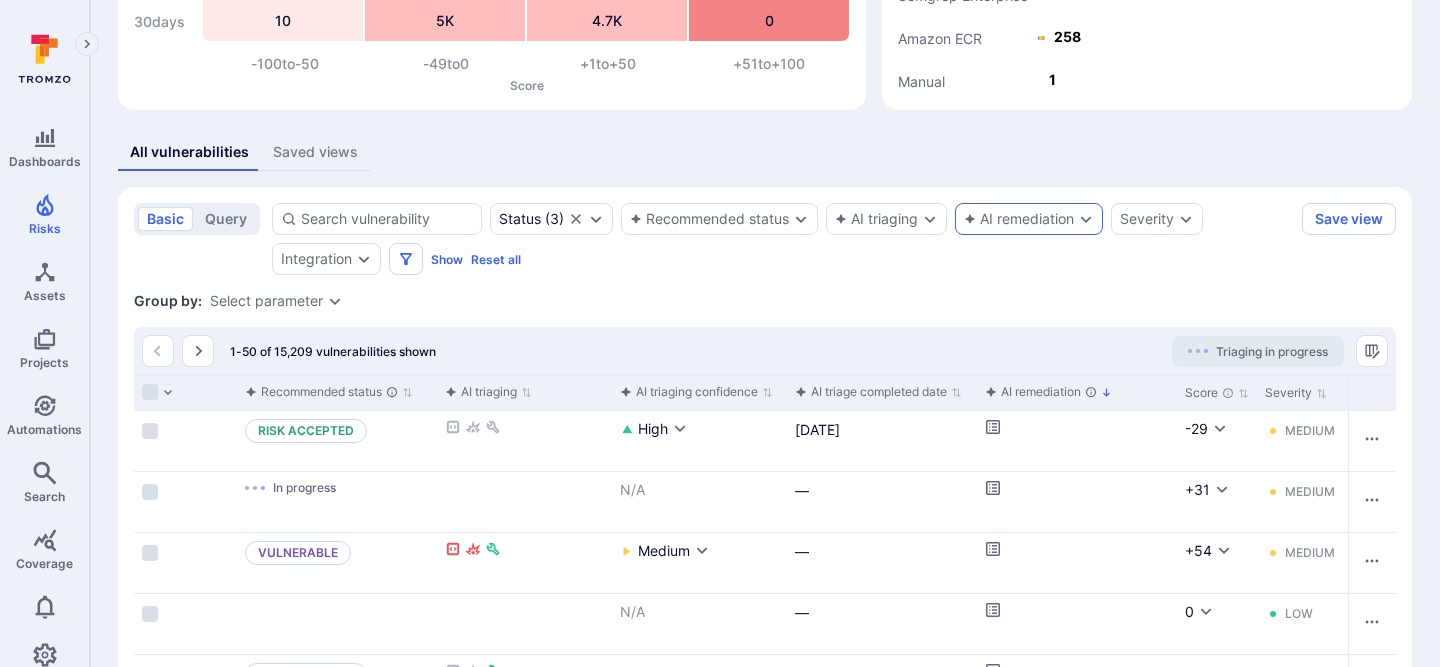 click on "AI remediation" at bounding box center [1019, 219] 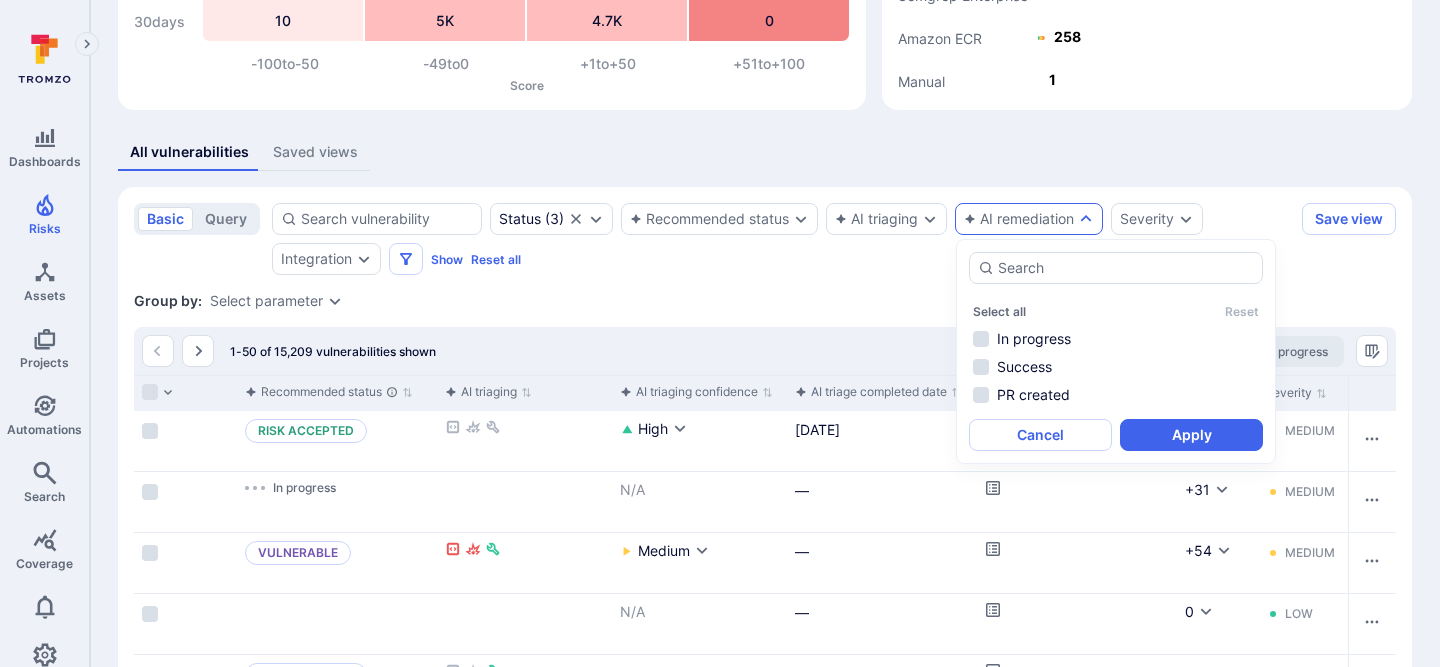 click on "Group by: Select parameter" at bounding box center (765, 301) 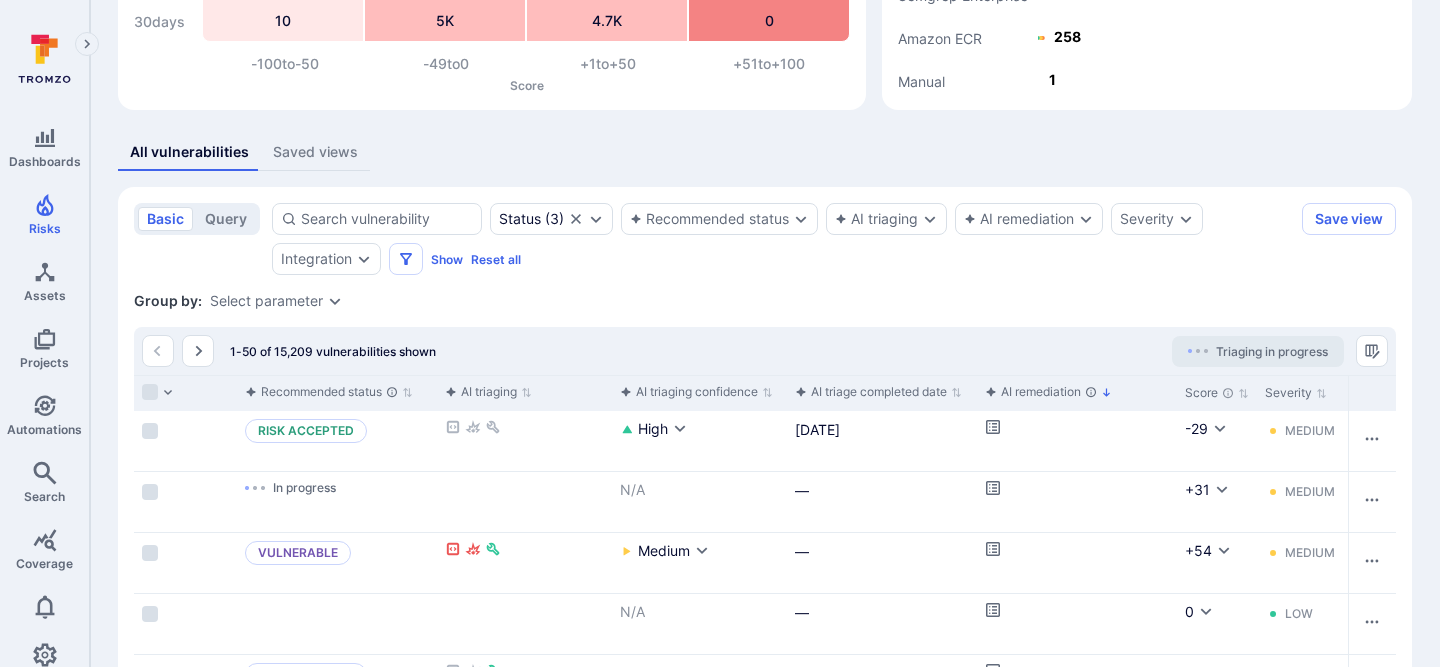 click on "Saved views" at bounding box center (315, 152) 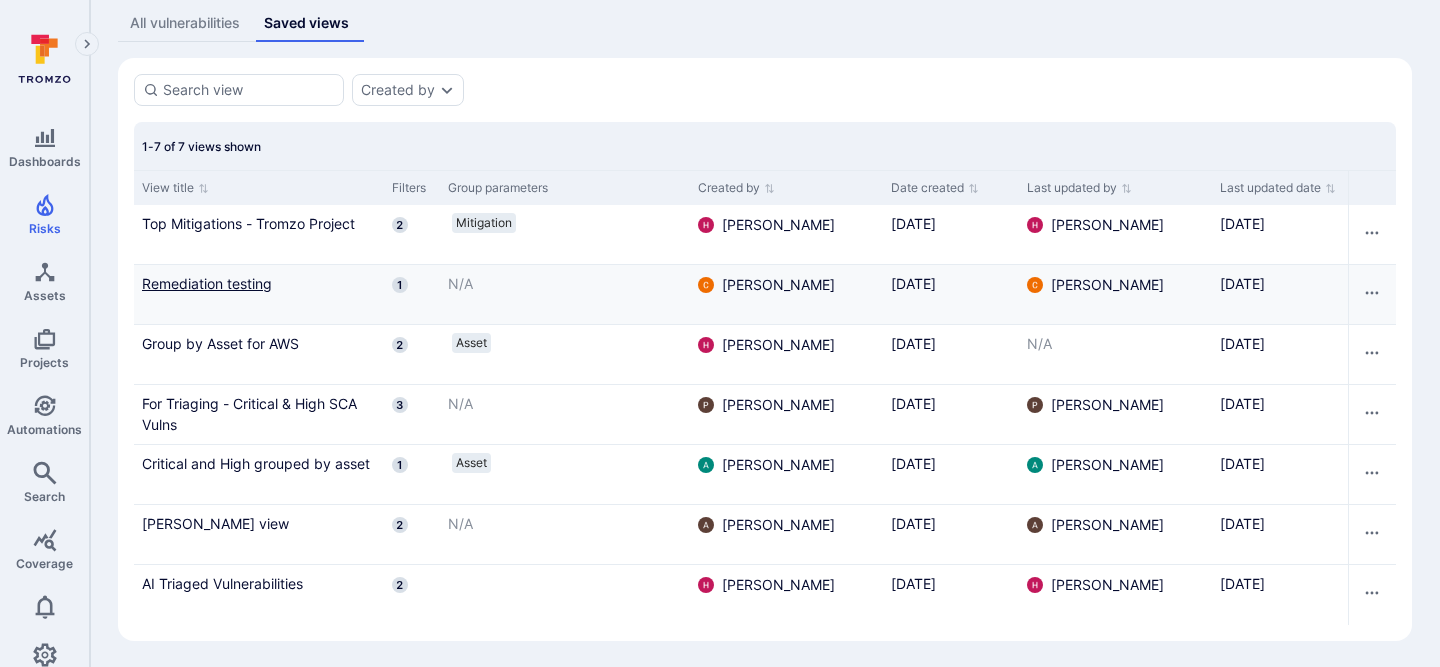scroll, scrollTop: 405, scrollLeft: 0, axis: vertical 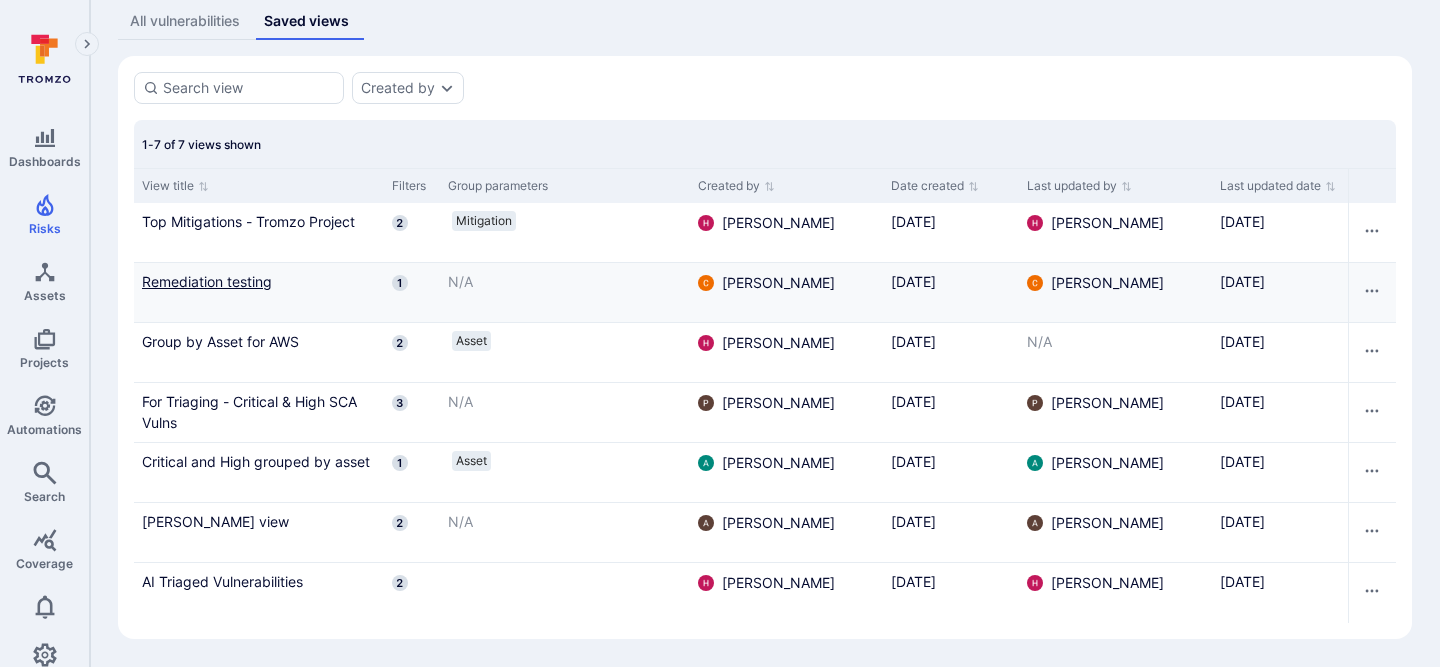 click on "Remediation testing" at bounding box center (259, 281) 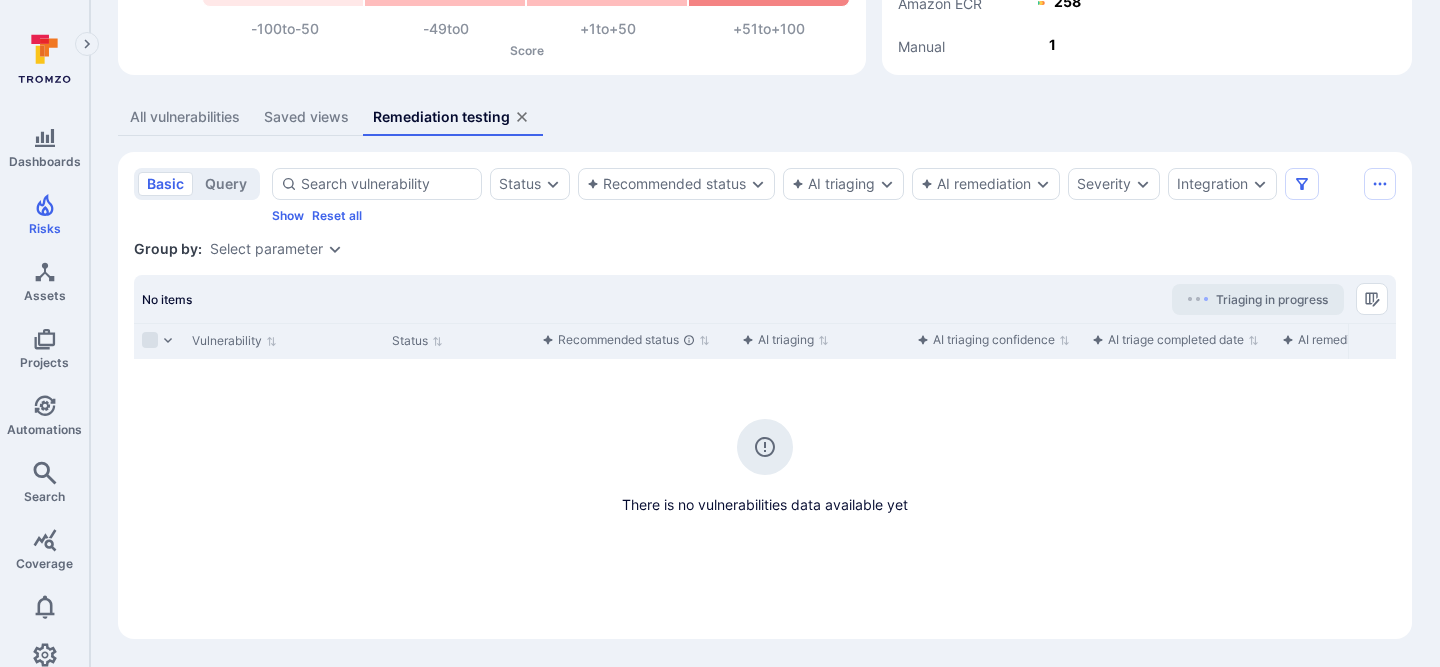 scroll, scrollTop: 59, scrollLeft: 0, axis: vertical 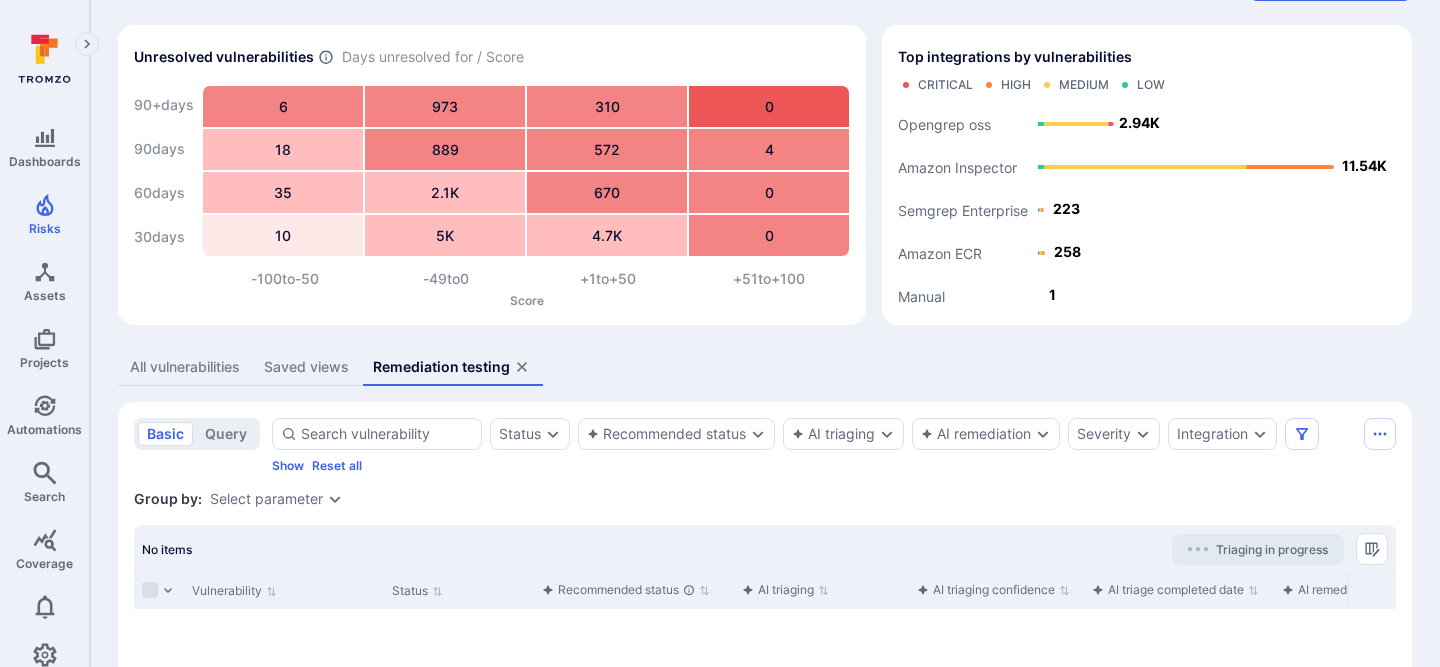 click on "All vulnerabilities" at bounding box center (185, 367) 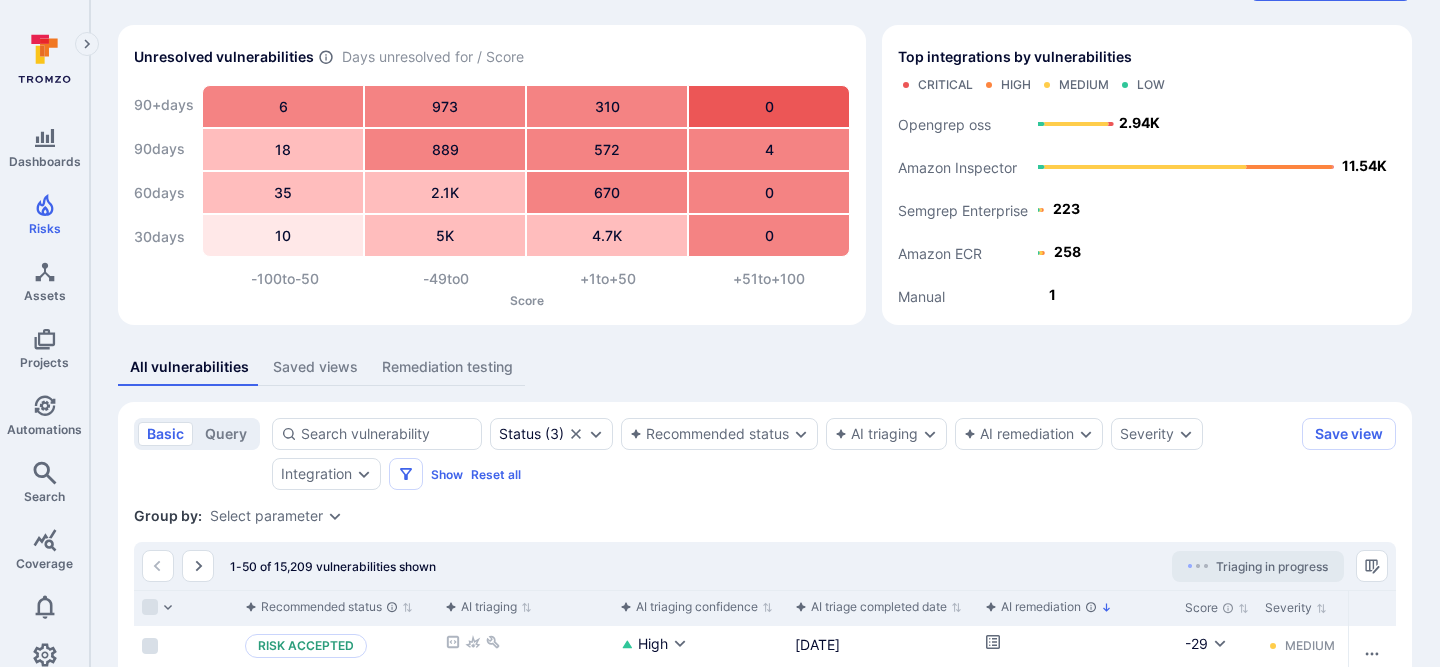 scroll, scrollTop: 295, scrollLeft: 0, axis: vertical 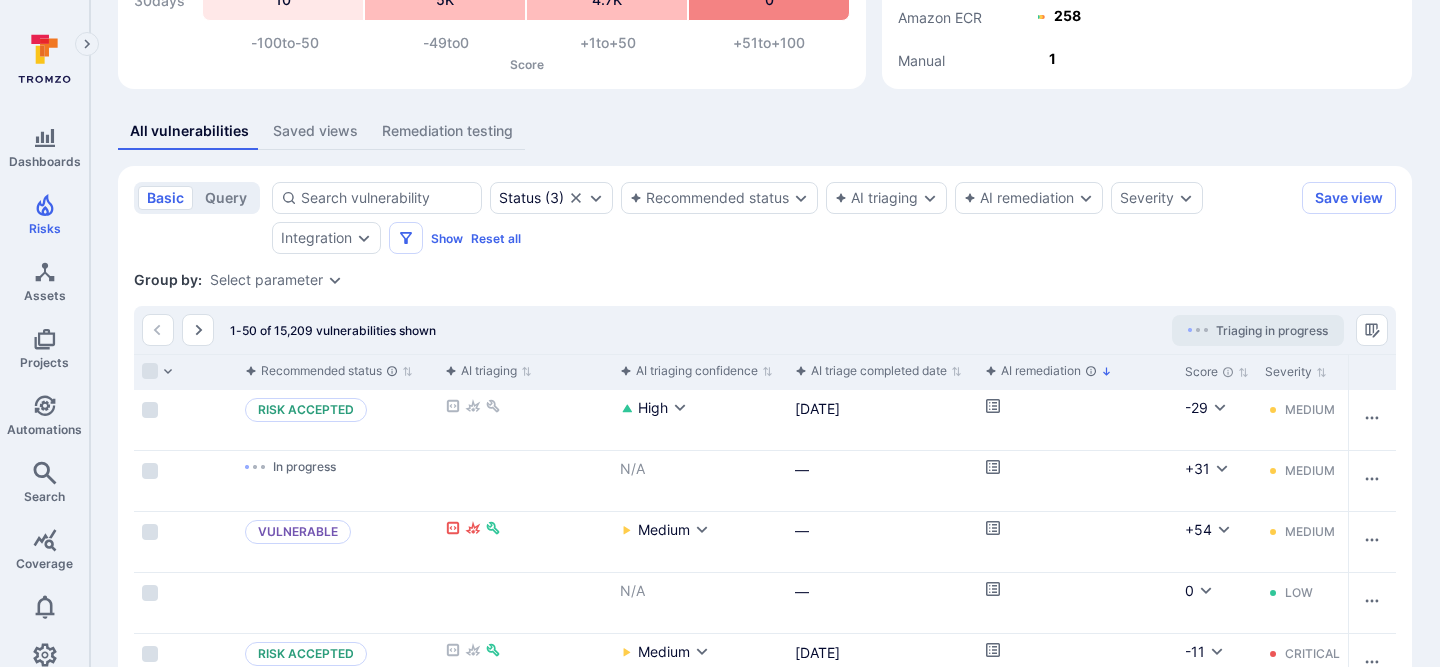 click on "Risks" at bounding box center [45, 228] 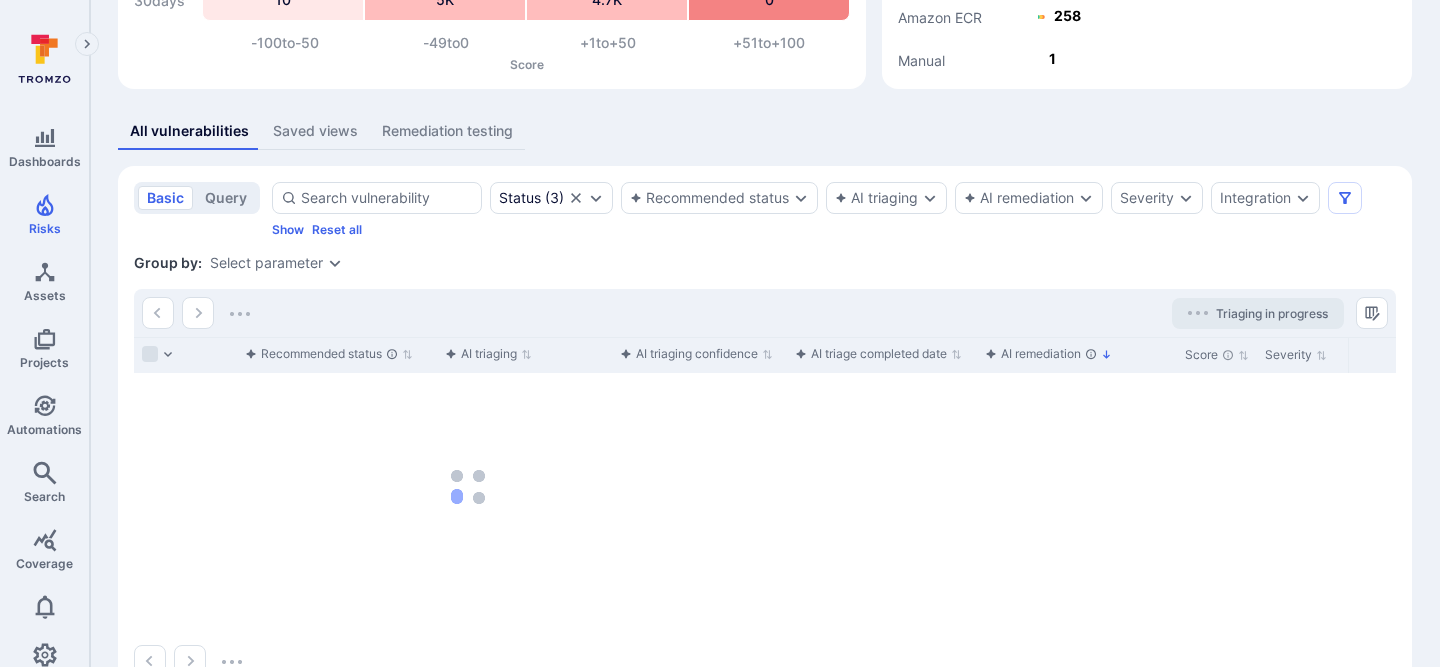 scroll, scrollTop: 349, scrollLeft: 0, axis: vertical 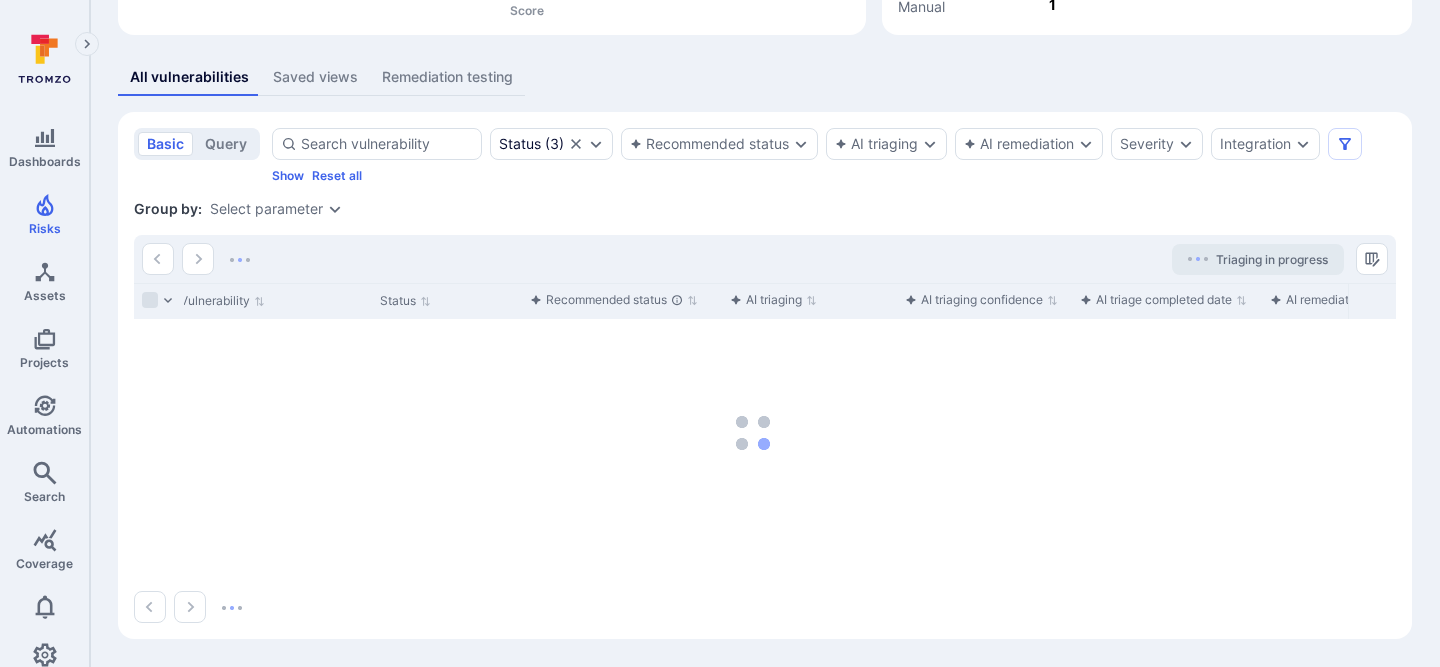 click on "Triaging in progress" at bounding box center [765, 259] 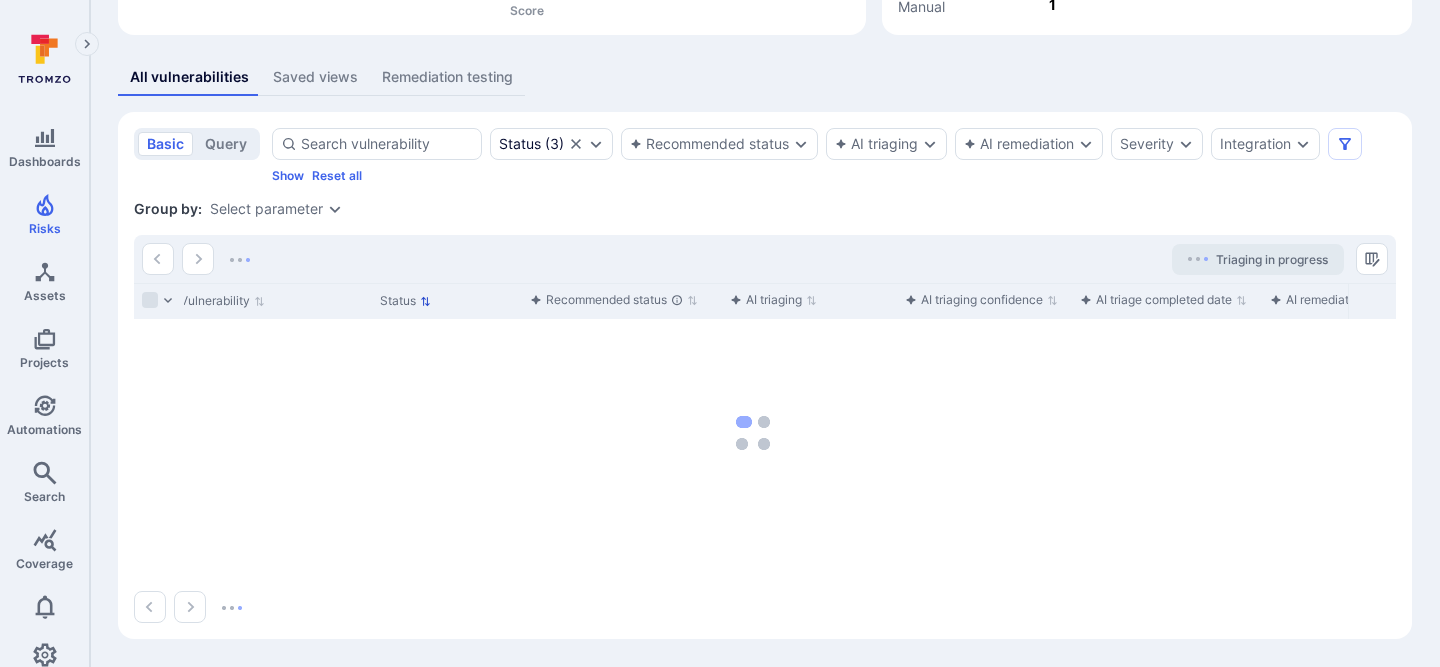 click on "Status" at bounding box center (405, 301) 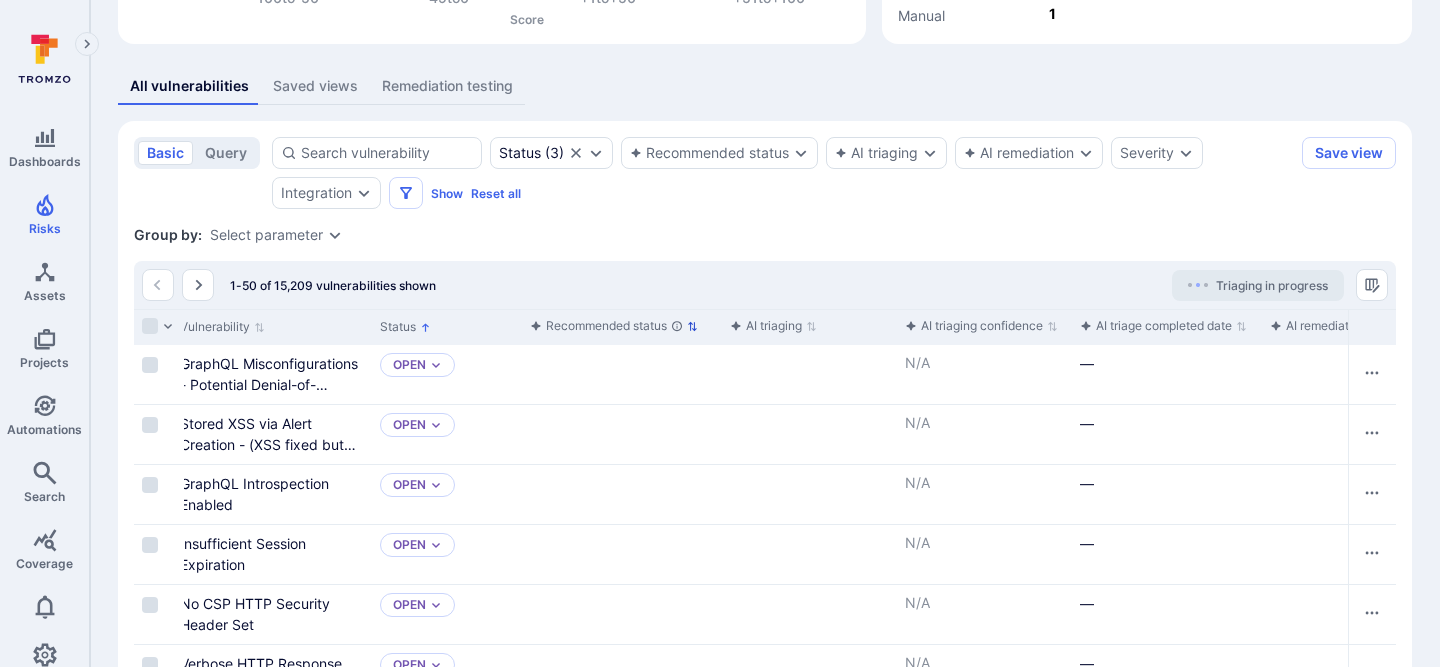 scroll, scrollTop: 336, scrollLeft: 0, axis: vertical 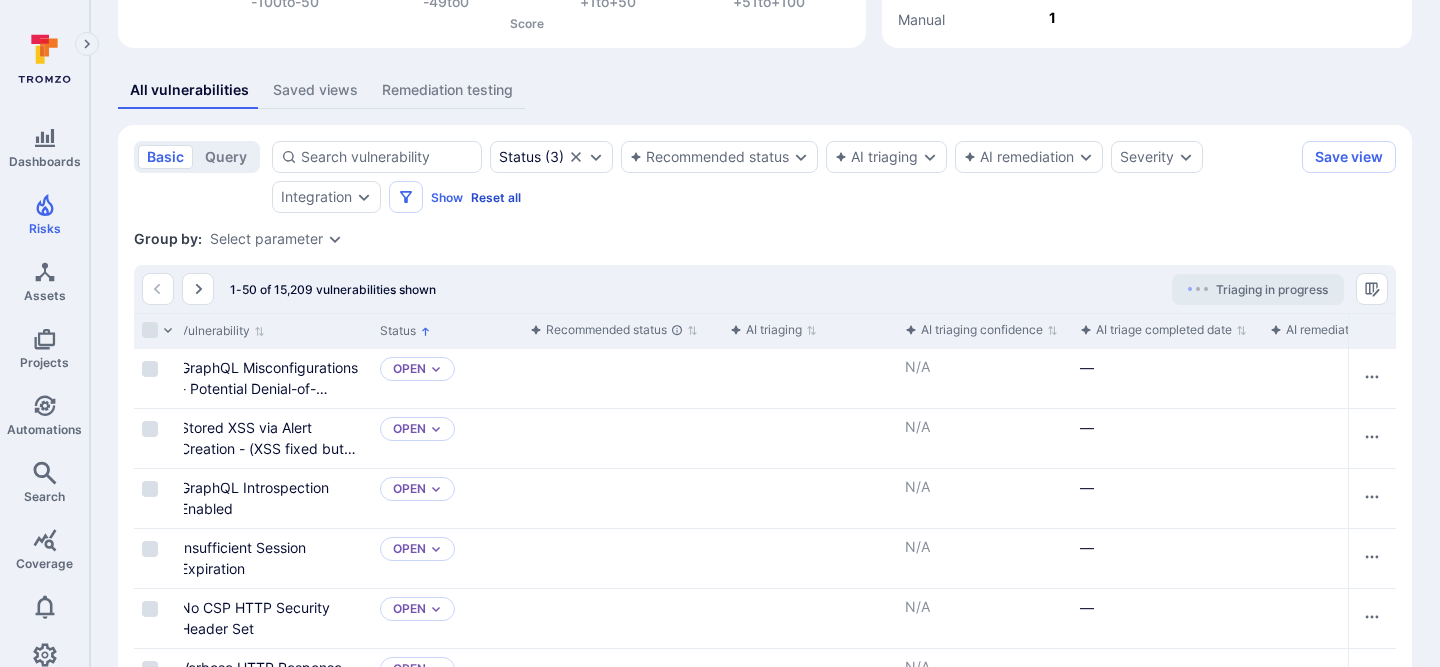 click on "Reset all" at bounding box center [496, 197] 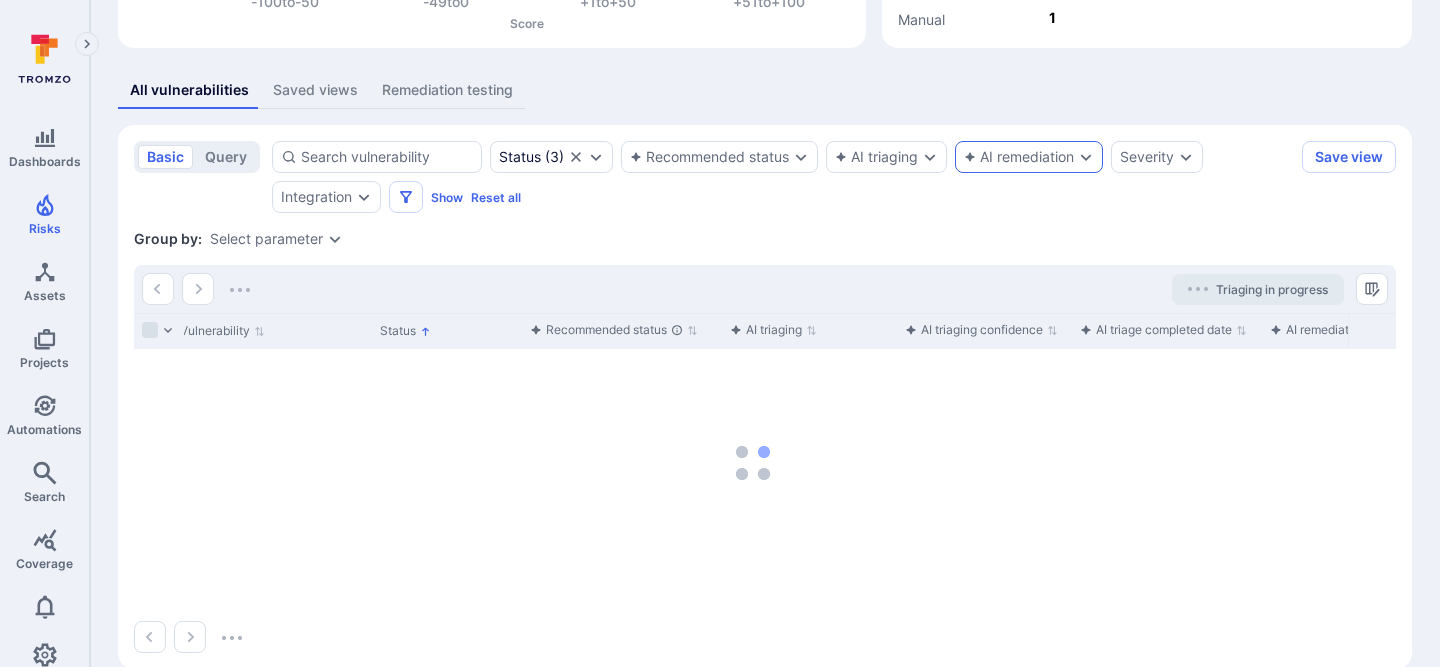 click on "AI remediation" at bounding box center (1019, 157) 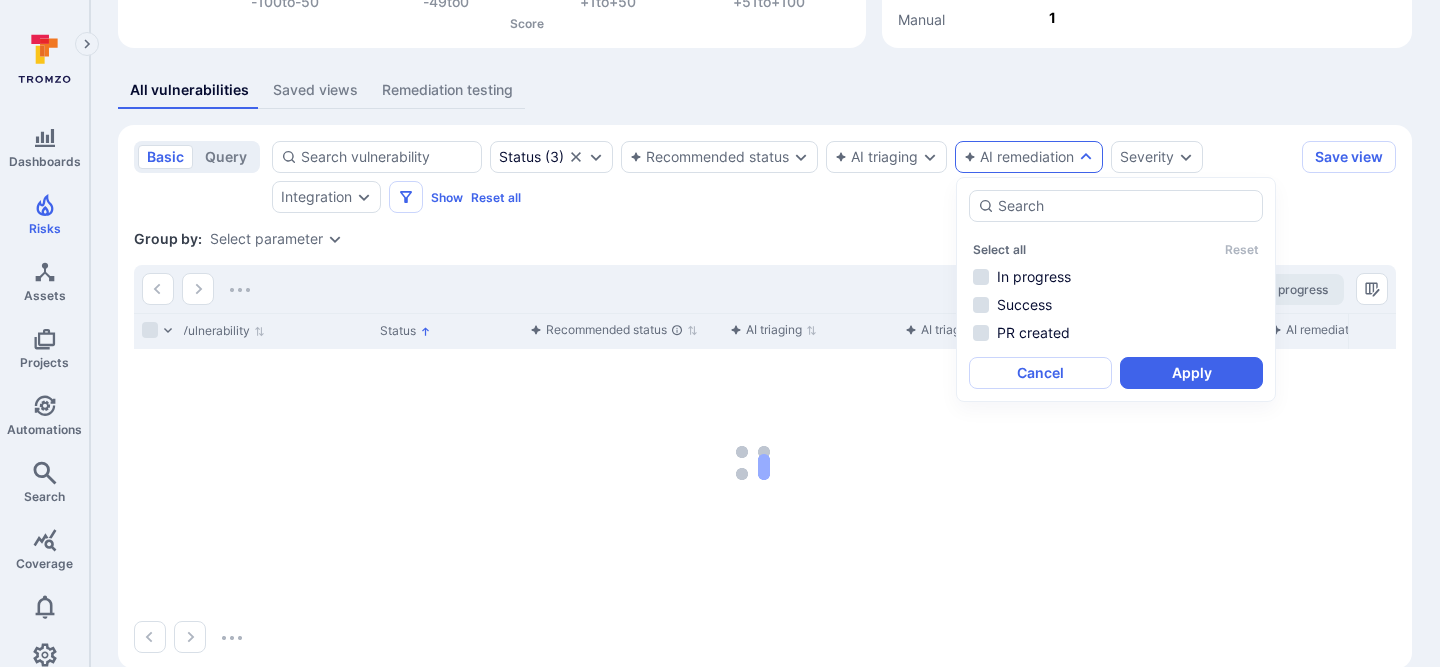 click on "In progress Success PR created" at bounding box center (1116, 305) 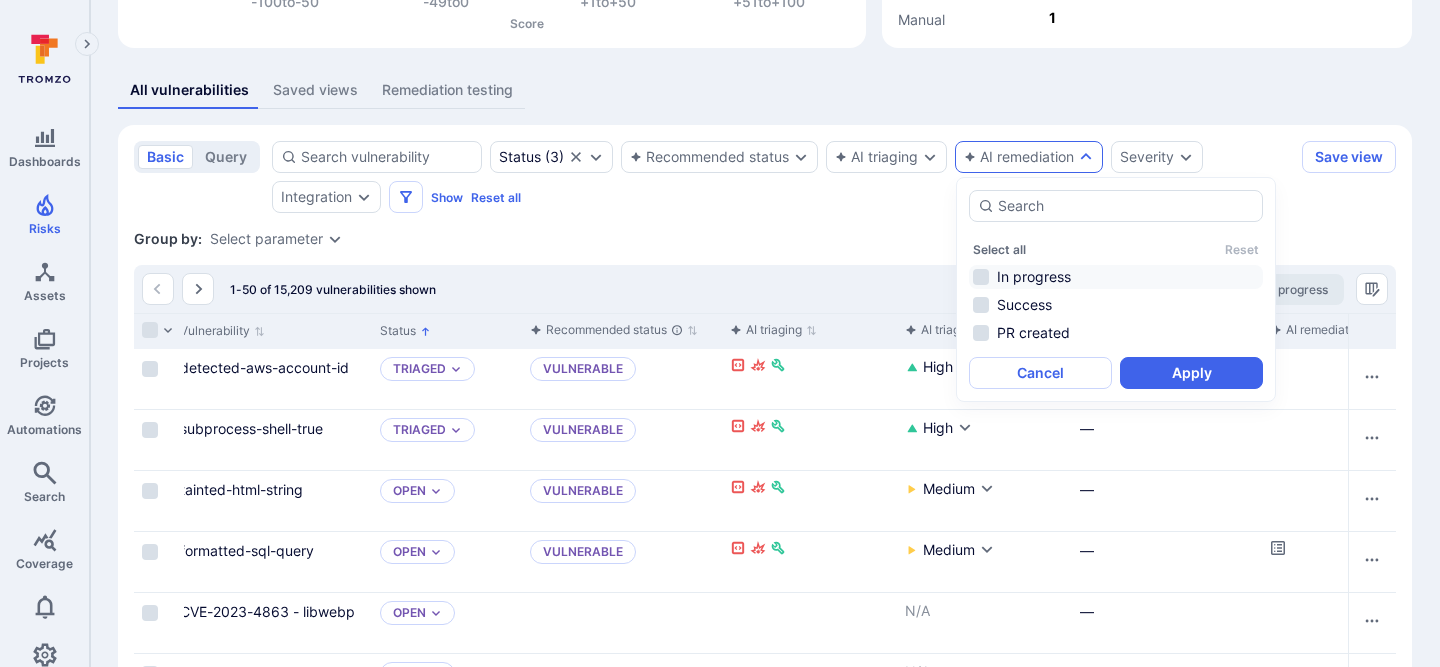 click on "In progress" at bounding box center [1116, 277] 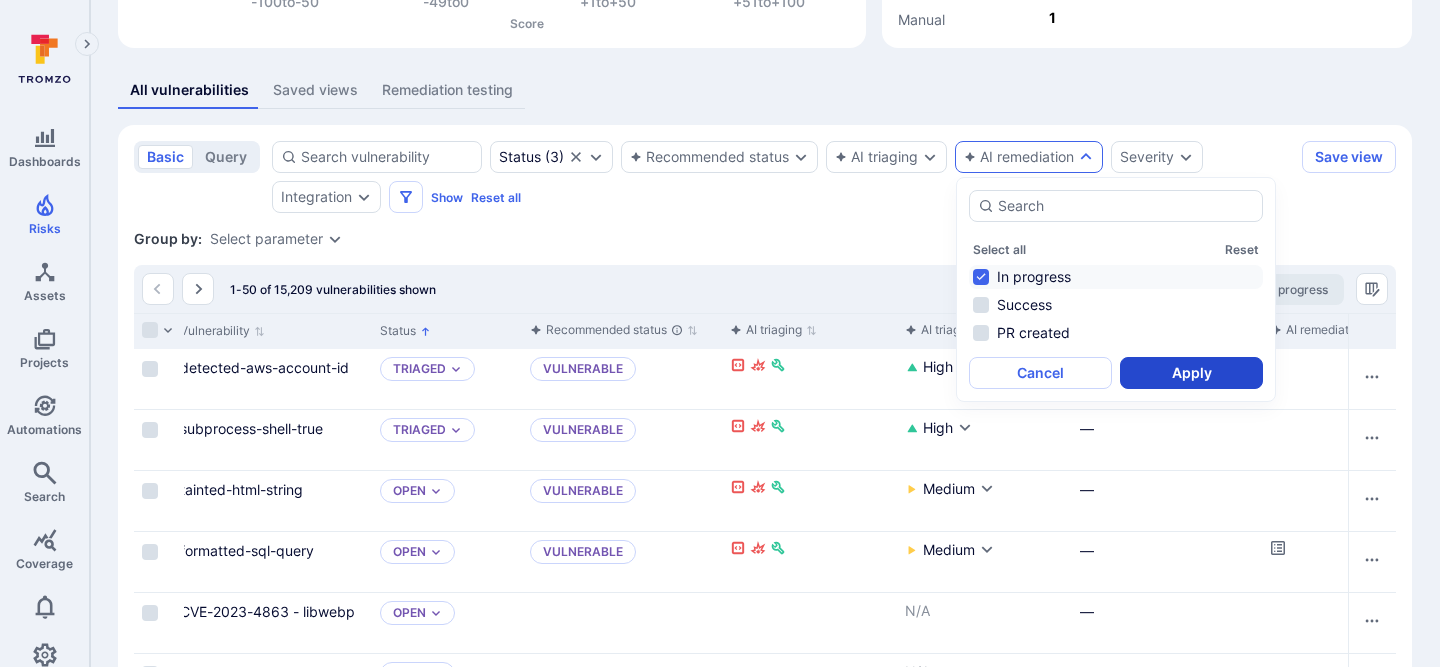 click on "Apply" at bounding box center [1191, 373] 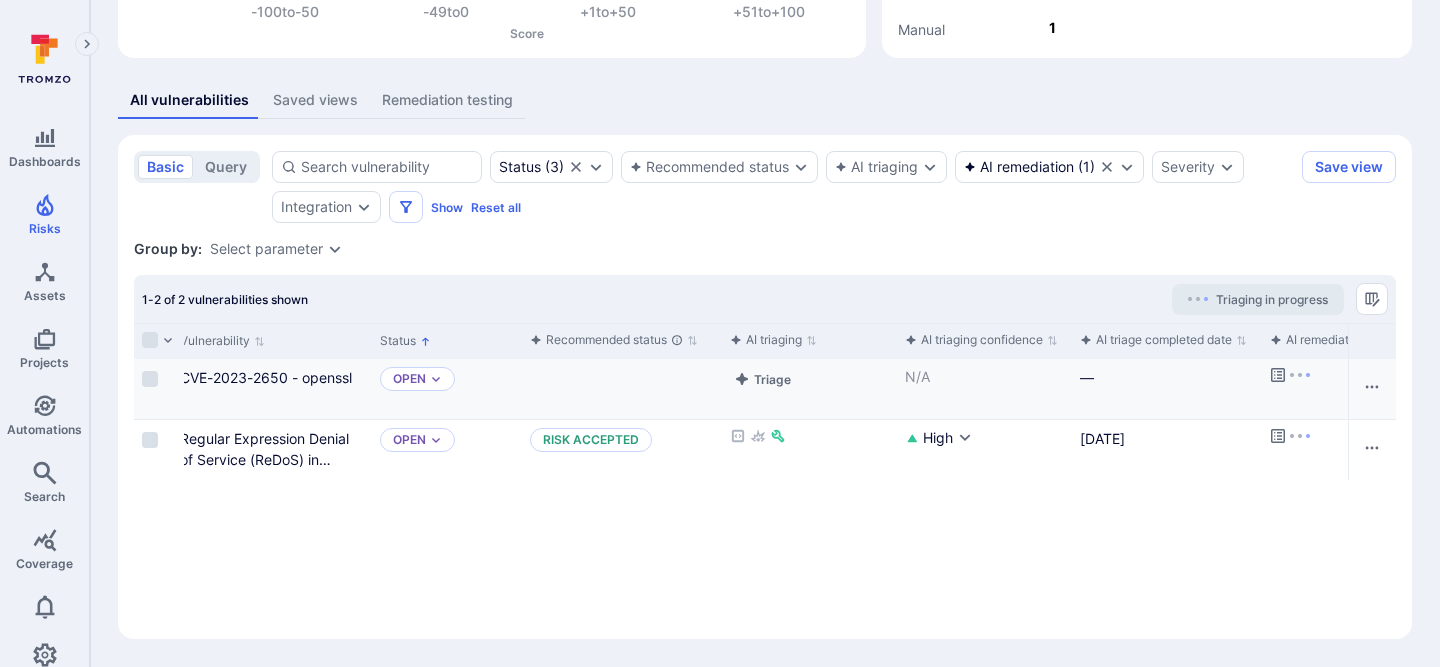 scroll, scrollTop: 326, scrollLeft: 0, axis: vertical 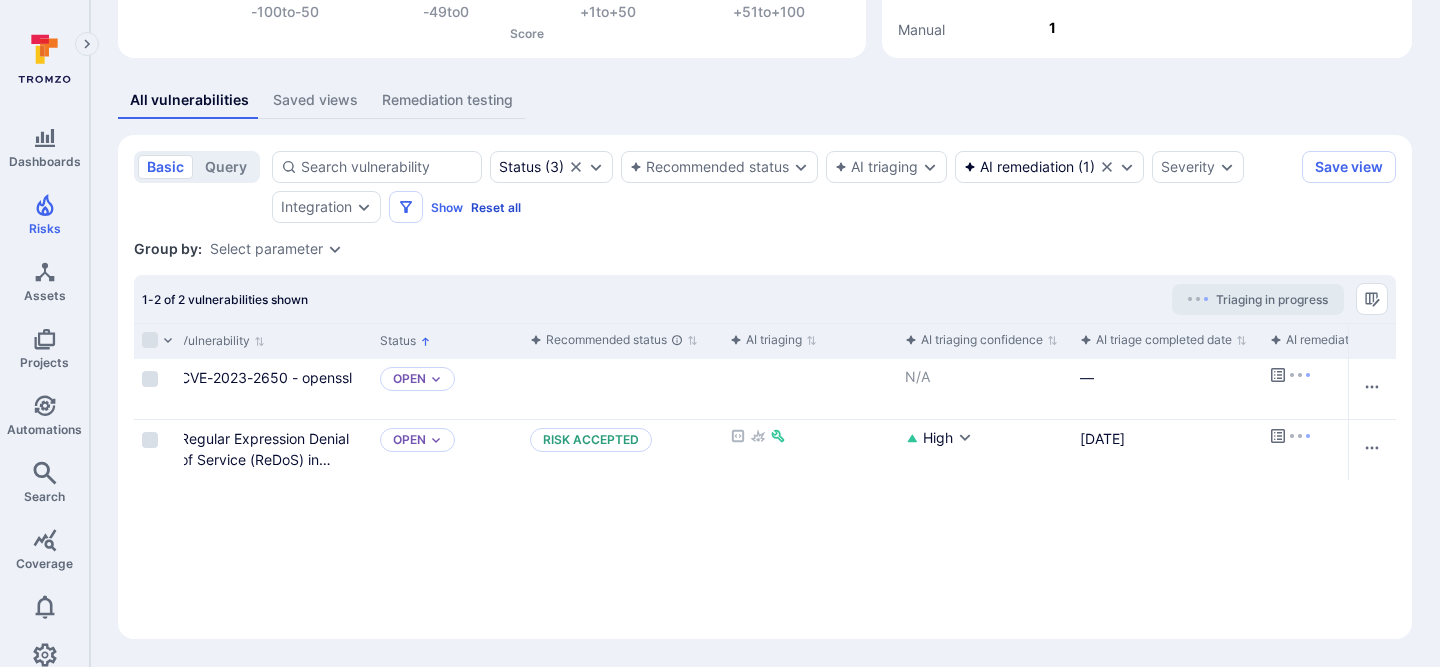 click on "Reset all" at bounding box center [496, 207] 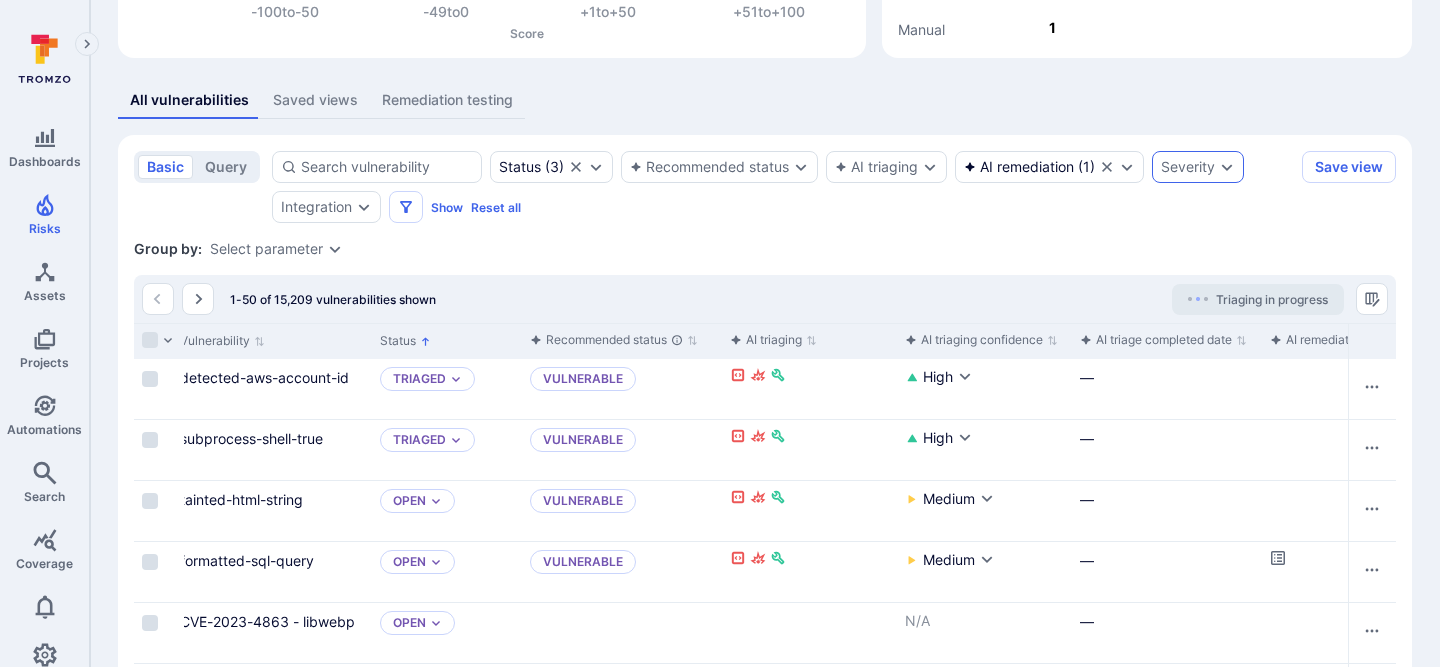 drag, startPoint x: 494, startPoint y: 210, endPoint x: 1196, endPoint y: 175, distance: 702.87195 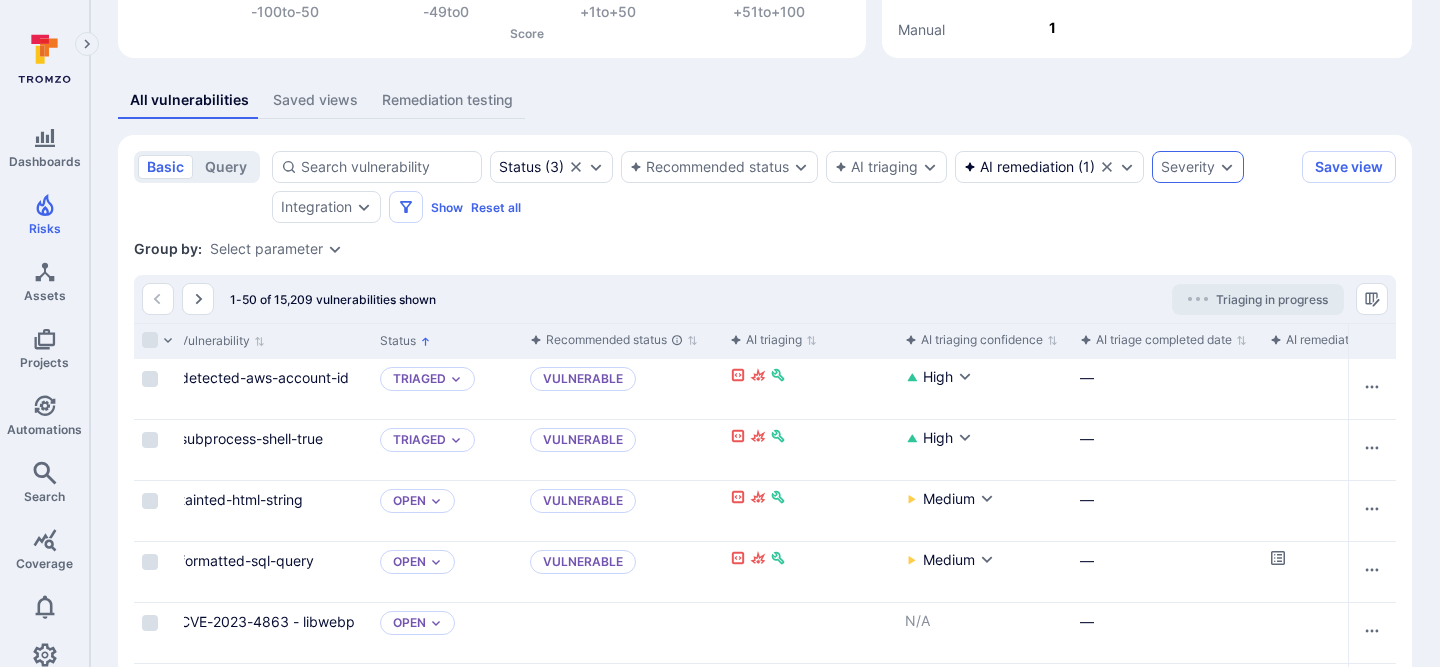 click on "Reset all" at bounding box center [496, 207] 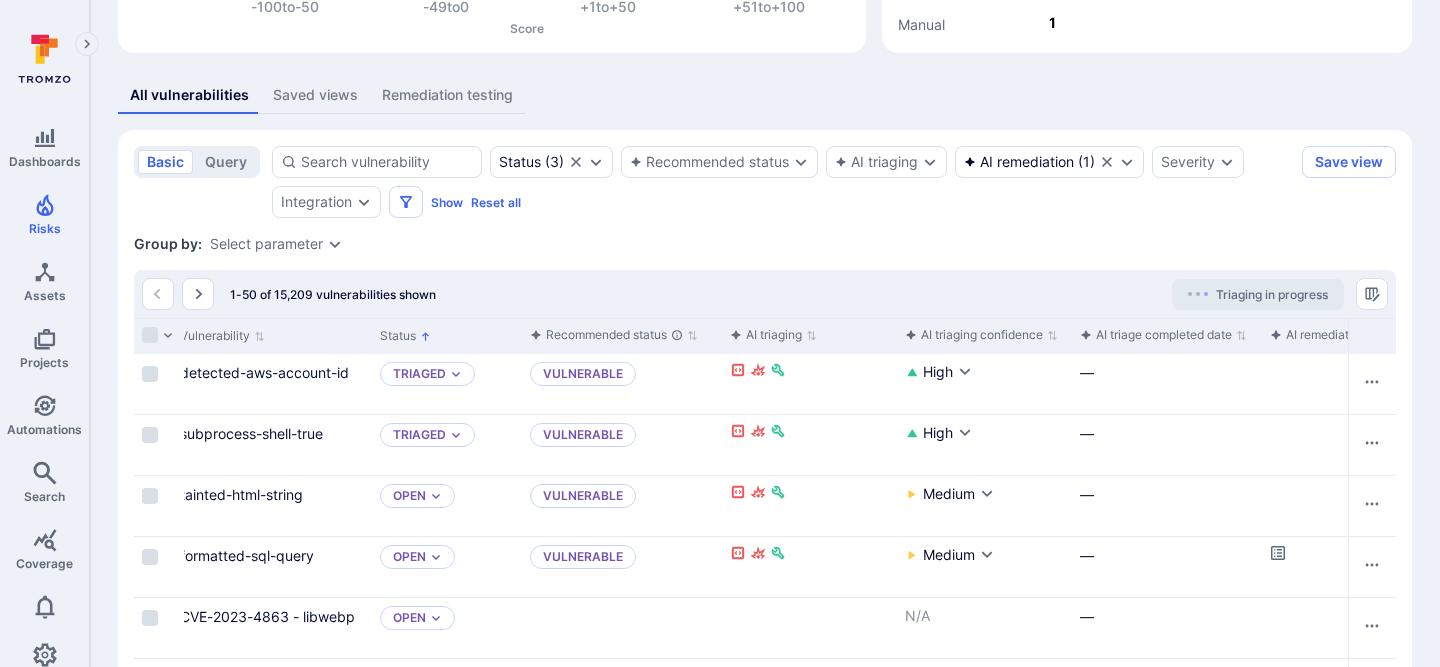scroll, scrollTop: 335, scrollLeft: 0, axis: vertical 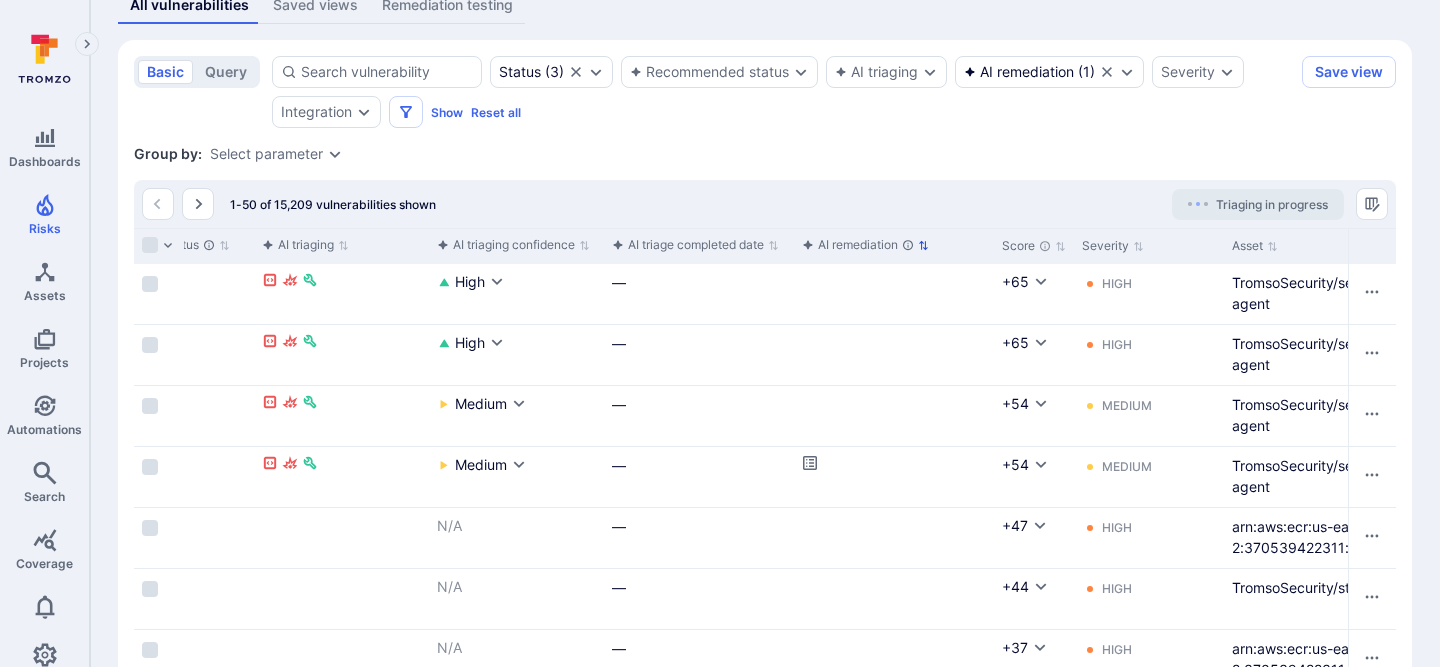 click on "AI remediation" at bounding box center (858, 245) 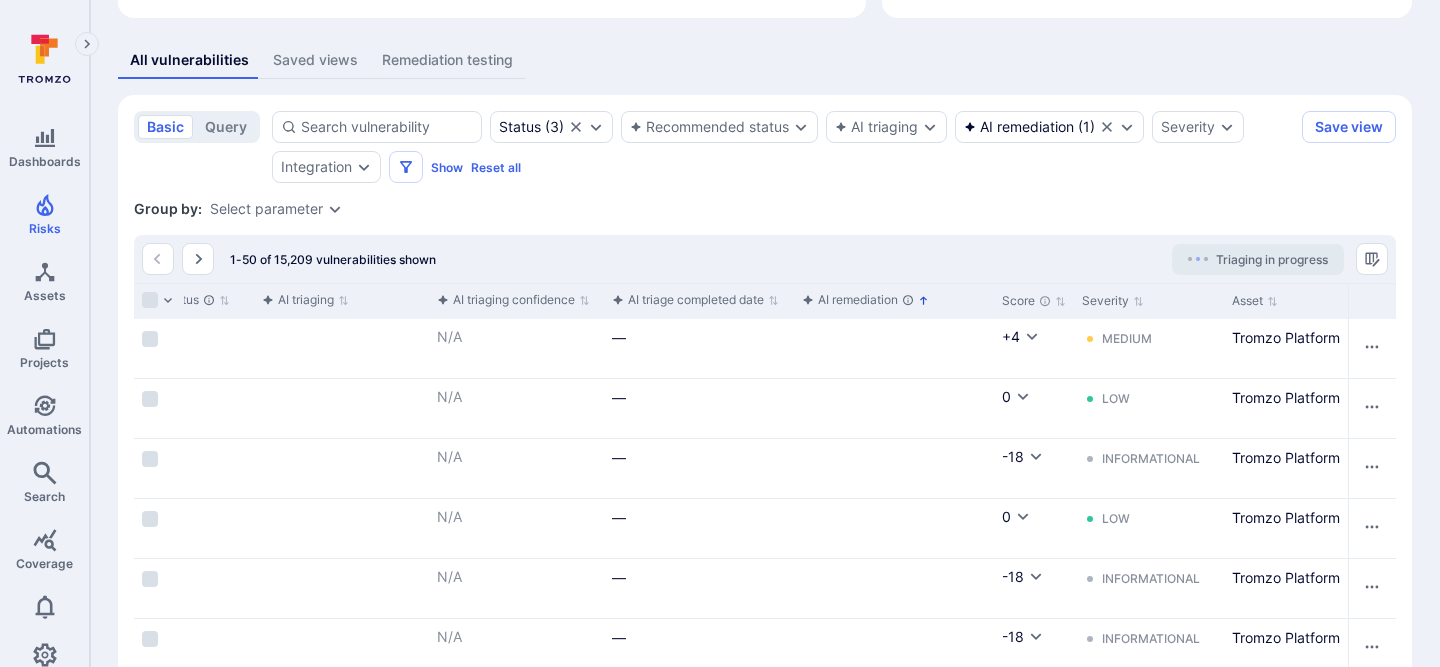 scroll, scrollTop: 421, scrollLeft: 0, axis: vertical 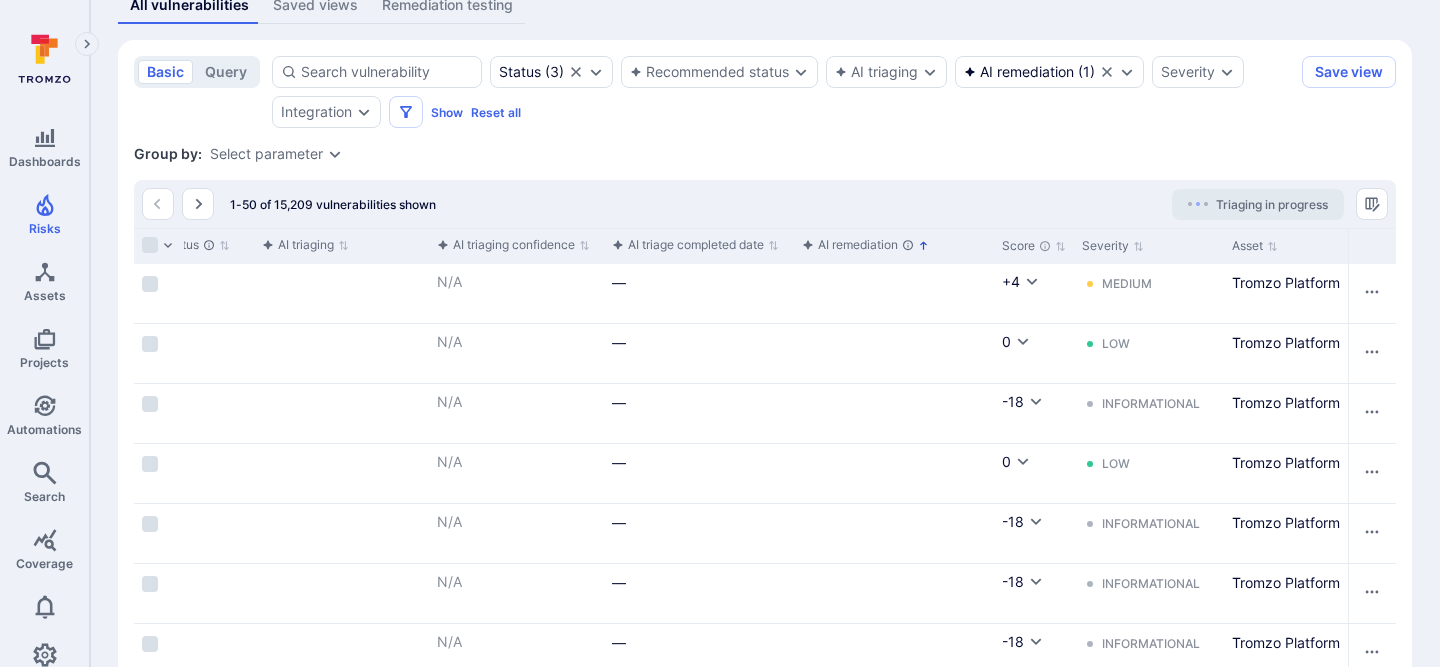 click on "AI remediation" at bounding box center (858, 245) 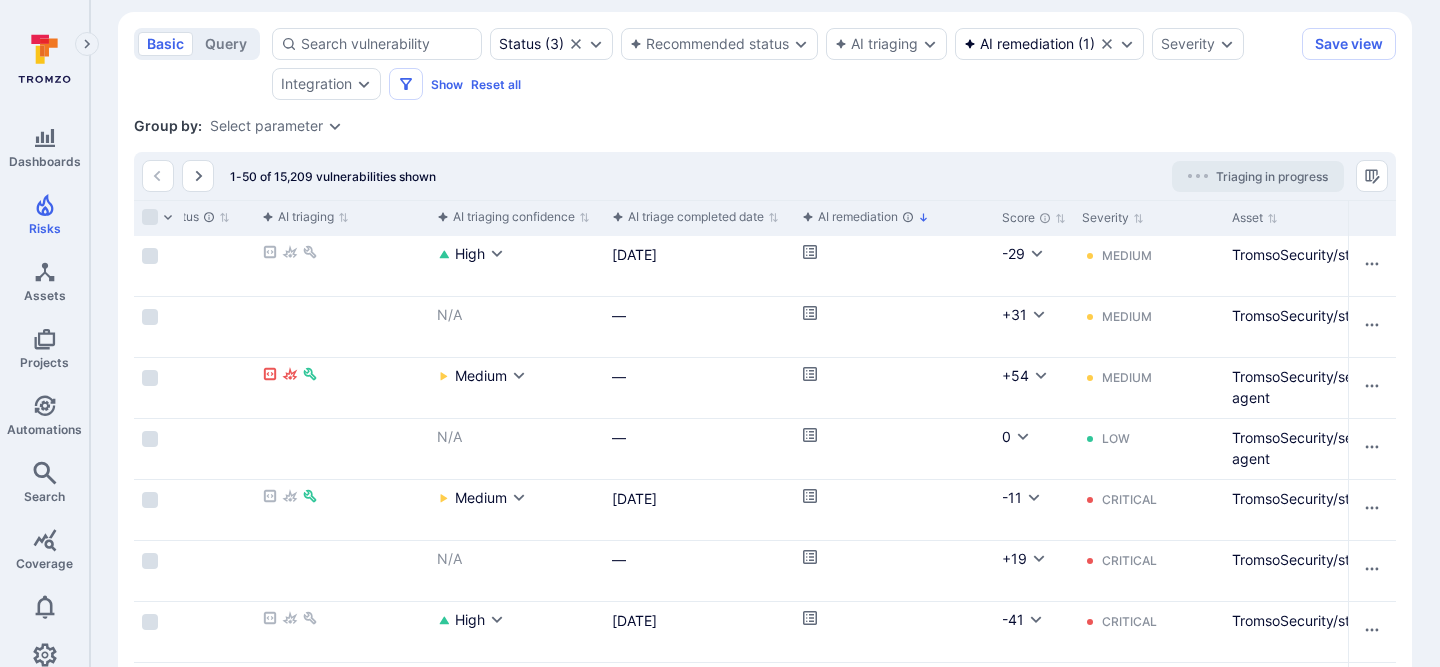 scroll, scrollTop: 415, scrollLeft: 0, axis: vertical 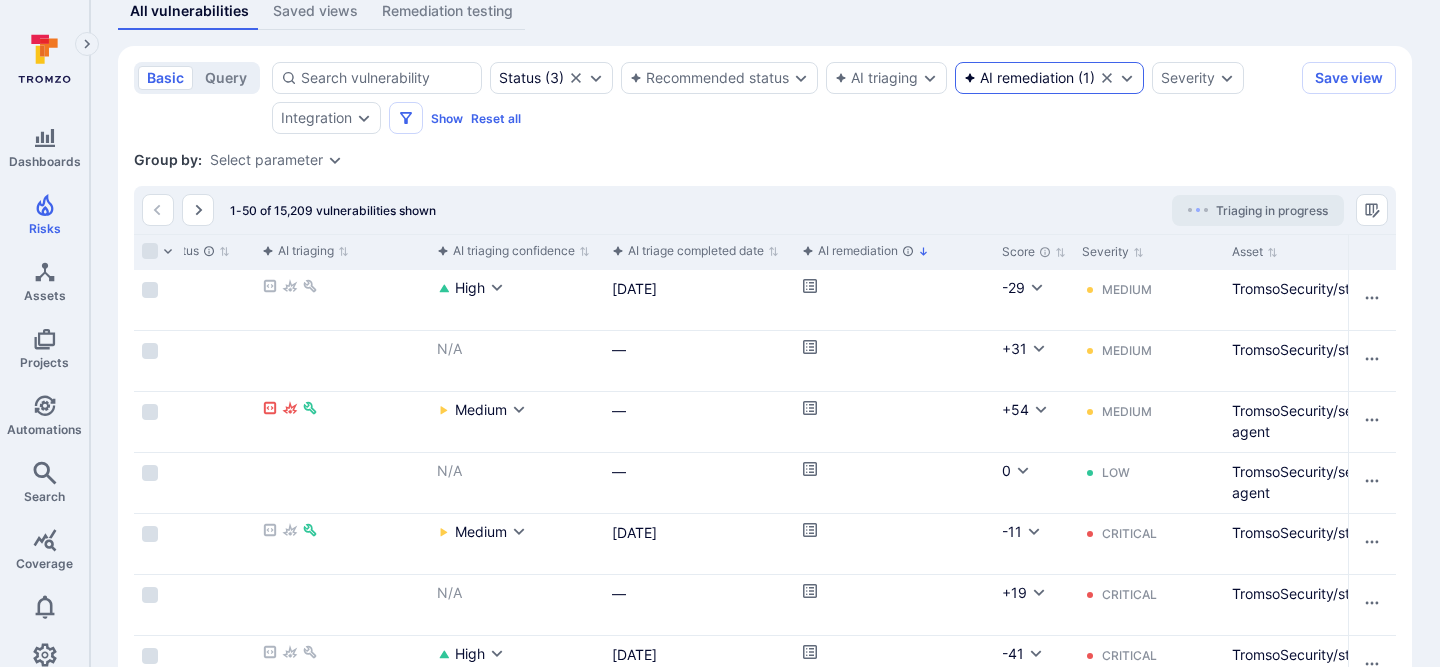 click on "AI remediation" at bounding box center (1019, 78) 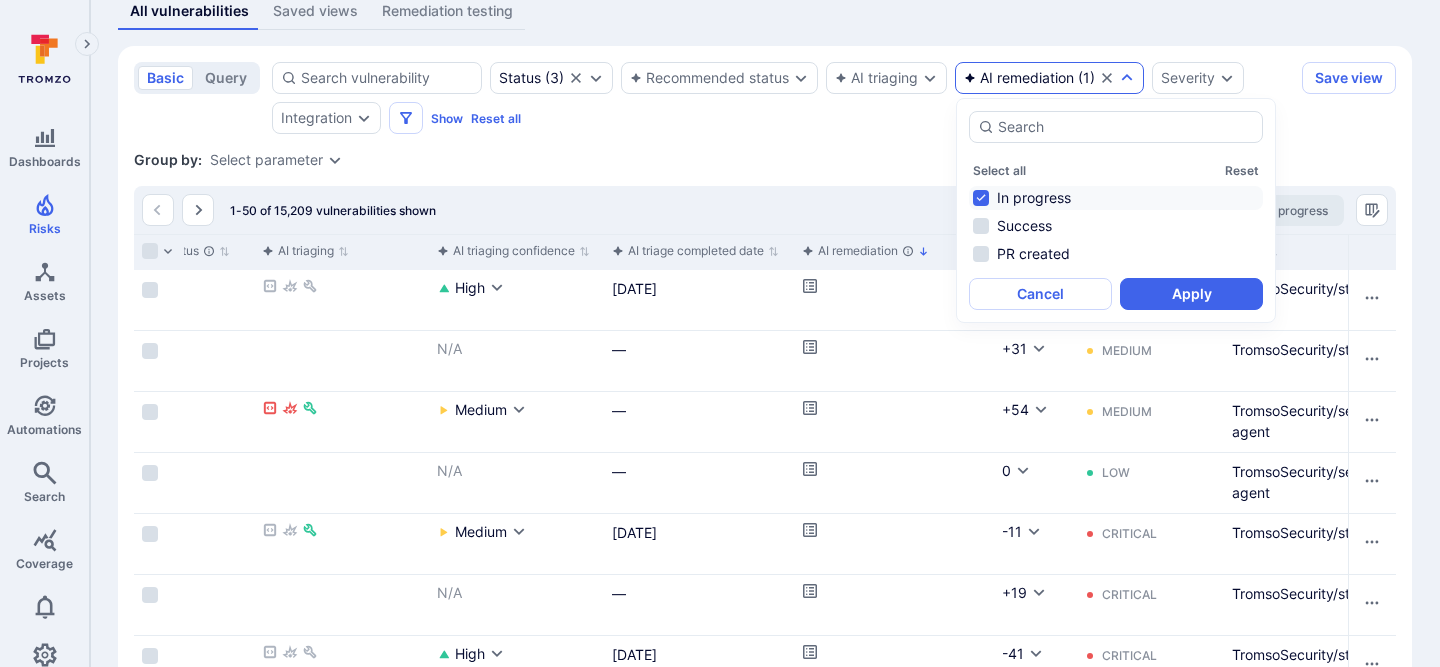 click on "Group by: Select parameter" at bounding box center (765, 160) 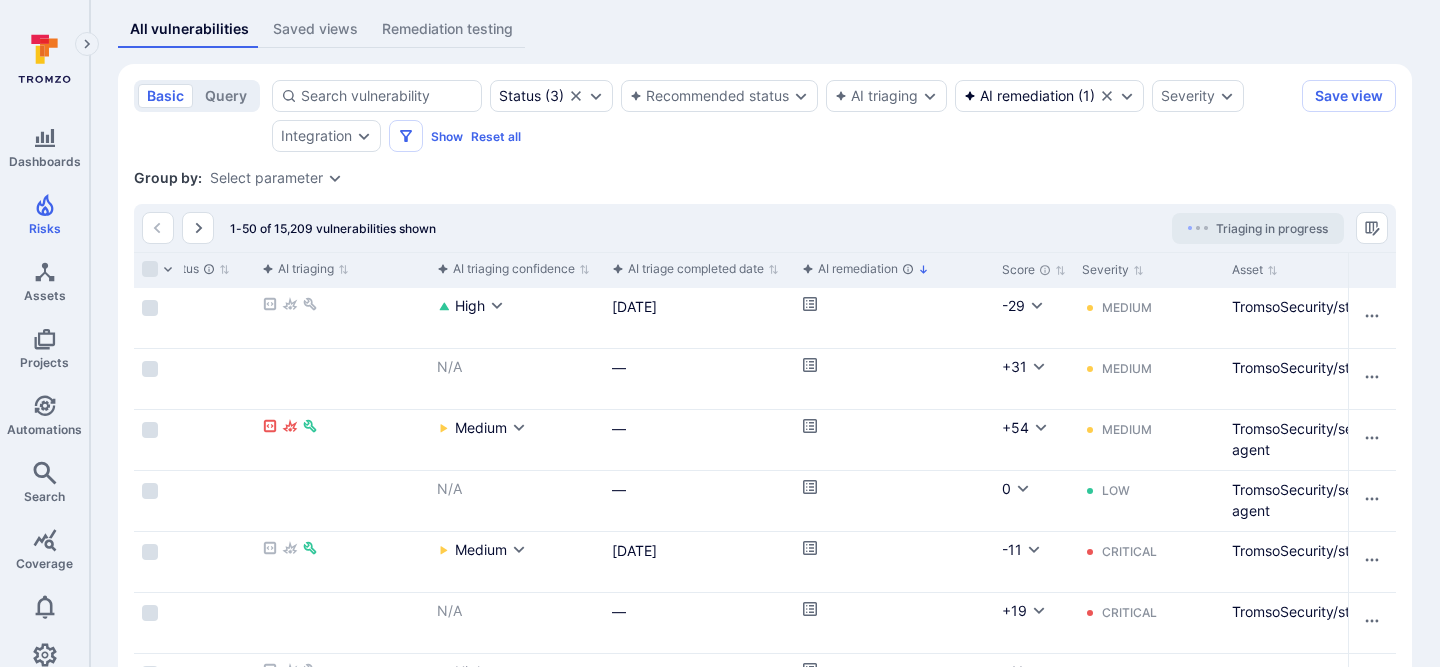 scroll, scrollTop: 391, scrollLeft: 0, axis: vertical 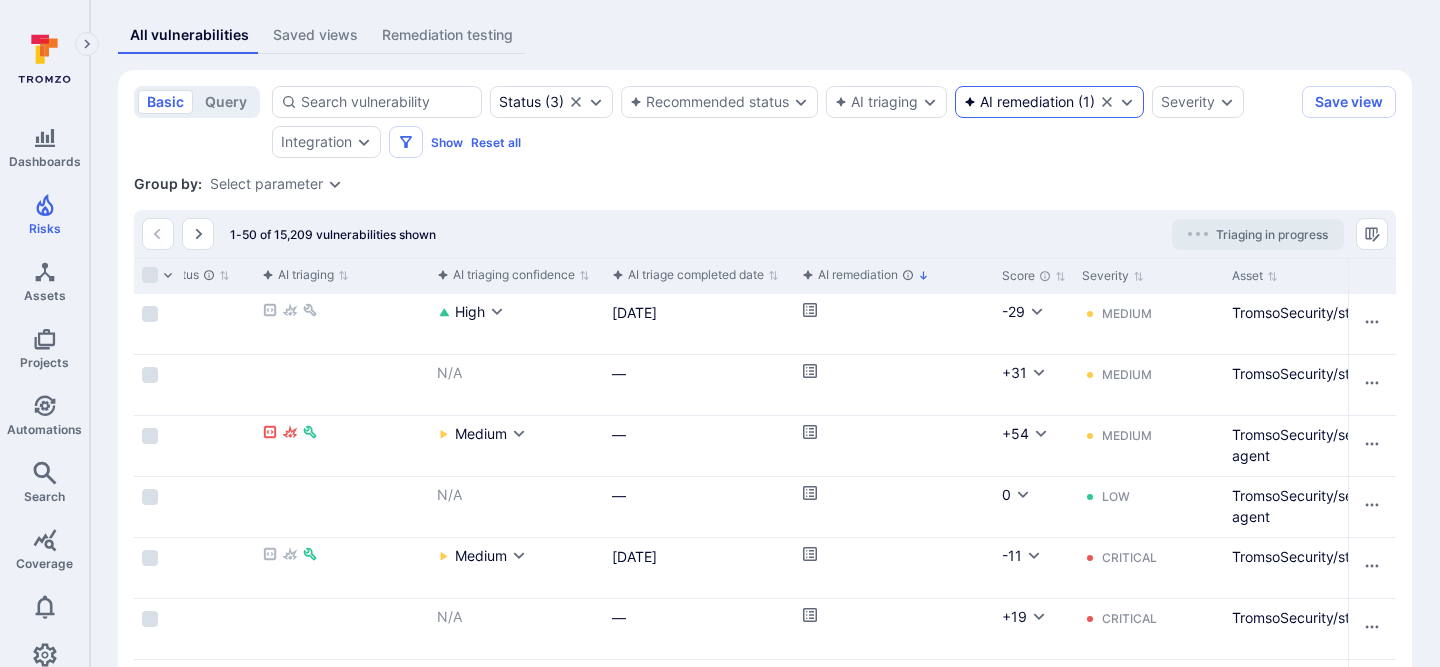 click on "AI remediation" at bounding box center (1019, 102) 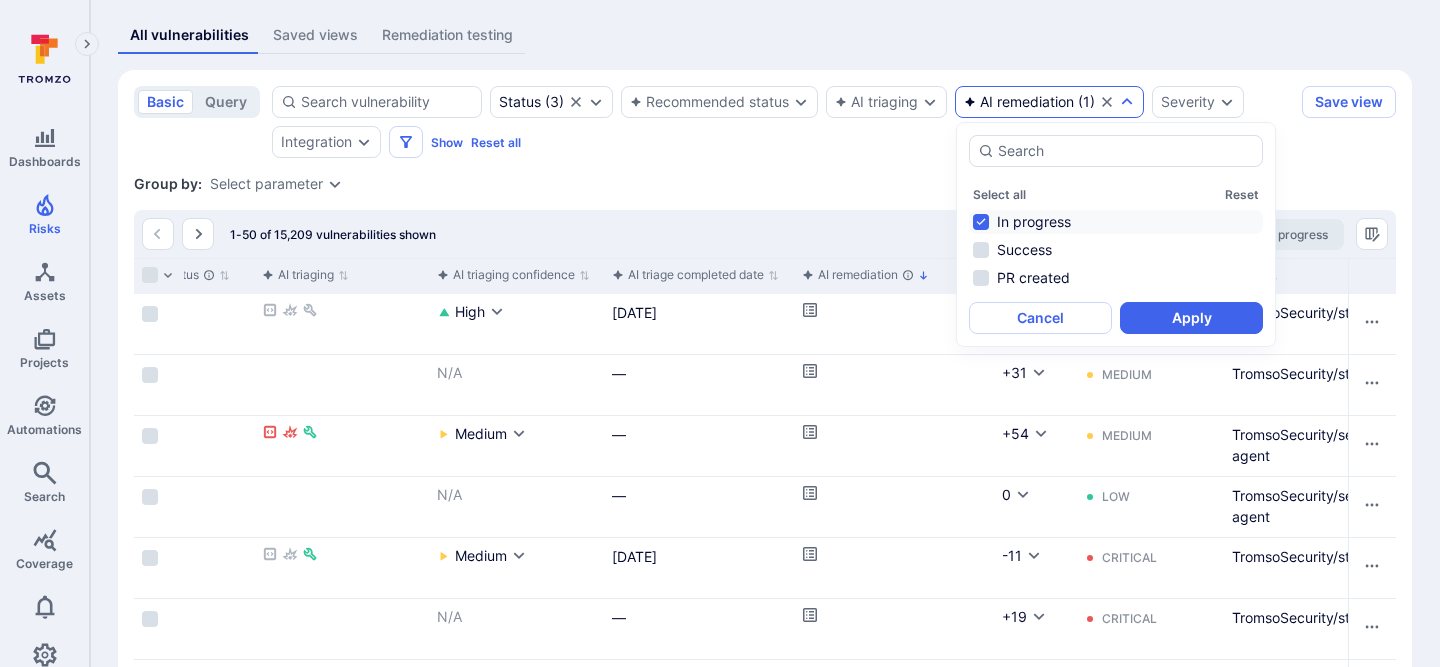 click on "basic query Status  ( 3 ) Recommended status AI triaging AI remediation  ( 1 ) Severity Integration Show Reset all Save view Status : open triaged in process Group by: Select parameter 1-50 of 15,209 vulnerabilities shown Triaging in progress Vulnerability Status Recommended status AI triaging AI triaging confidence AI triage completed date AI remediation Score Severity Asset Asset Type Asset context Projects Integration Scanner status EPSS Score KEV Fix available Exploit available Dependency Level Category Due date Scanned date Scanner dismissed date Dismissed reason Assignee Tickets Description Compliance frameworks Tags Asset Tags CVE CWE Vulnerabilities URL Reachability Source path Source filename Vulnerable version Vulnerable entity Merged Line no Scanner score CVSS Score CVSS Vector customfieldsfrommember_new_edit lastObservedAtString lastObservedAtDate aws_asset_ecr_repository_name asset_name dependabot_Scope   python-sqlalchemy-hardcoded-secret Open Risk accepted High Jun 17, 2025 -29 Medium … Open" at bounding box center [765, 1730] 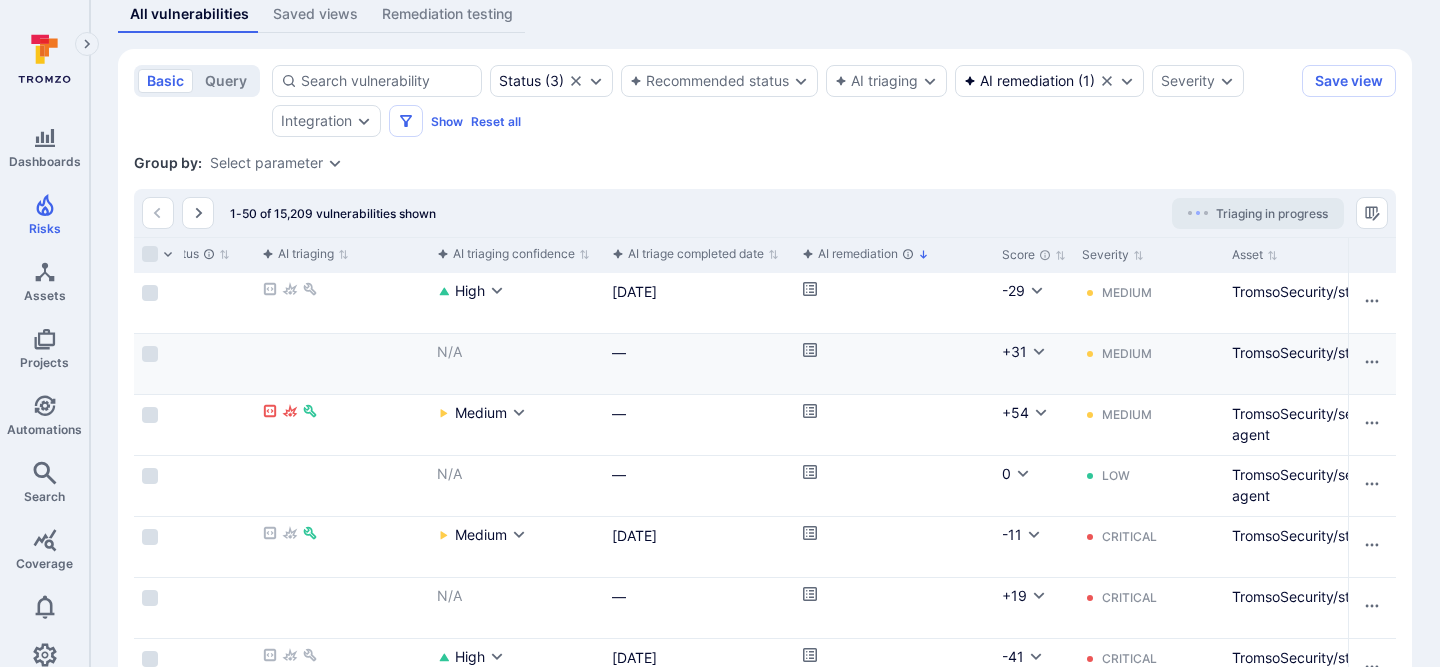 scroll, scrollTop: 415, scrollLeft: 0, axis: vertical 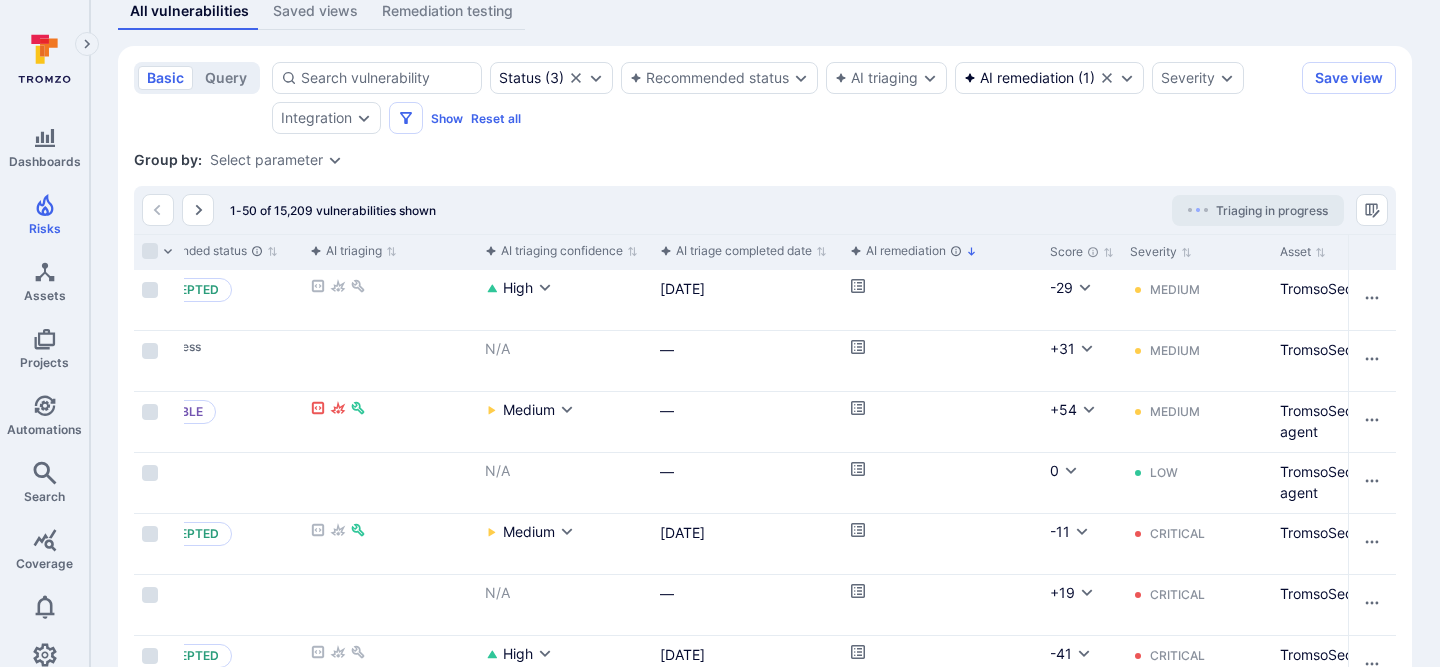 click on "1-50 of 15,209 vulnerabilities shown Triaging in progress" at bounding box center [765, 210] 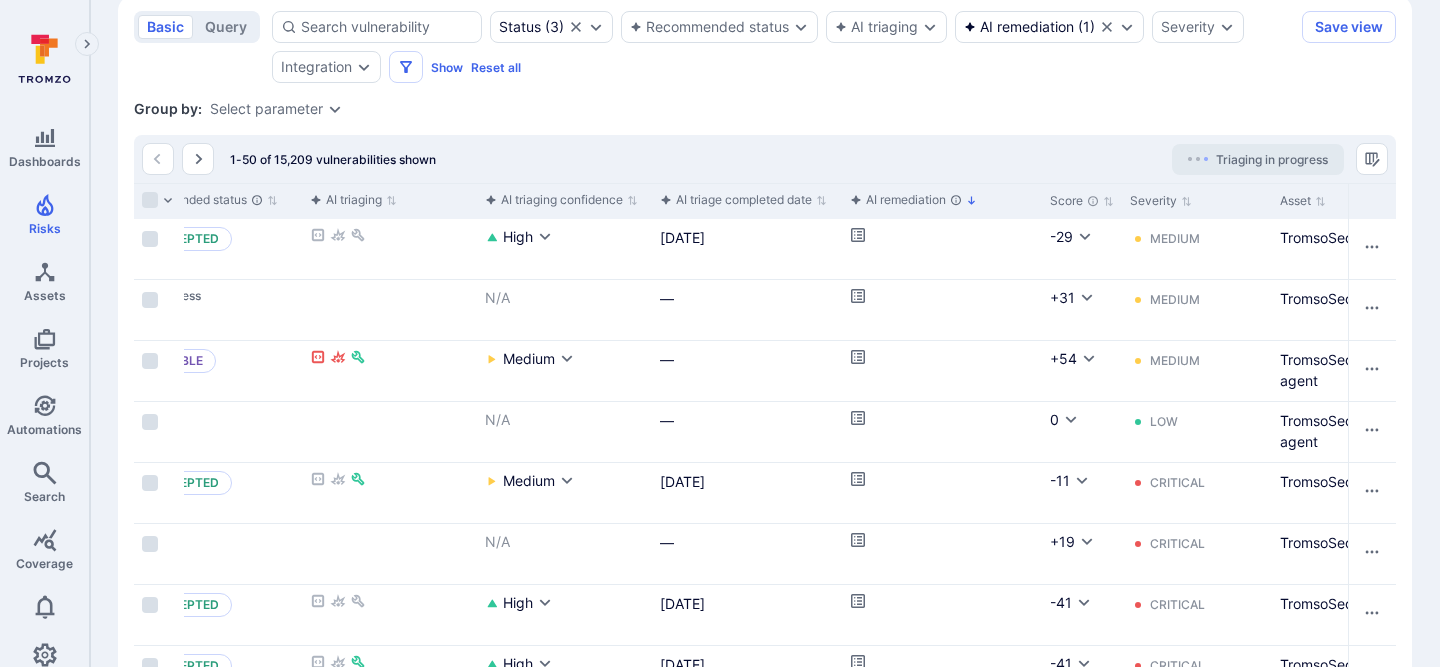 scroll, scrollTop: 462, scrollLeft: 0, axis: vertical 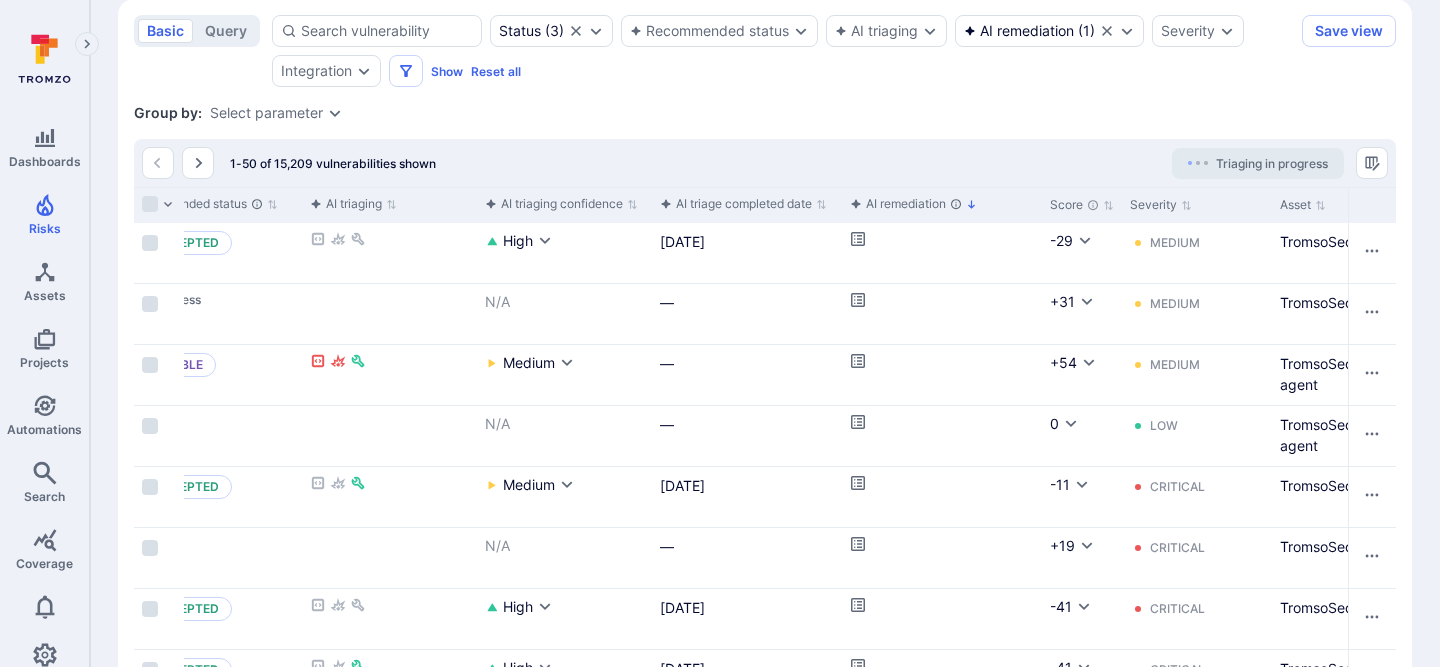 click on "Group by: Select parameter" at bounding box center (765, 113) 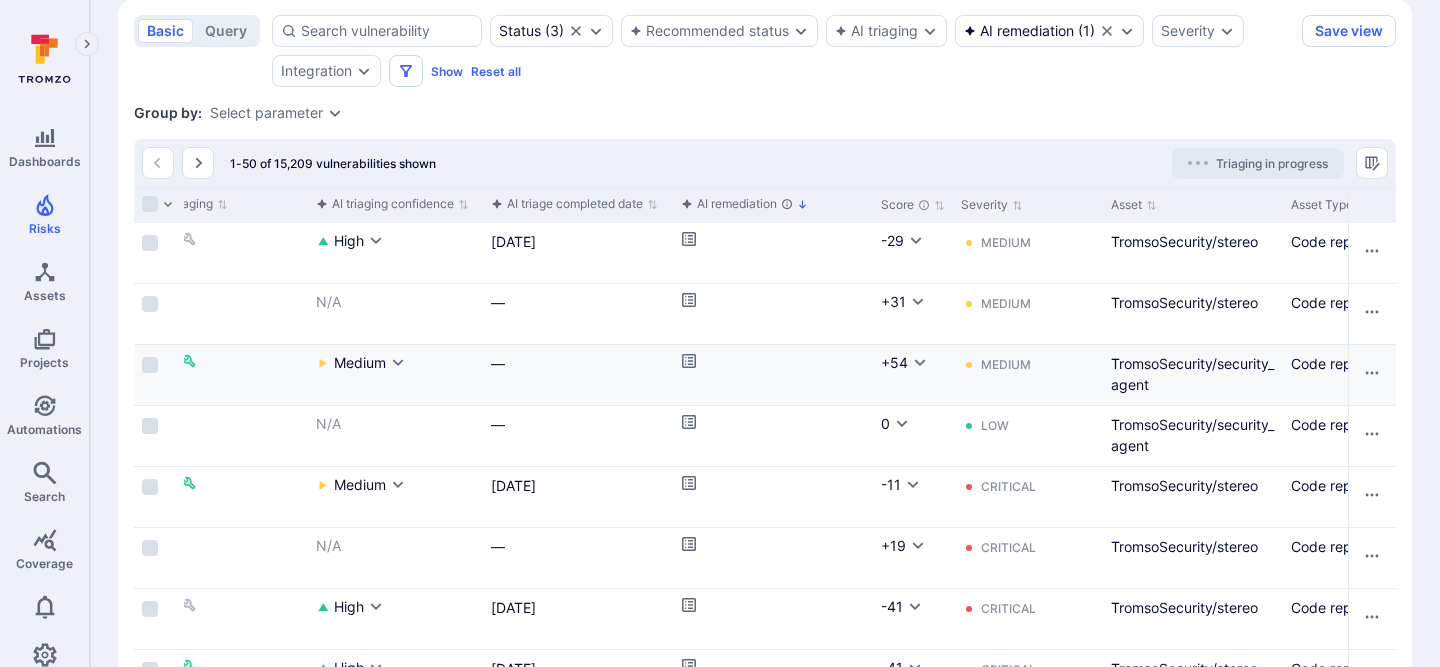 scroll, scrollTop: 0, scrollLeft: 449, axis: horizontal 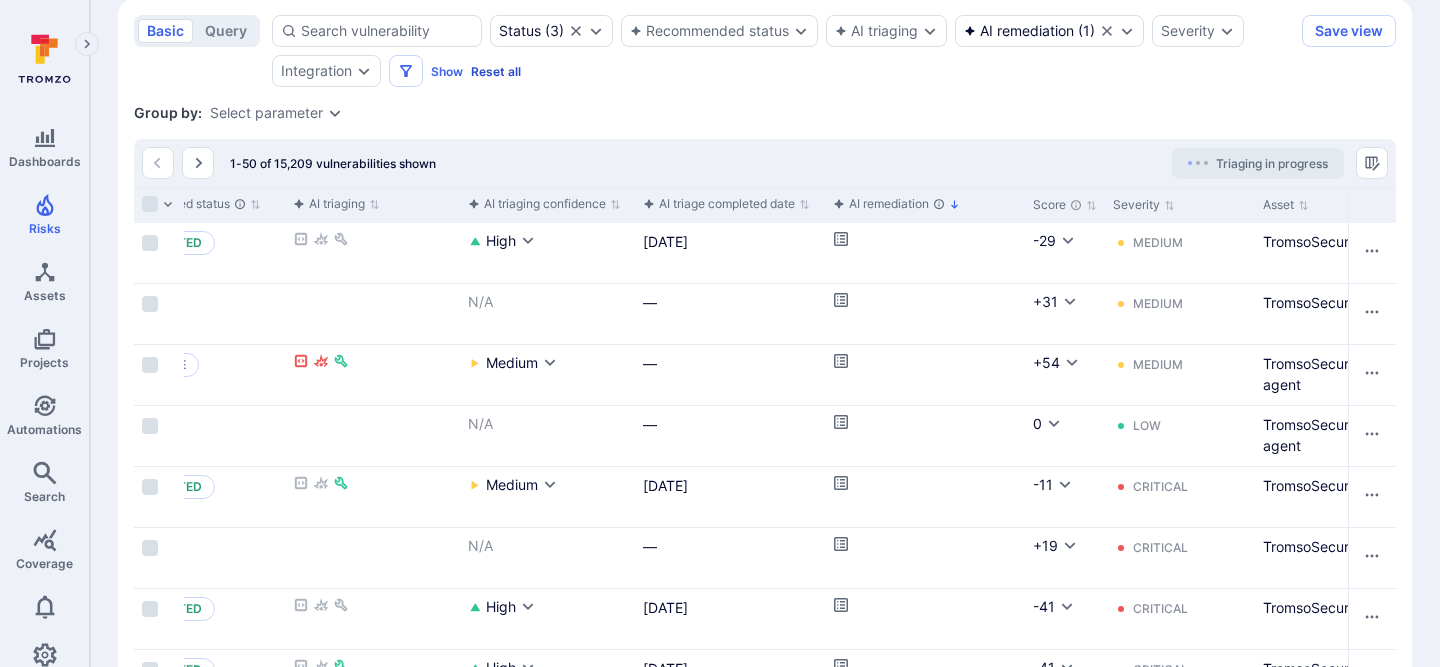 click on "Reset all" at bounding box center (496, 71) 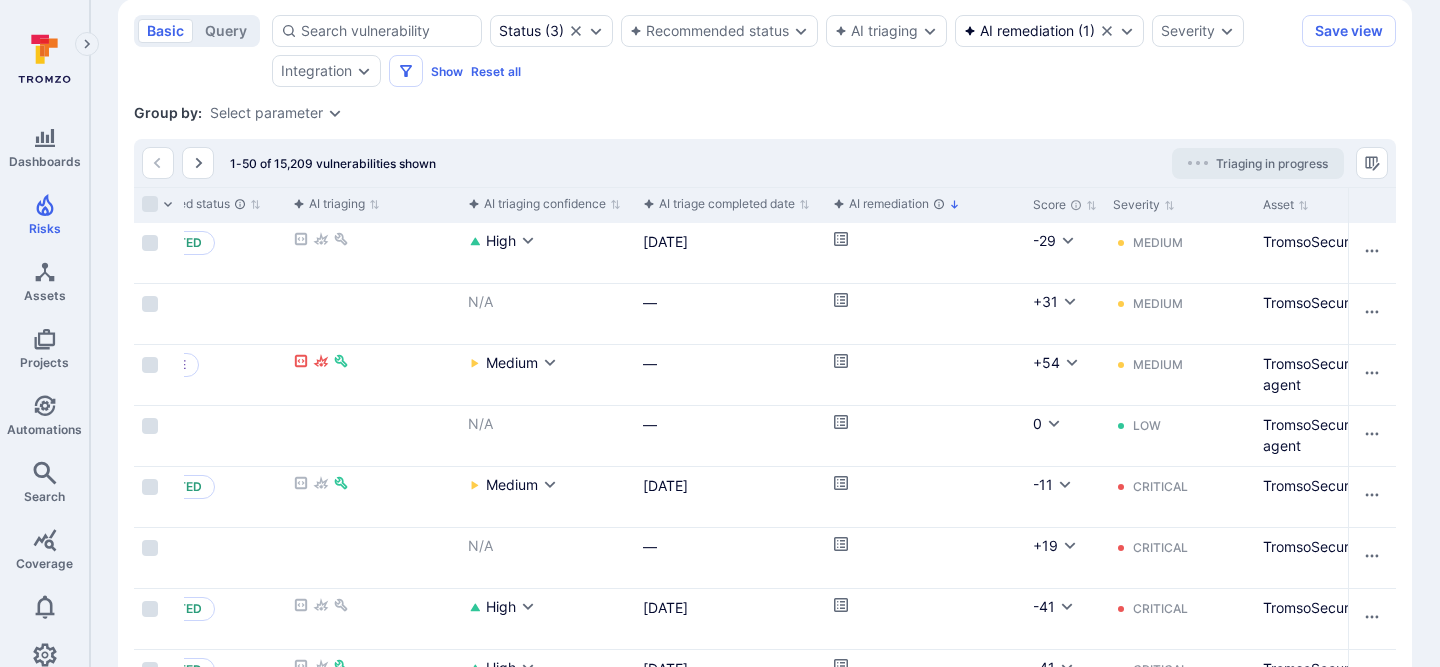 scroll, scrollTop: 234, scrollLeft: 0, axis: vertical 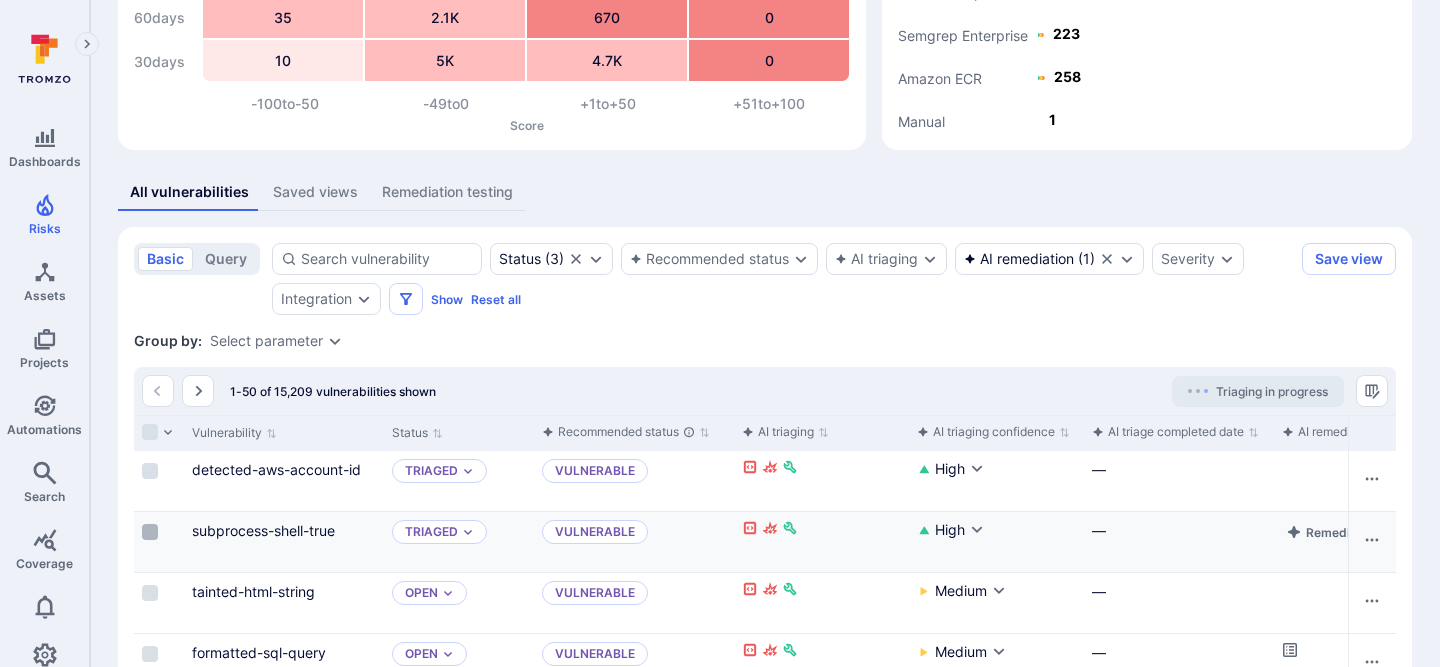 click at bounding box center (150, 532) 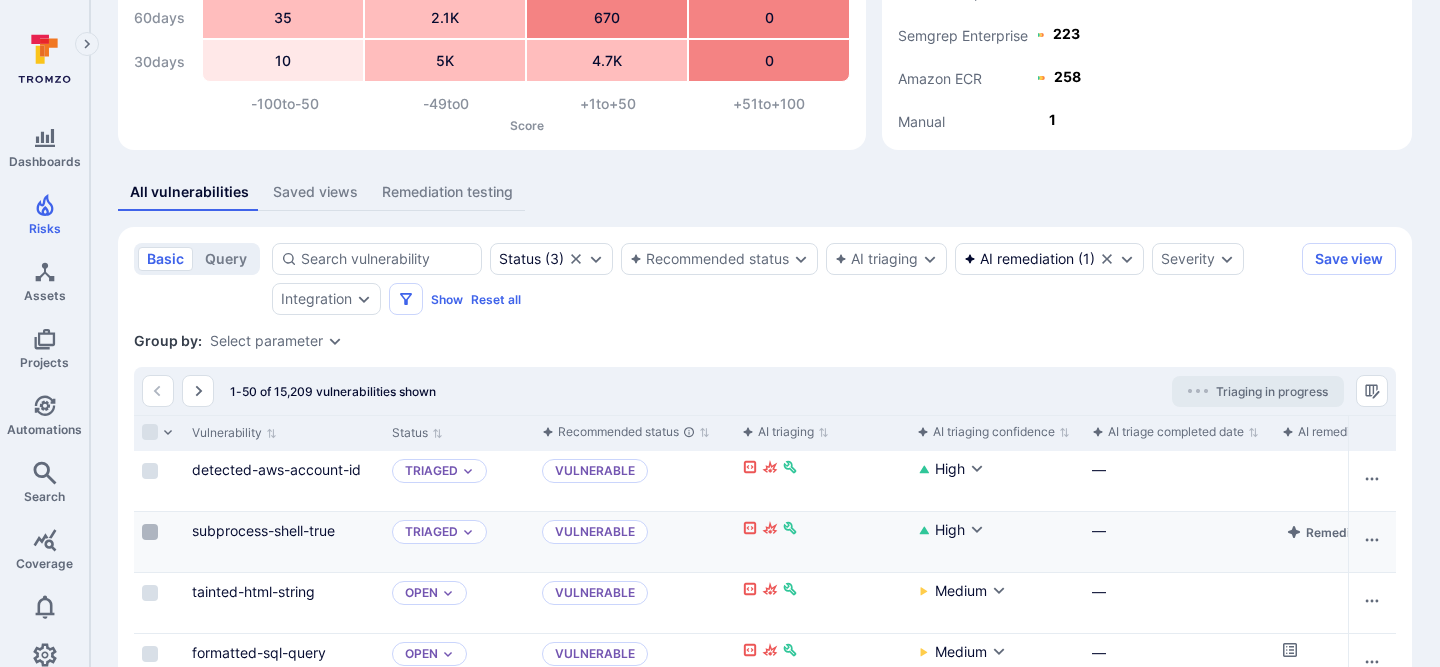 click at bounding box center (150, 532) 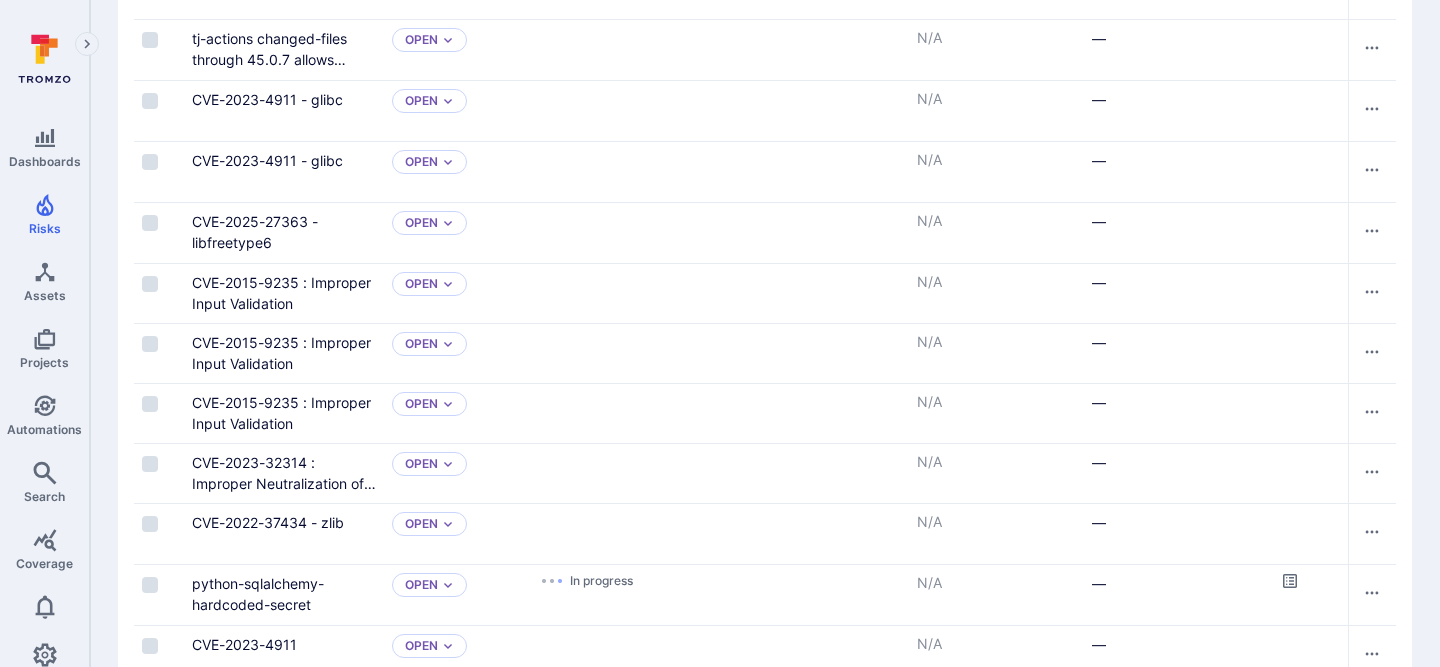 scroll, scrollTop: 1320, scrollLeft: 0, axis: vertical 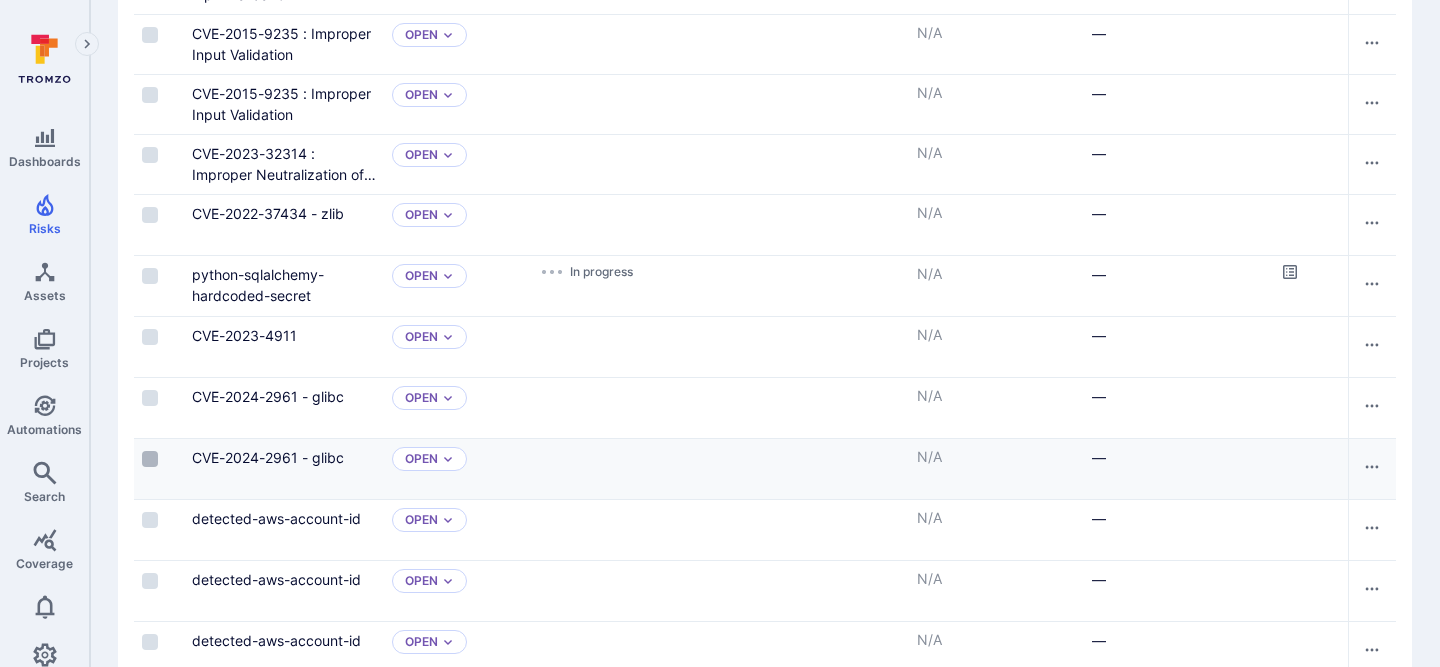 click at bounding box center [150, 459] 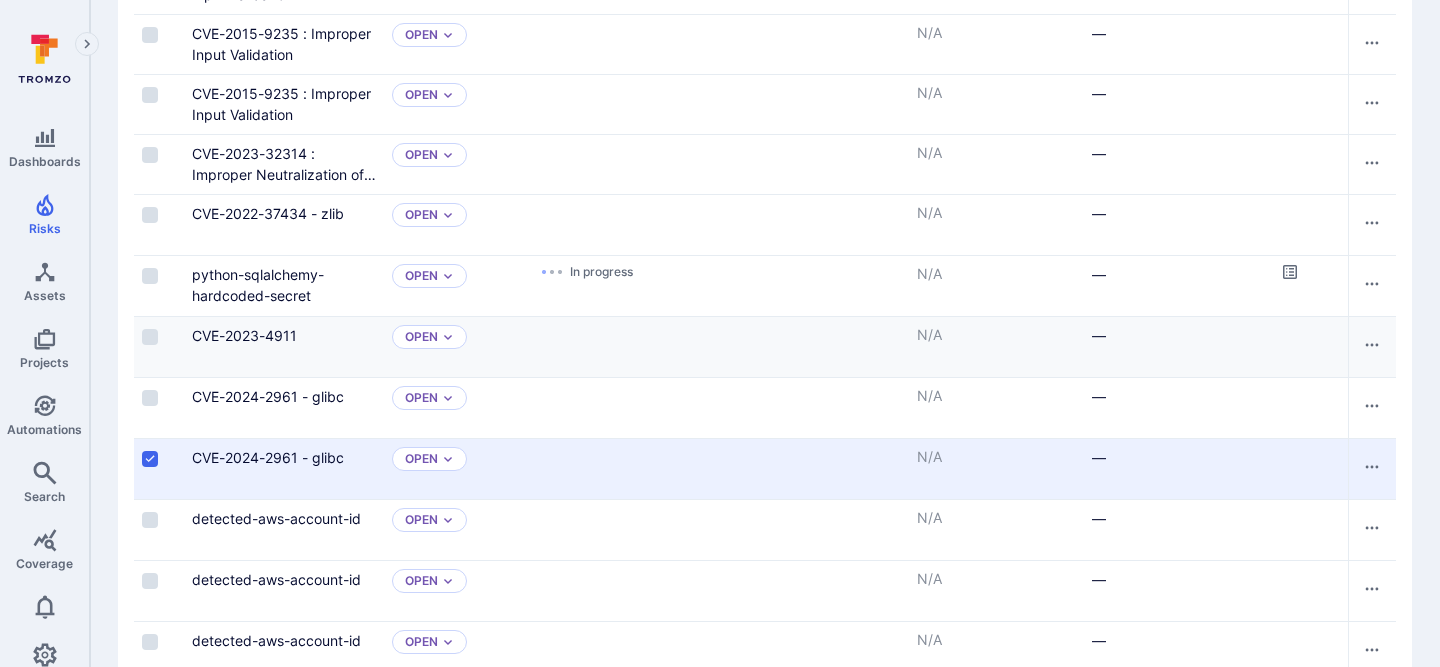 click at bounding box center (159, 347) 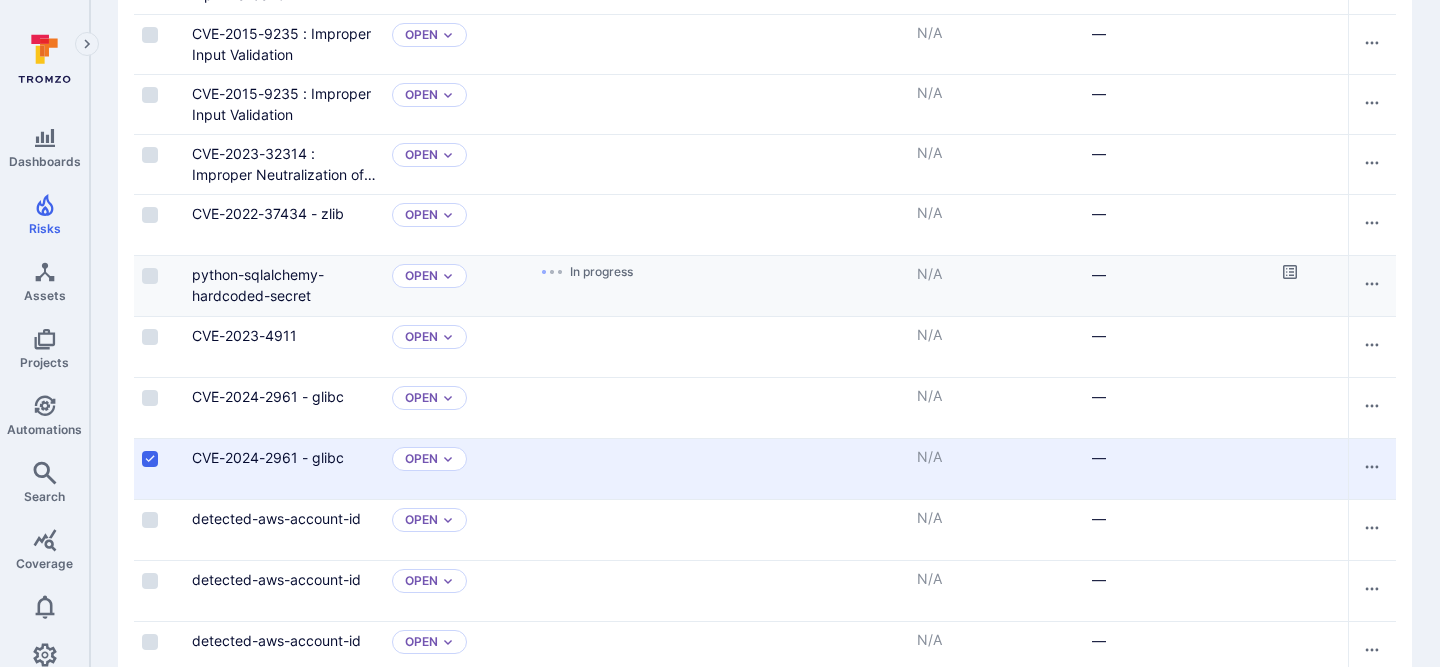 drag, startPoint x: 149, startPoint y: 398, endPoint x: 160, endPoint y: 294, distance: 104.58012 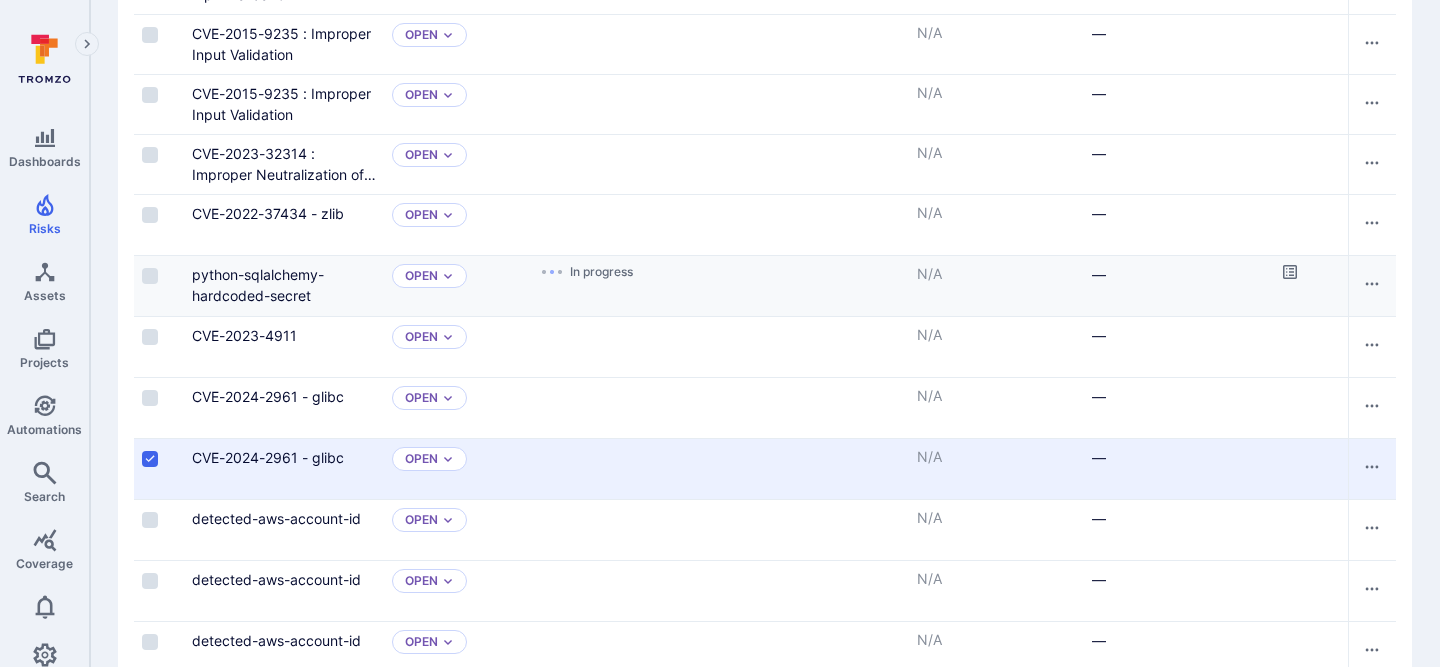 click at bounding box center [150, 398] 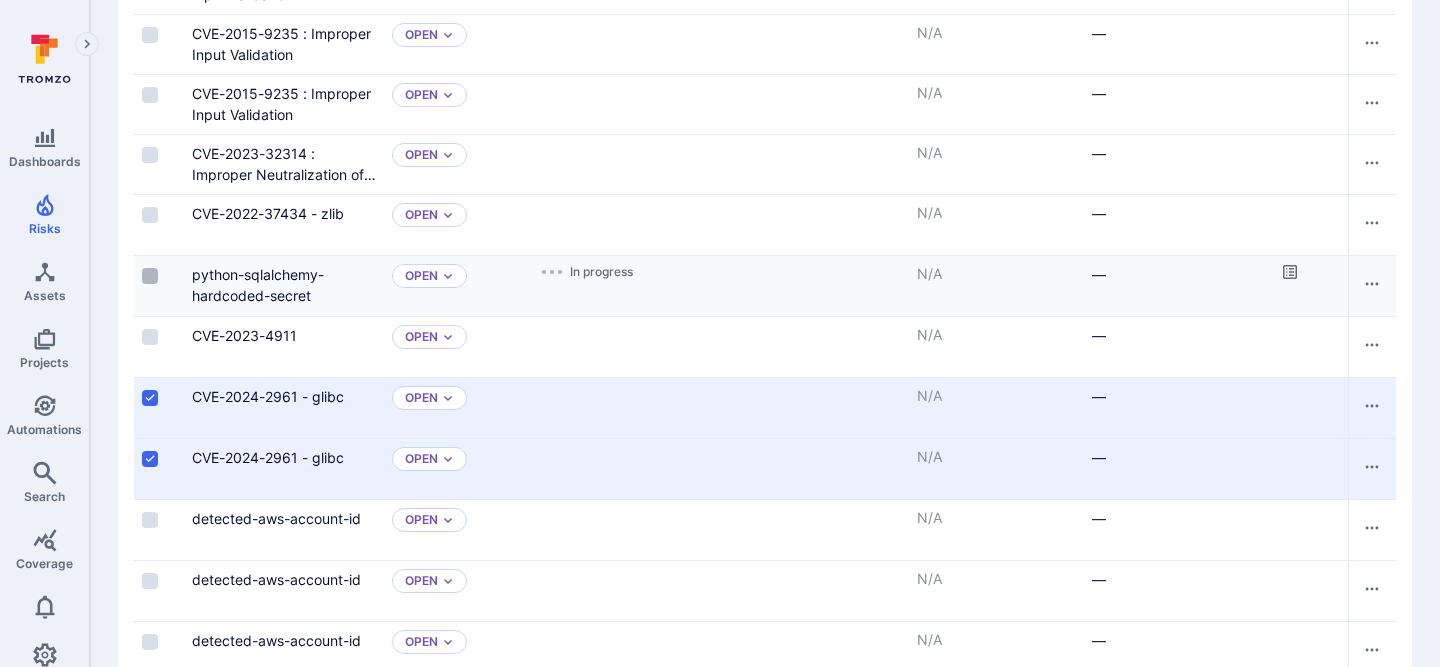 click at bounding box center [150, 276] 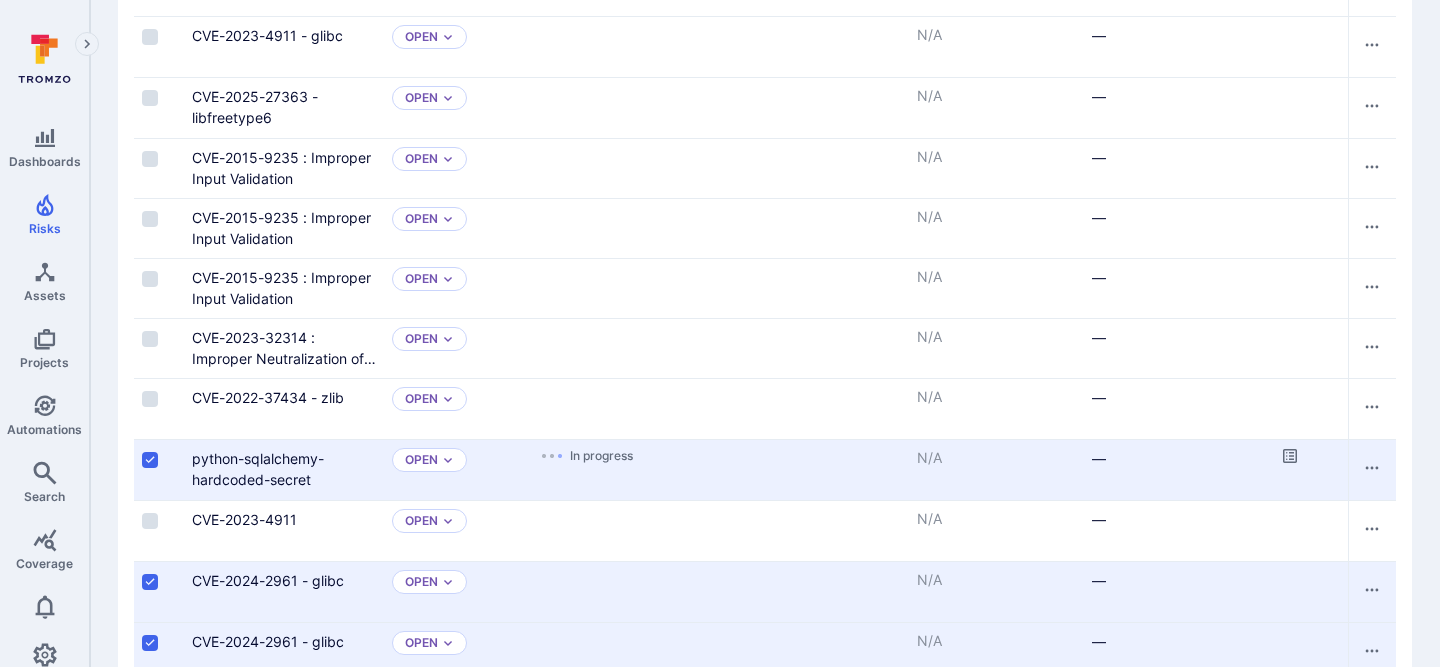 scroll, scrollTop: 1170, scrollLeft: 0, axis: vertical 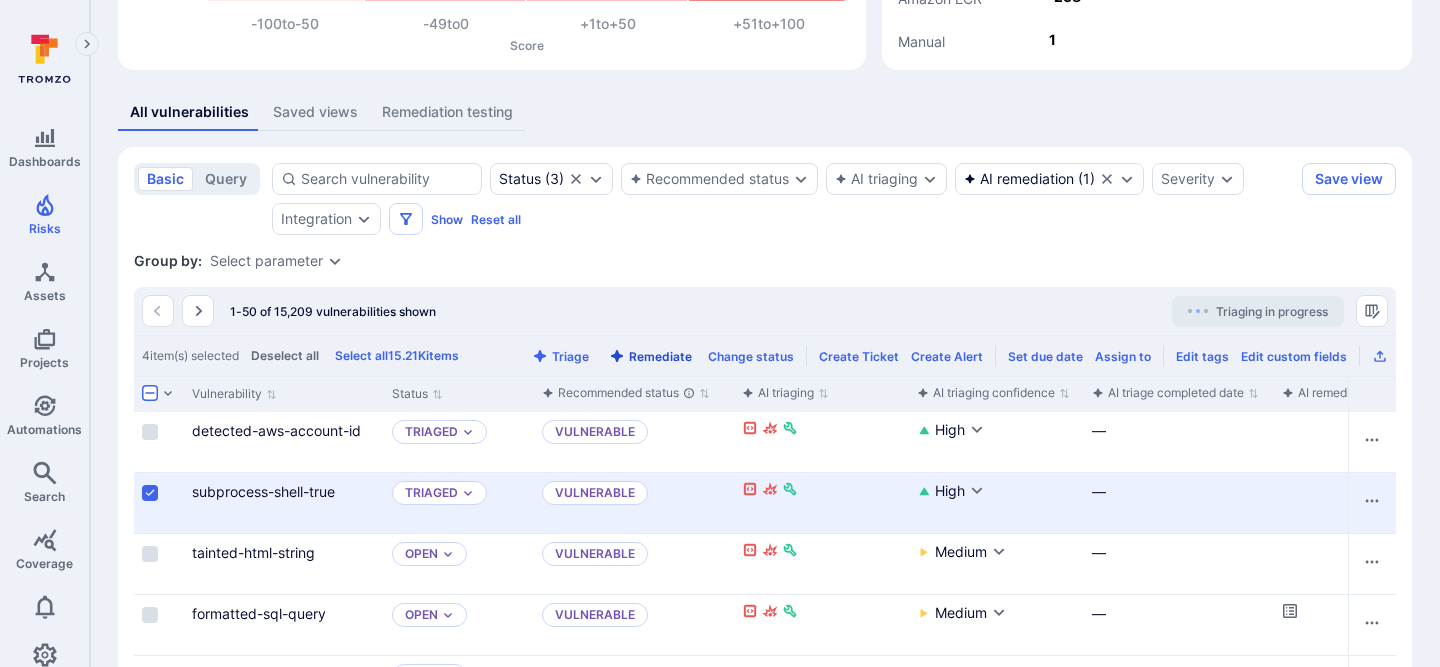 click on "Remediate" at bounding box center (650, 356) 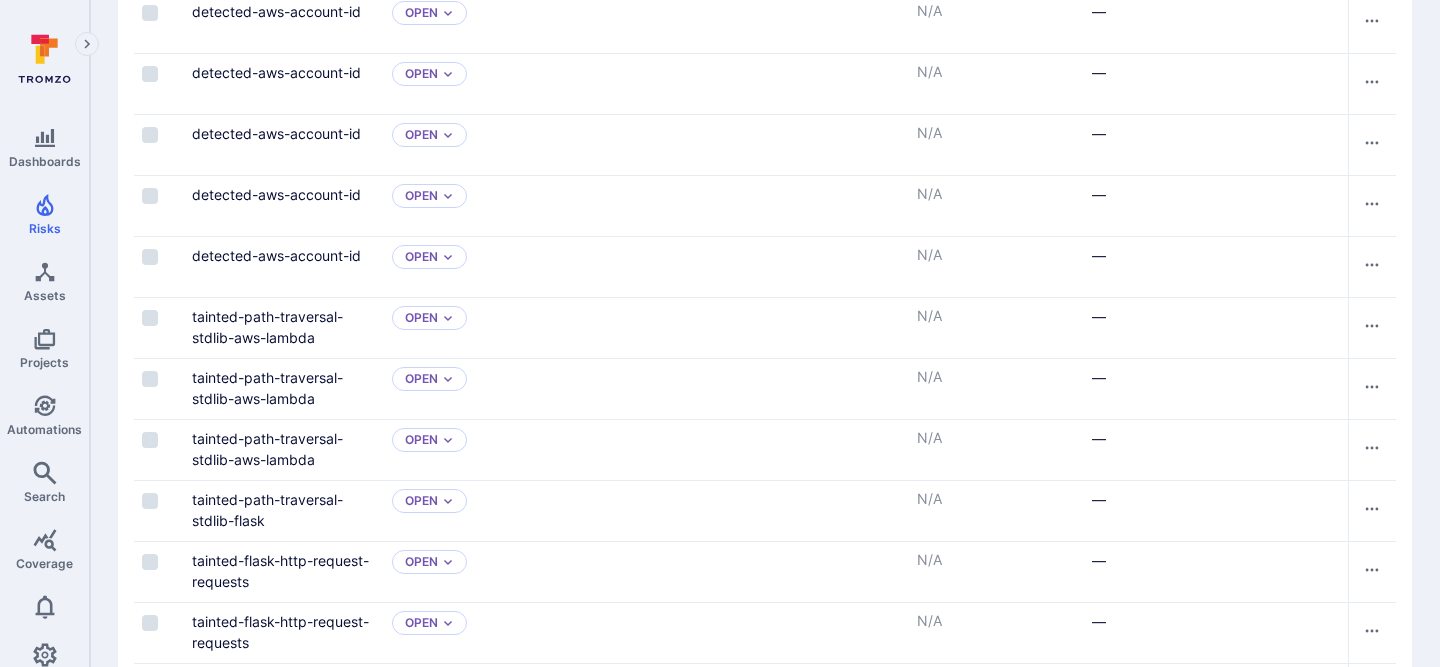 scroll, scrollTop: 2146, scrollLeft: 0, axis: vertical 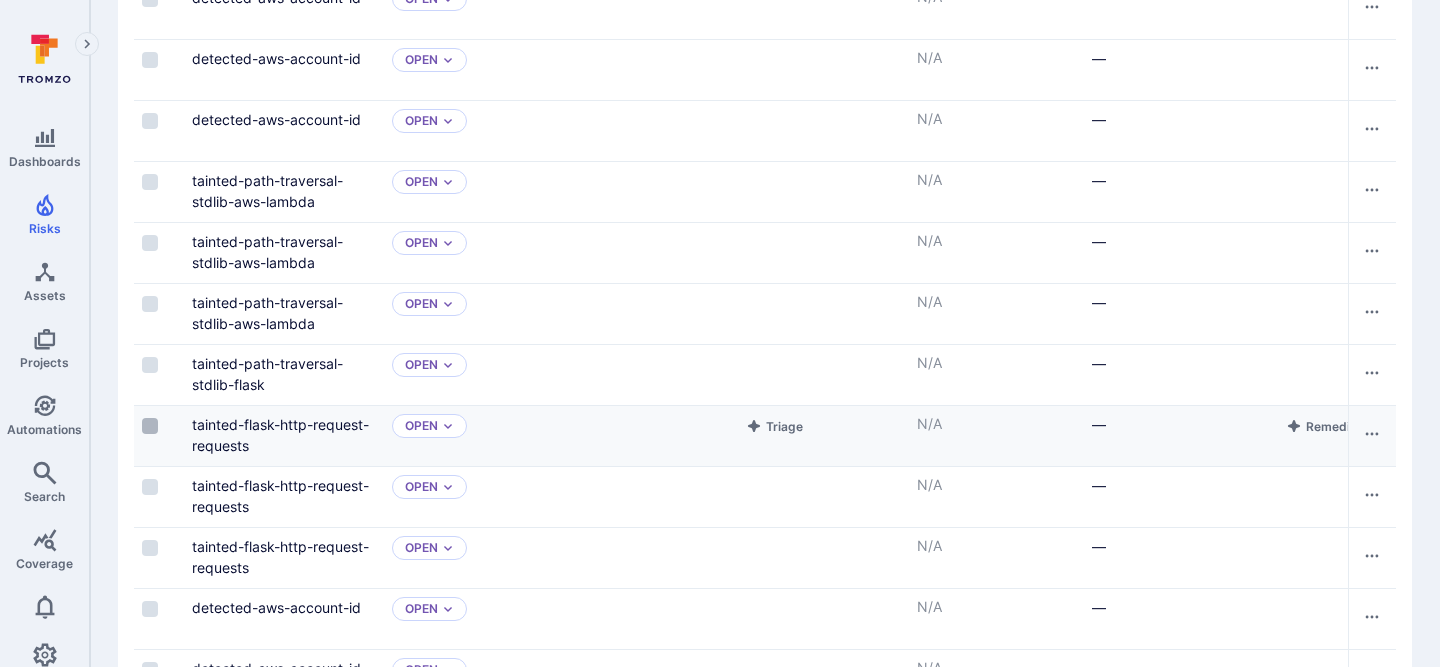 click at bounding box center (150, 426) 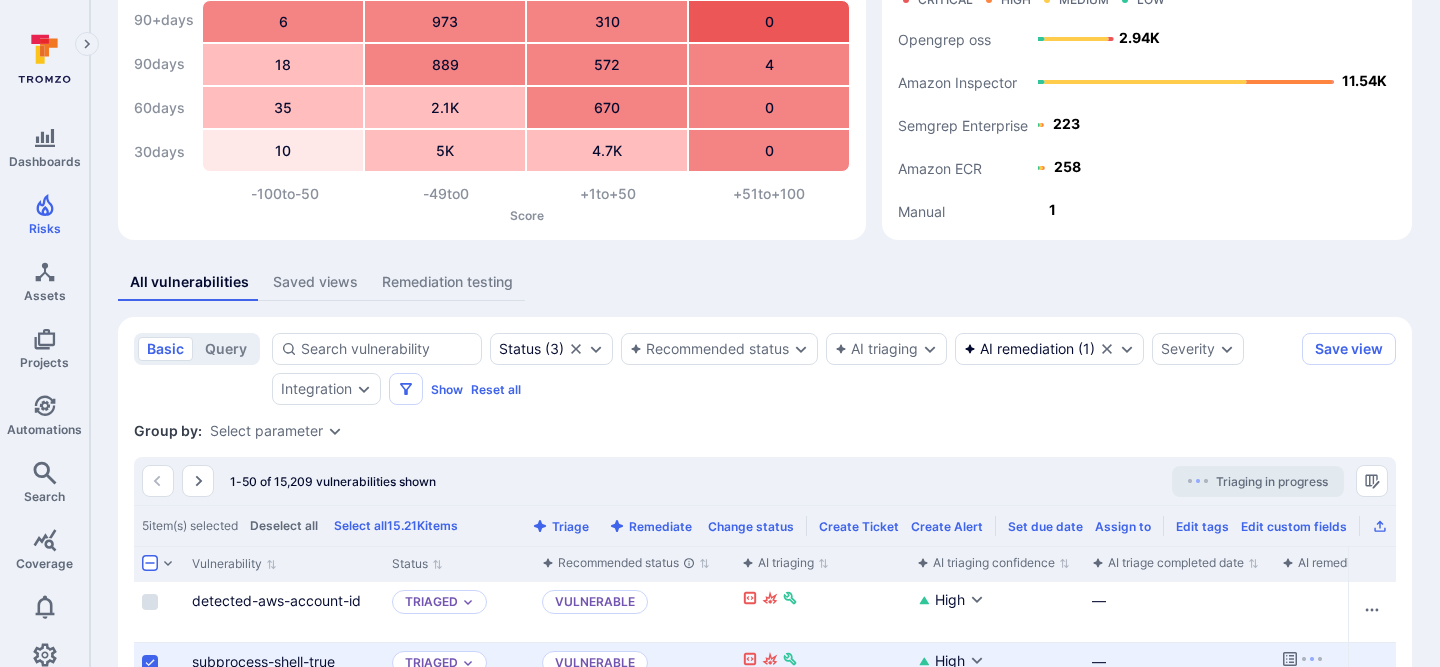 scroll, scrollTop: 324, scrollLeft: 0, axis: vertical 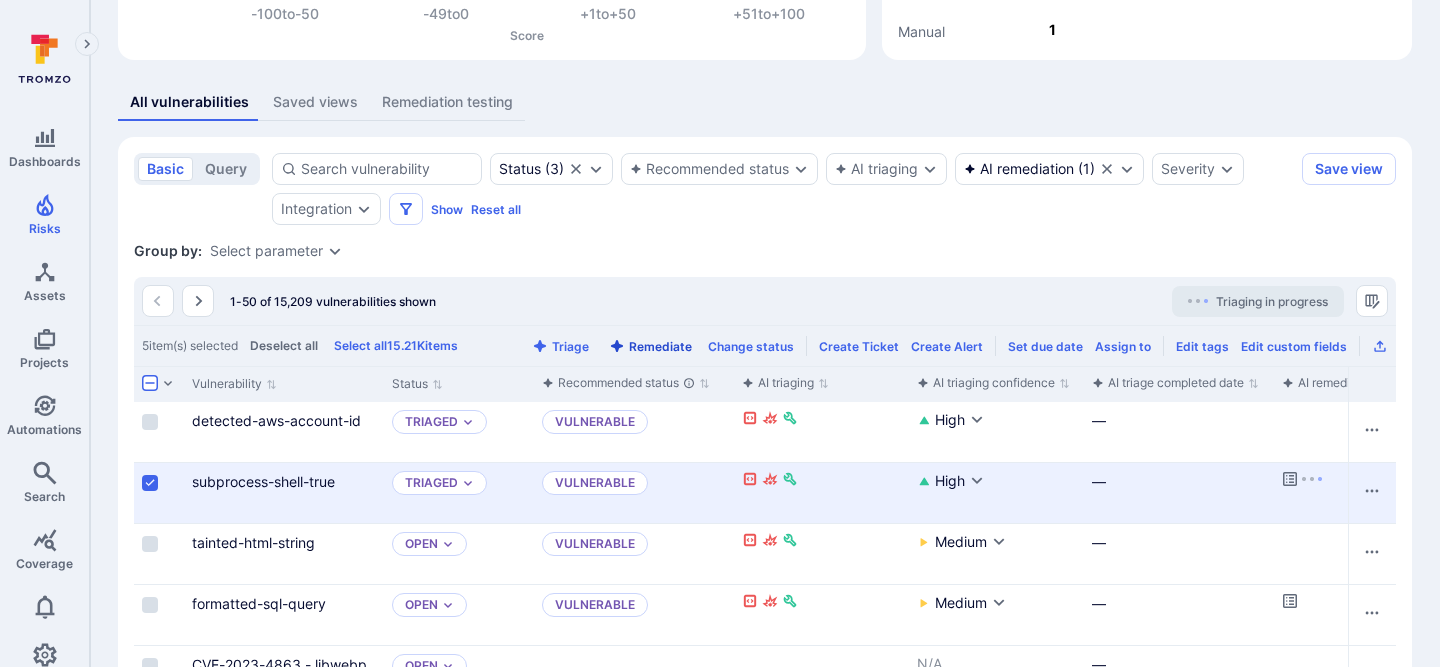 click on "Remediate" at bounding box center (650, 346) 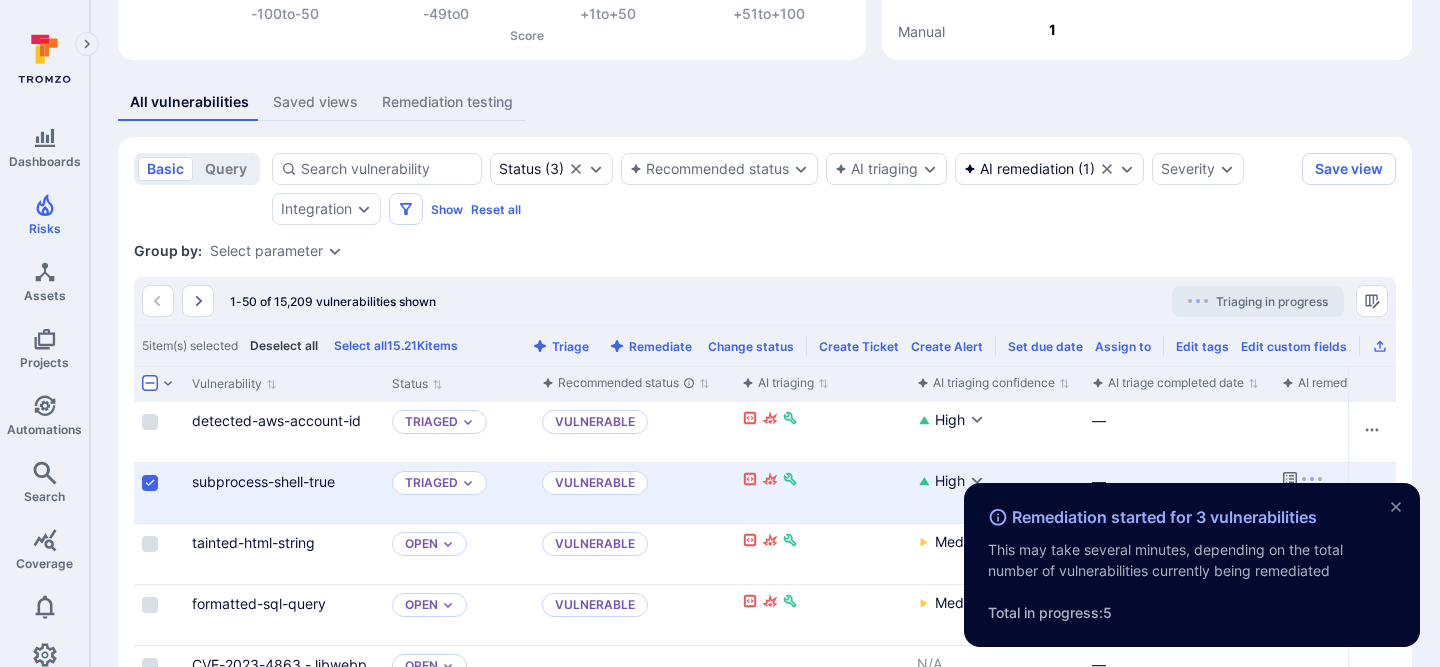 click on "Deselect all" at bounding box center (284, 345) 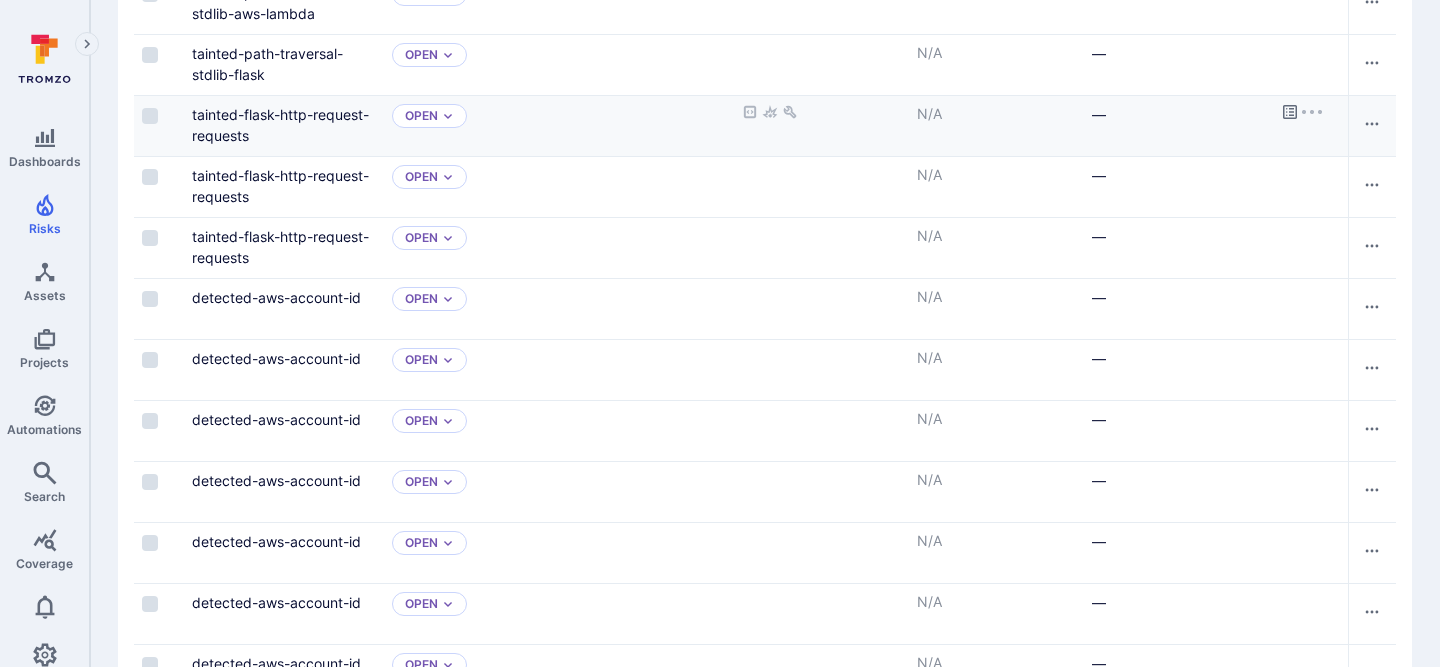 scroll, scrollTop: 2404, scrollLeft: 0, axis: vertical 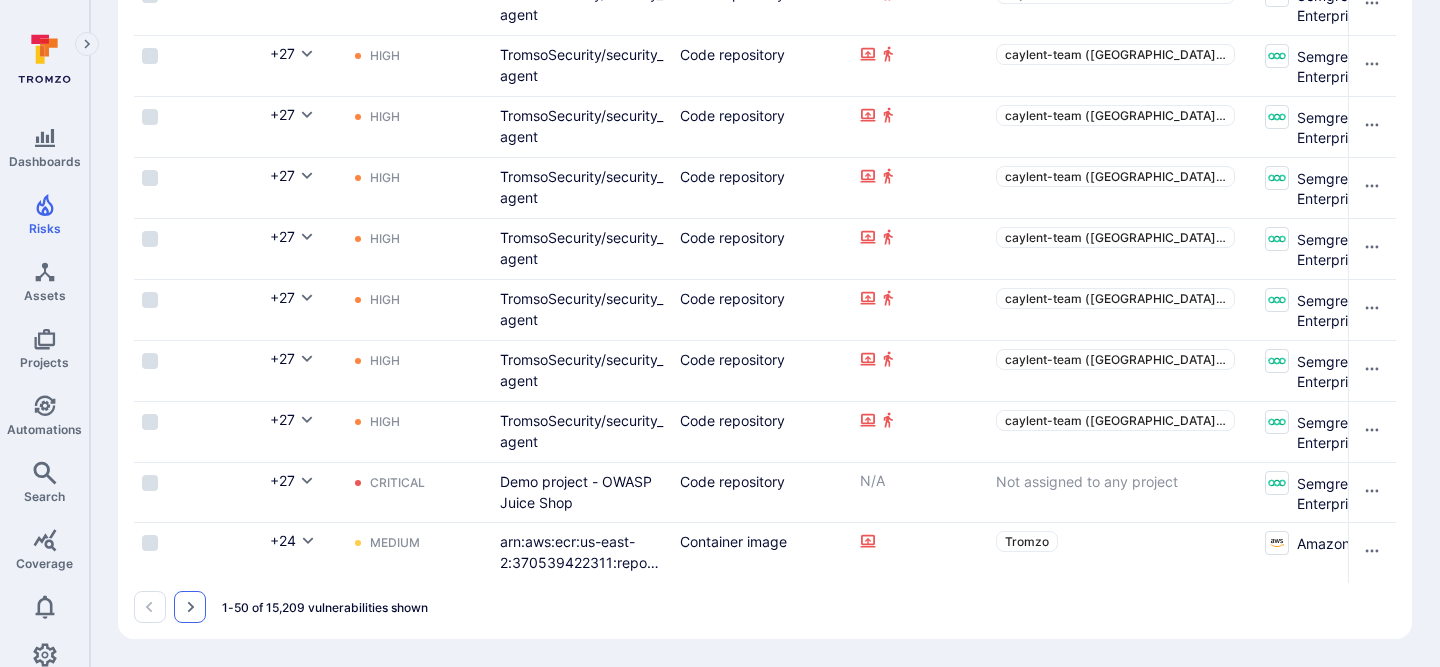click at bounding box center (190, 607) 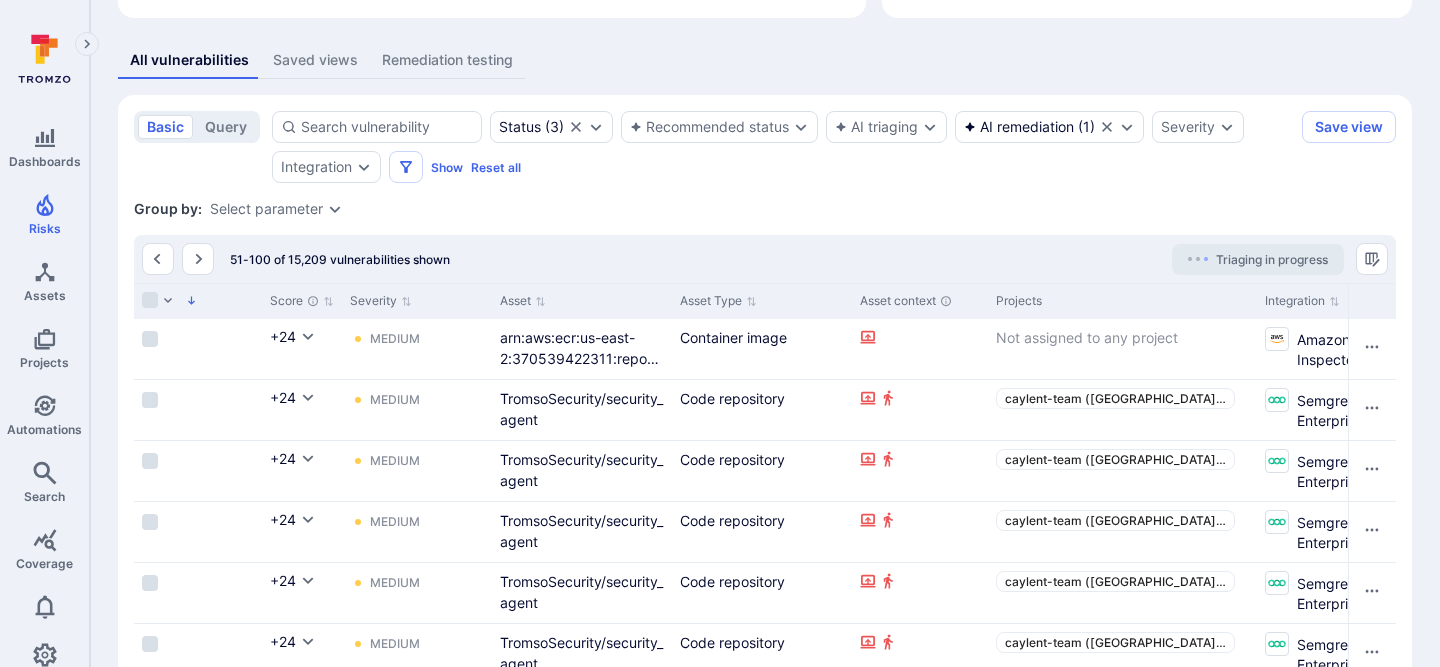 scroll, scrollTop: 3131, scrollLeft: 0, axis: vertical 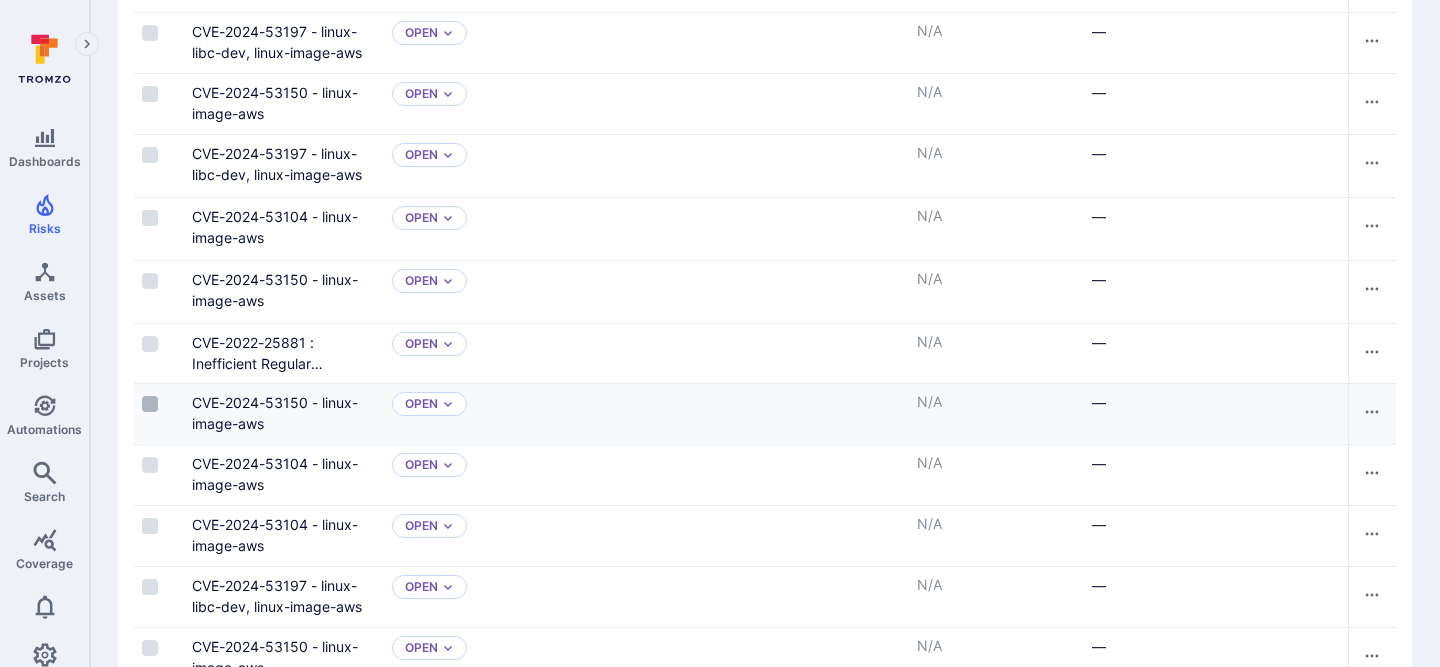 click at bounding box center [150, 404] 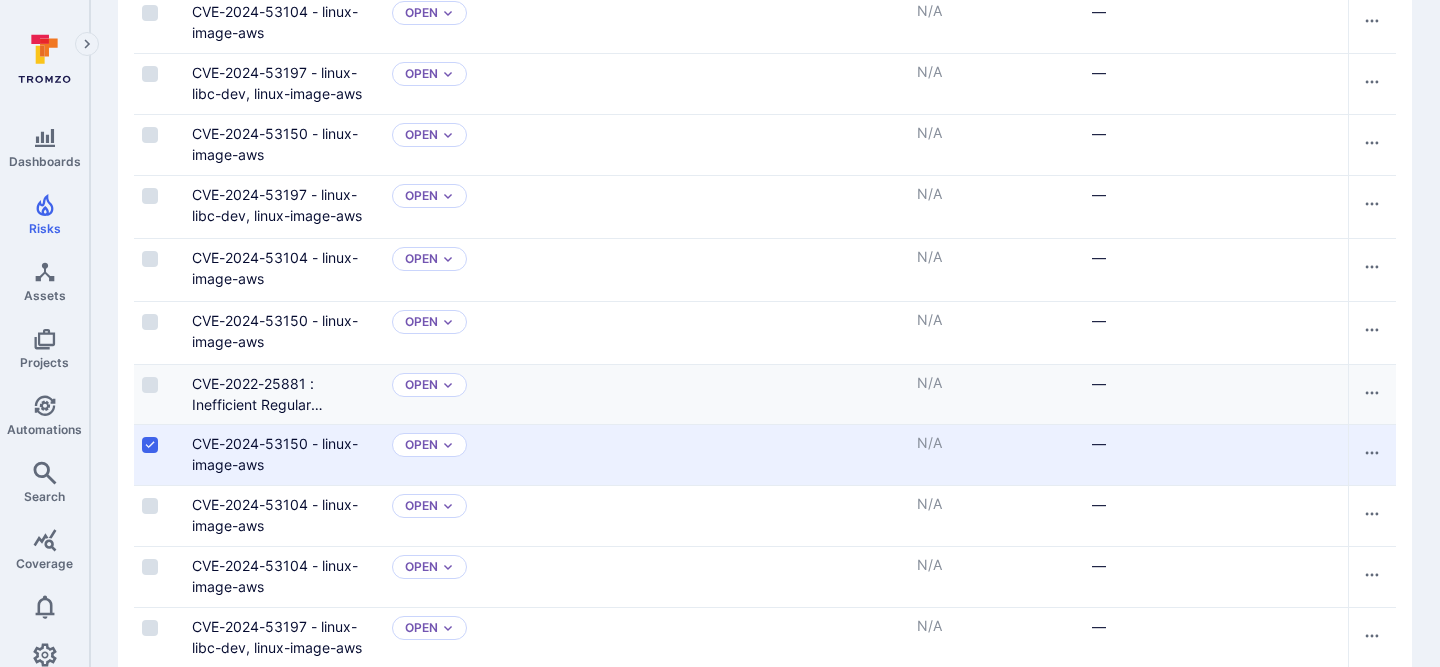 click at bounding box center [159, 394] 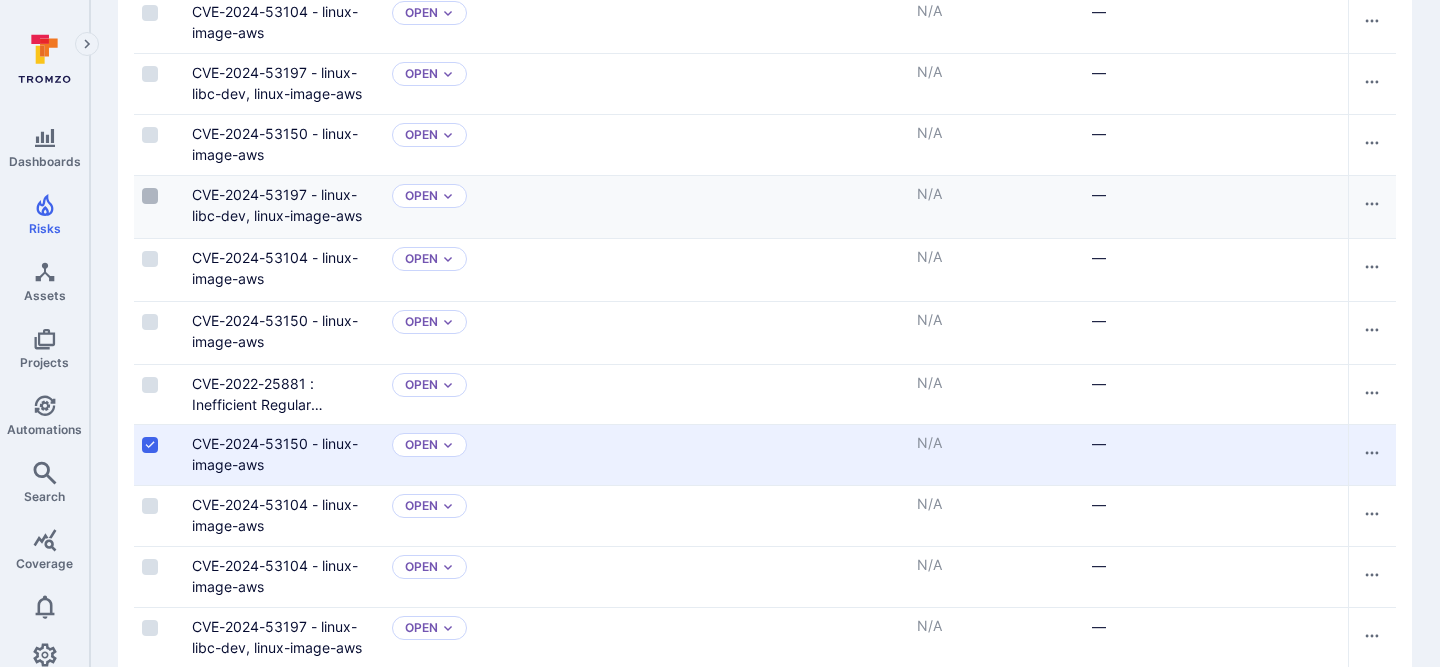 click at bounding box center [150, 196] 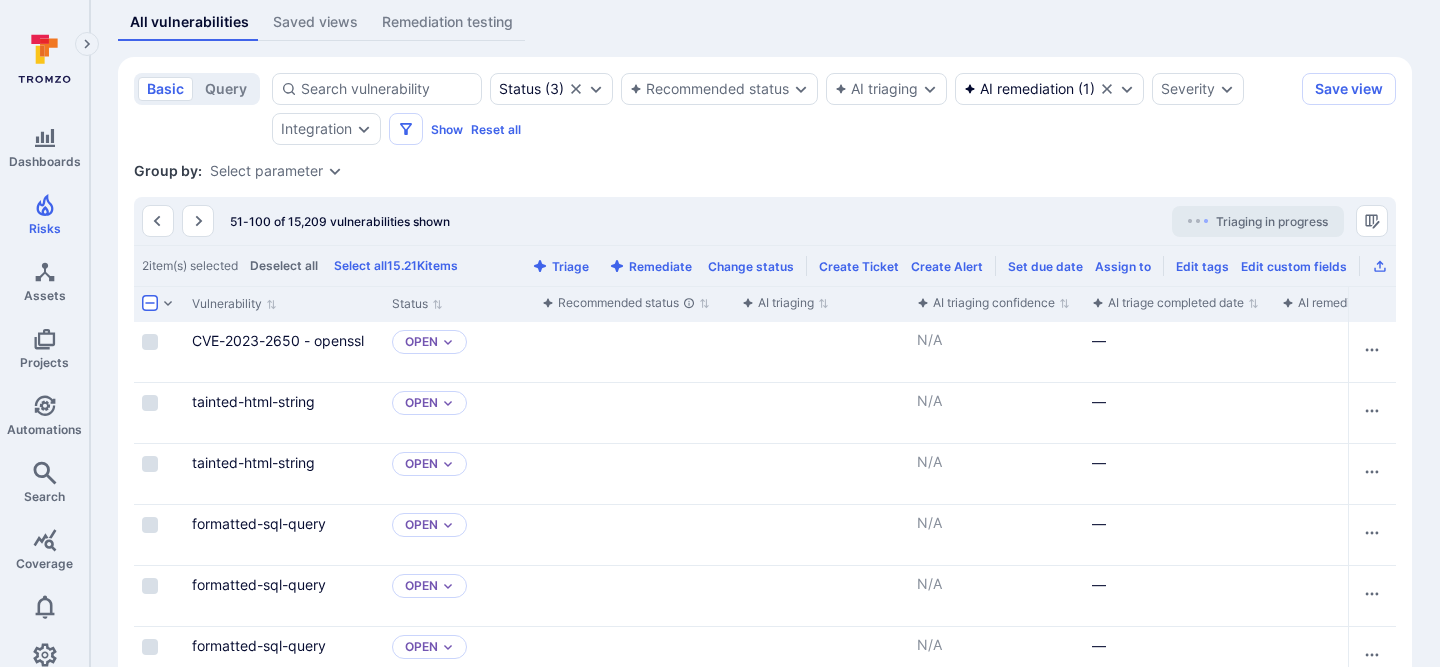 scroll, scrollTop: 298, scrollLeft: 0, axis: vertical 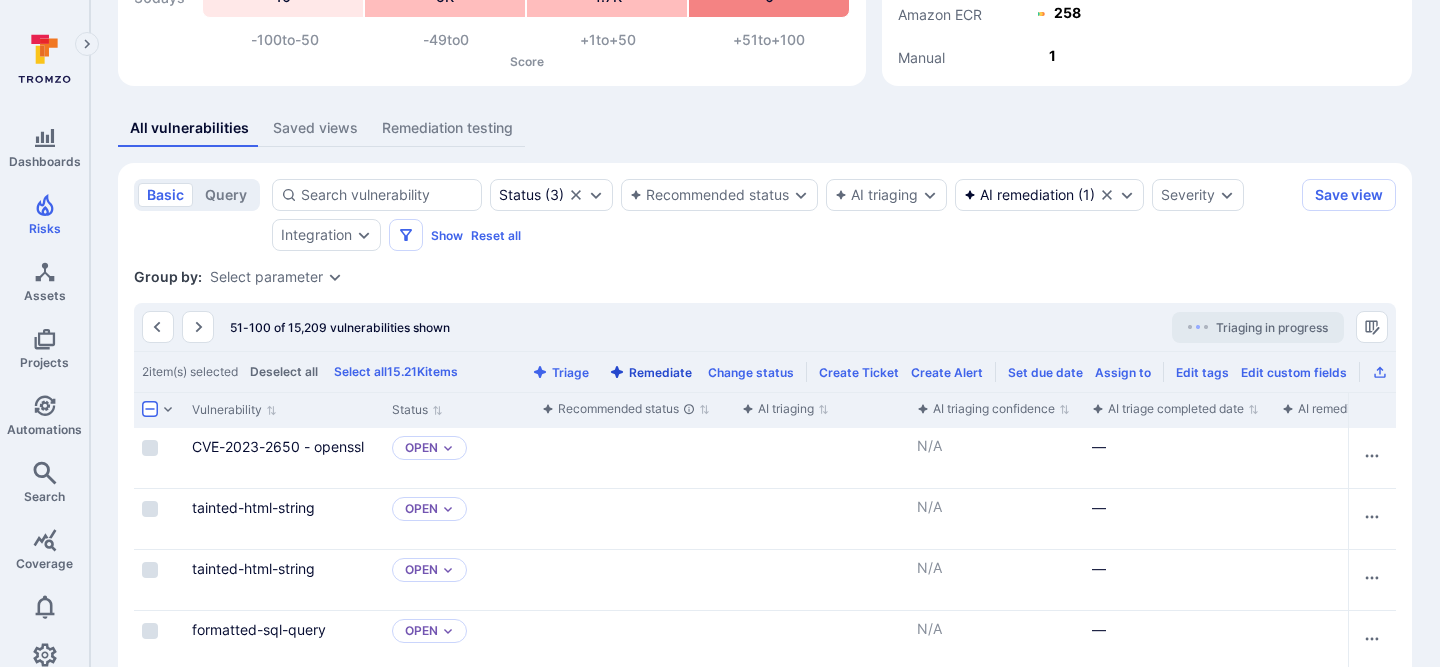 click on "Remediate" at bounding box center [650, 372] 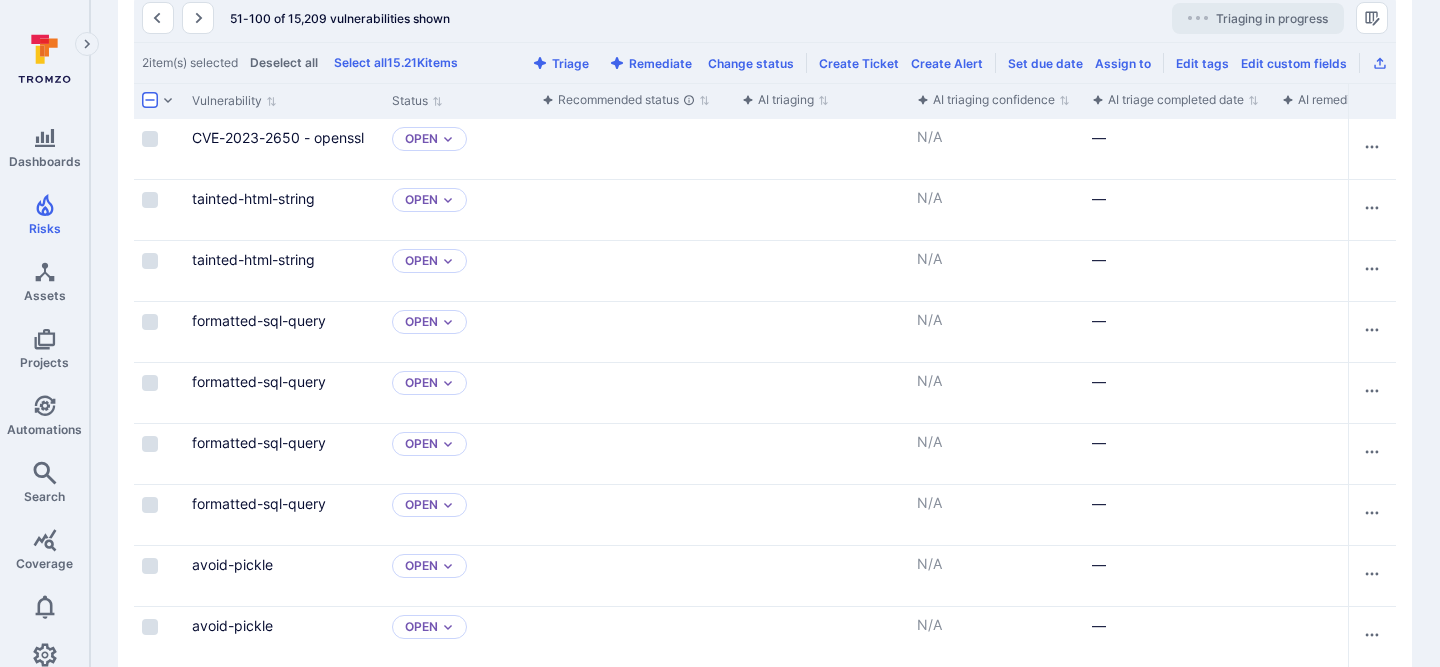 scroll, scrollTop: 639, scrollLeft: 0, axis: vertical 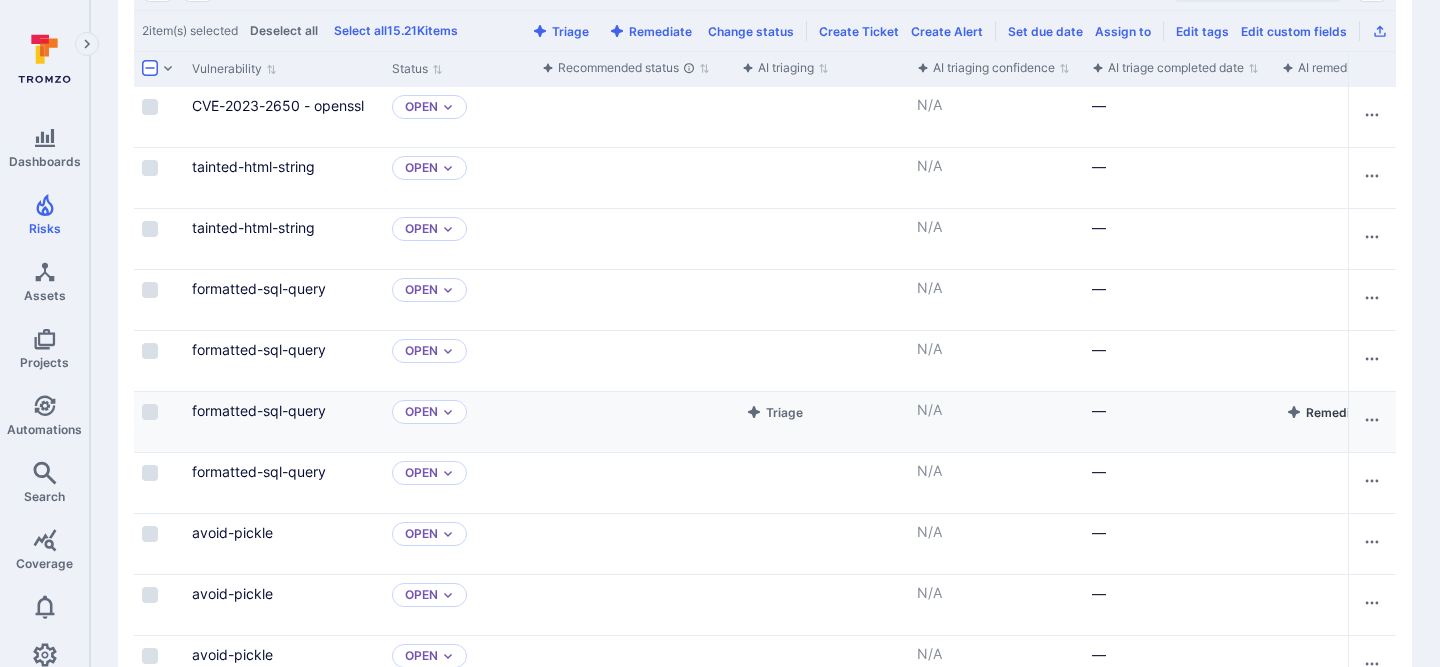 click 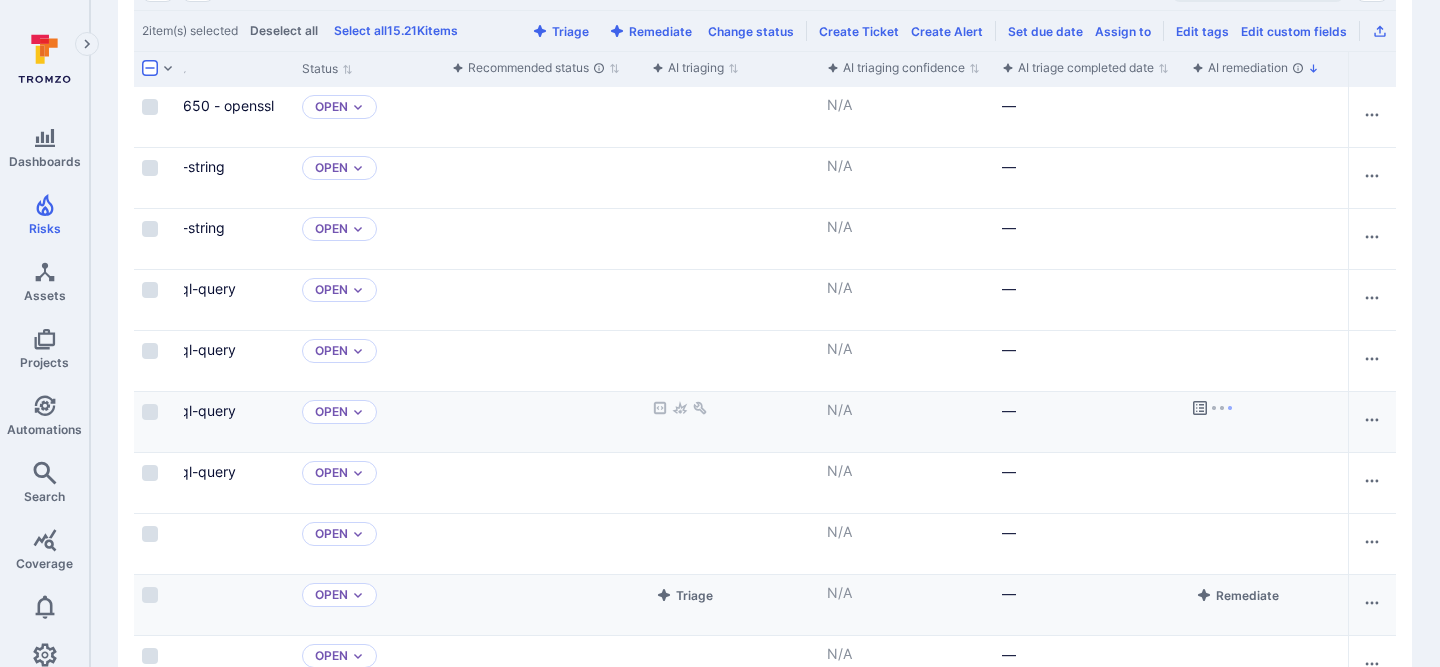 scroll, scrollTop: 0, scrollLeft: 88, axis: horizontal 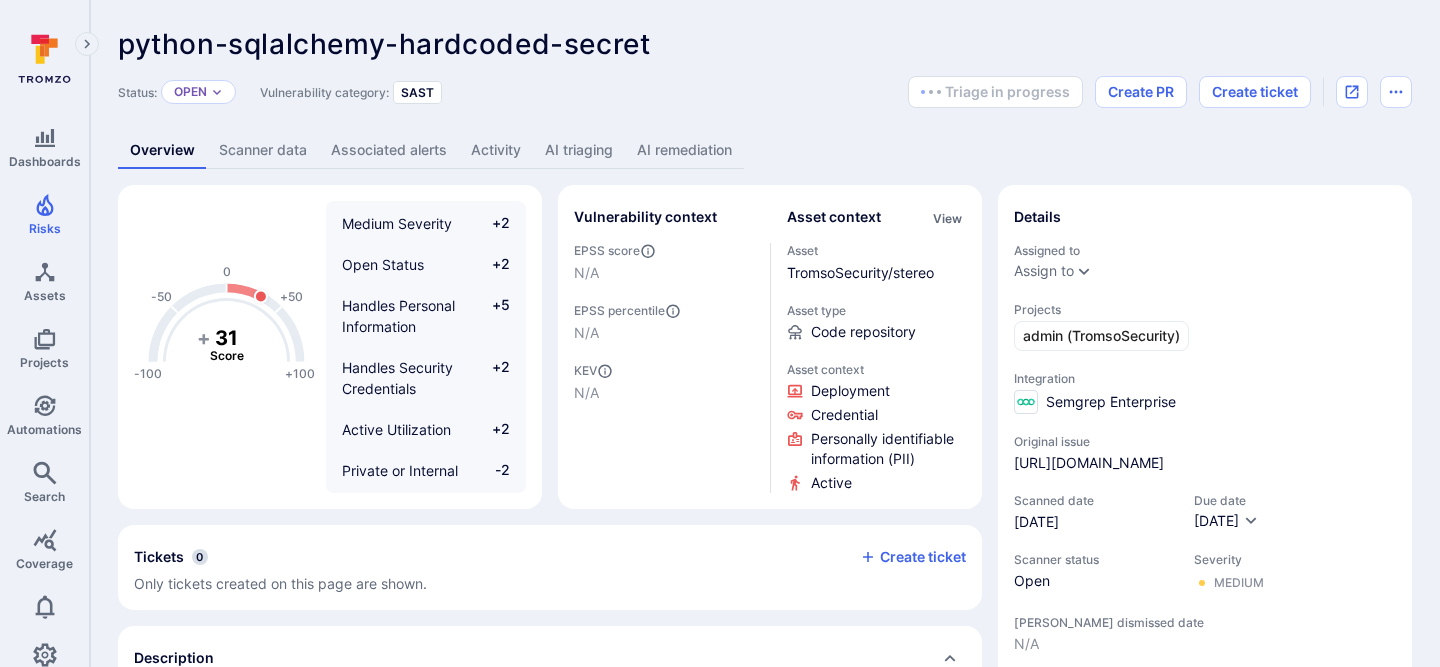 click on "AI remediation" at bounding box center (684, 150) 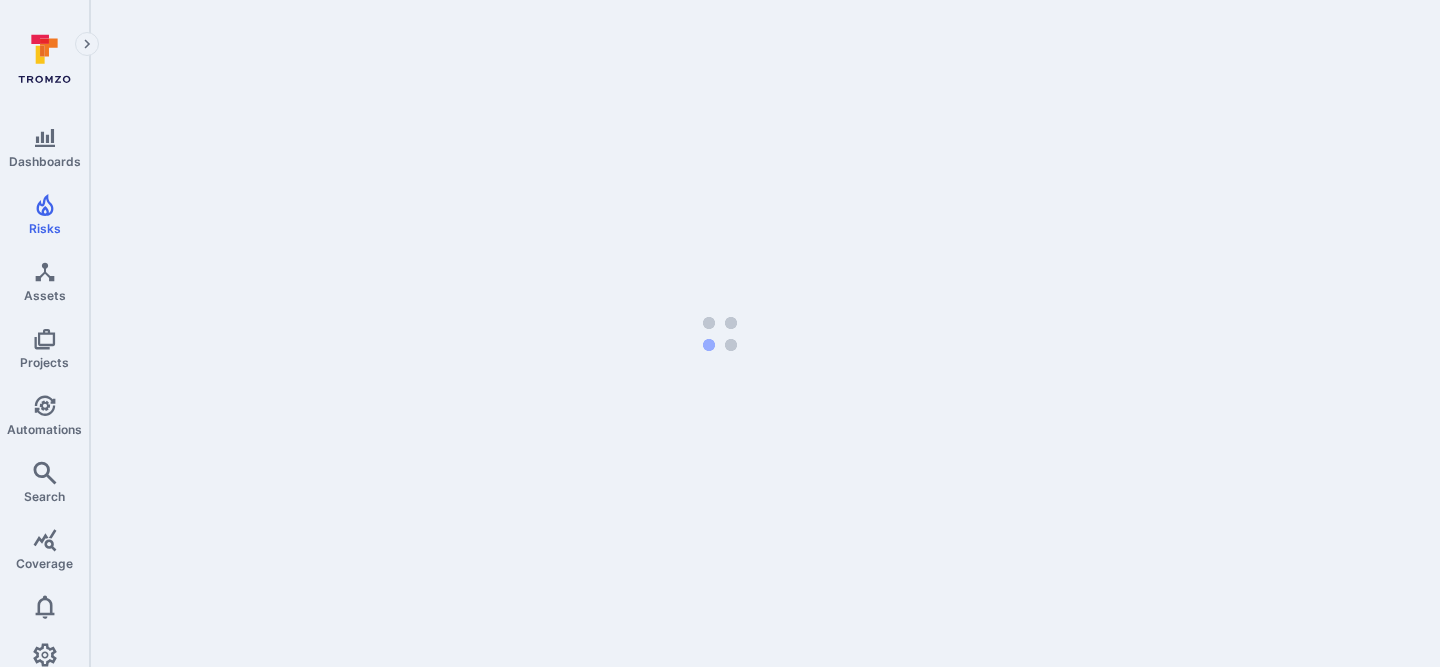 scroll, scrollTop: 0, scrollLeft: 0, axis: both 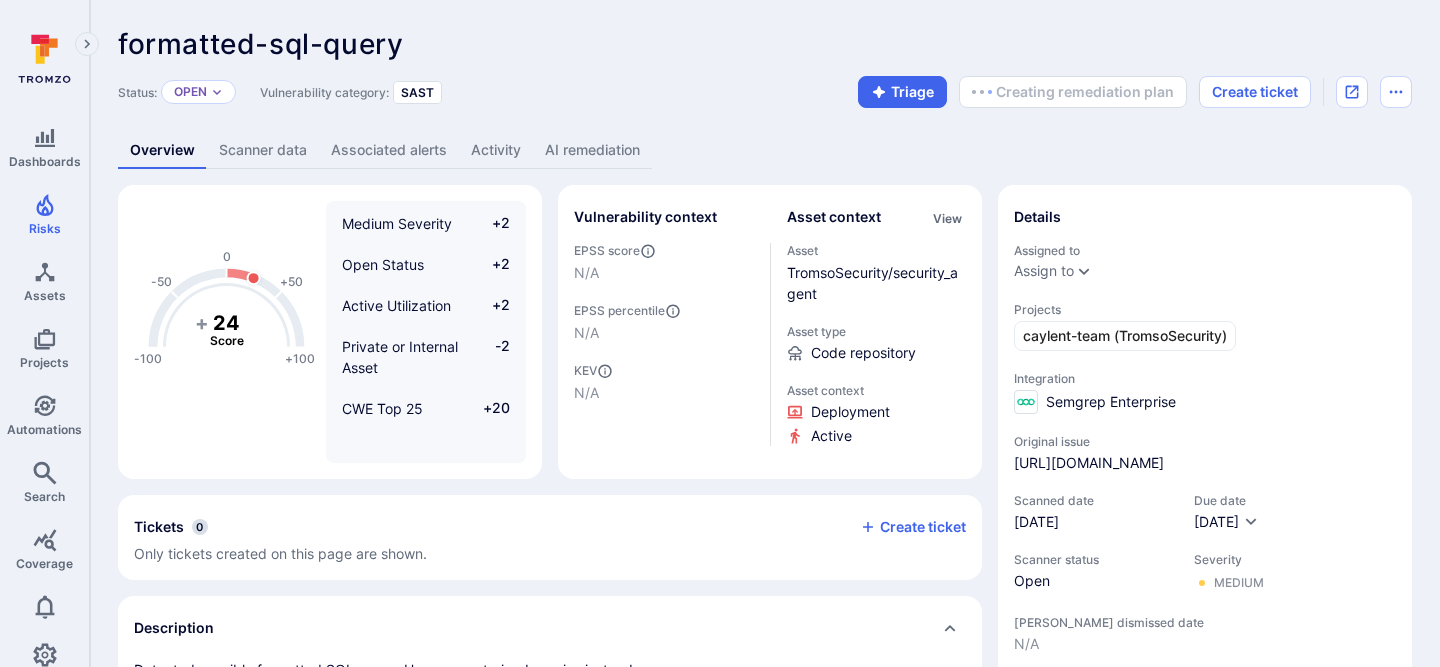 click on "AI remediation" at bounding box center (592, 150) 